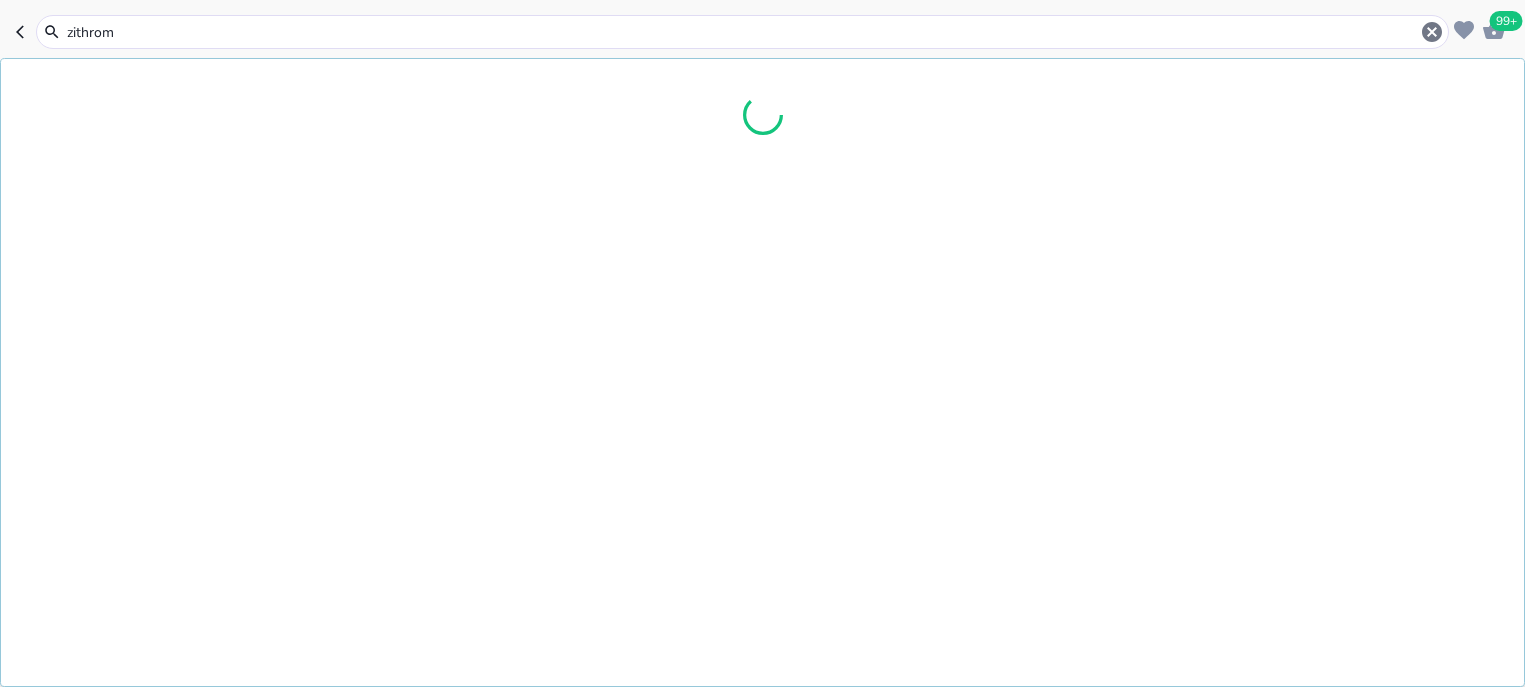 scroll, scrollTop: 0, scrollLeft: 0, axis: both 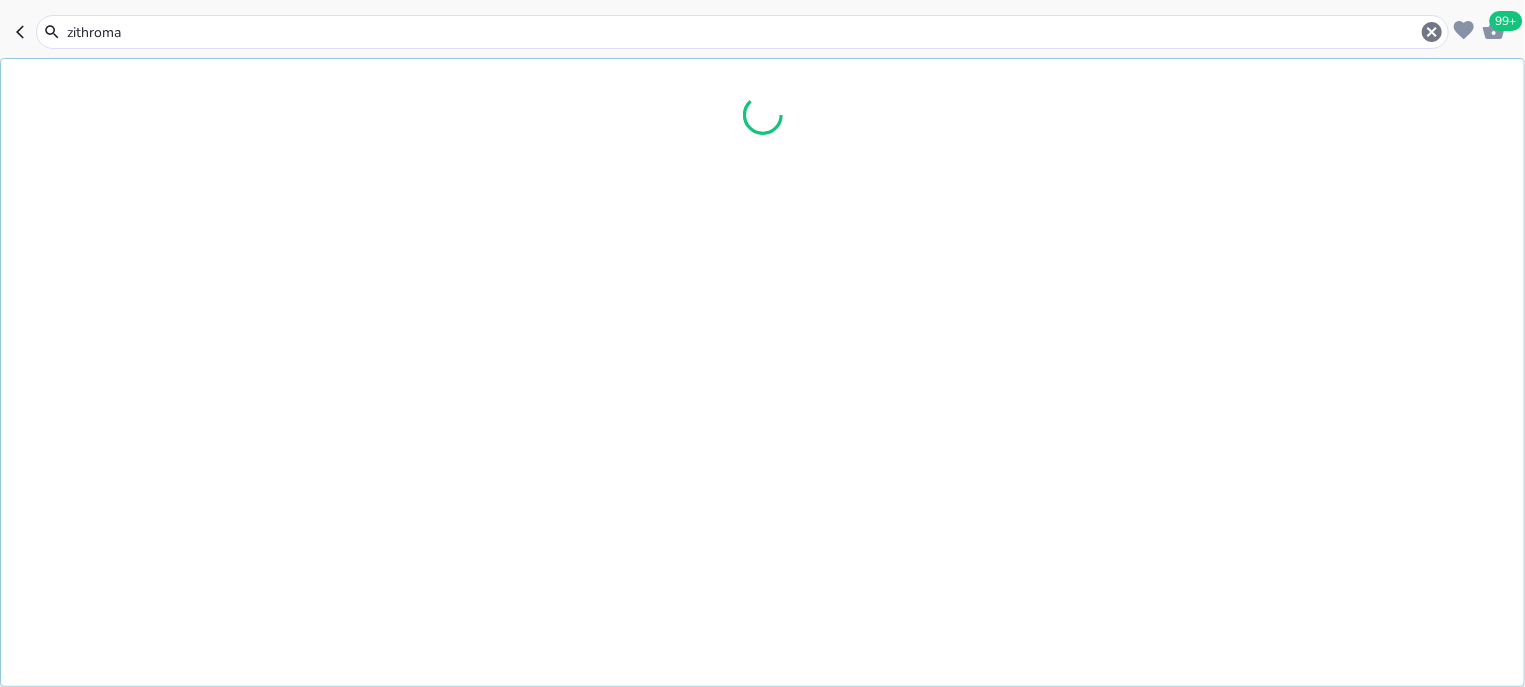 type on "[MEDICAL_DATA]" 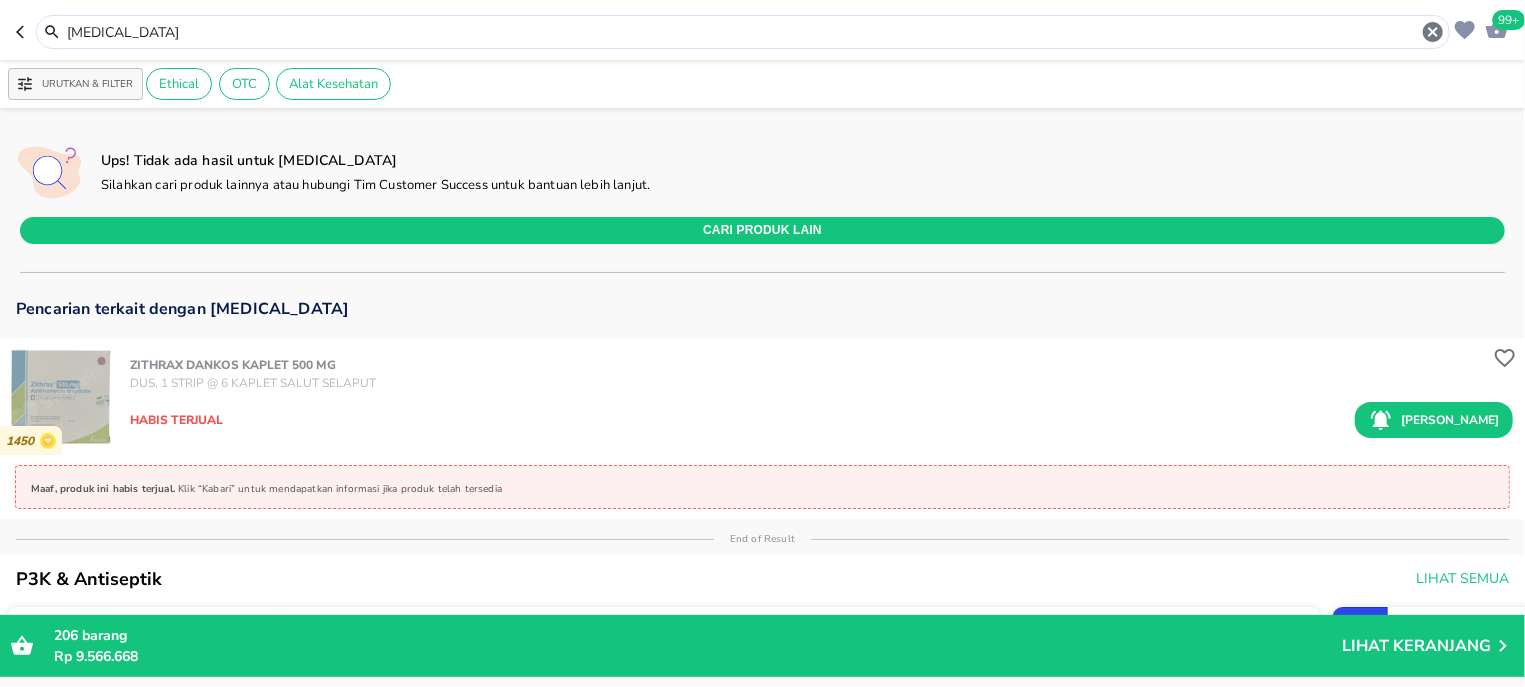 click on "[MEDICAL_DATA]" at bounding box center (743, 32) 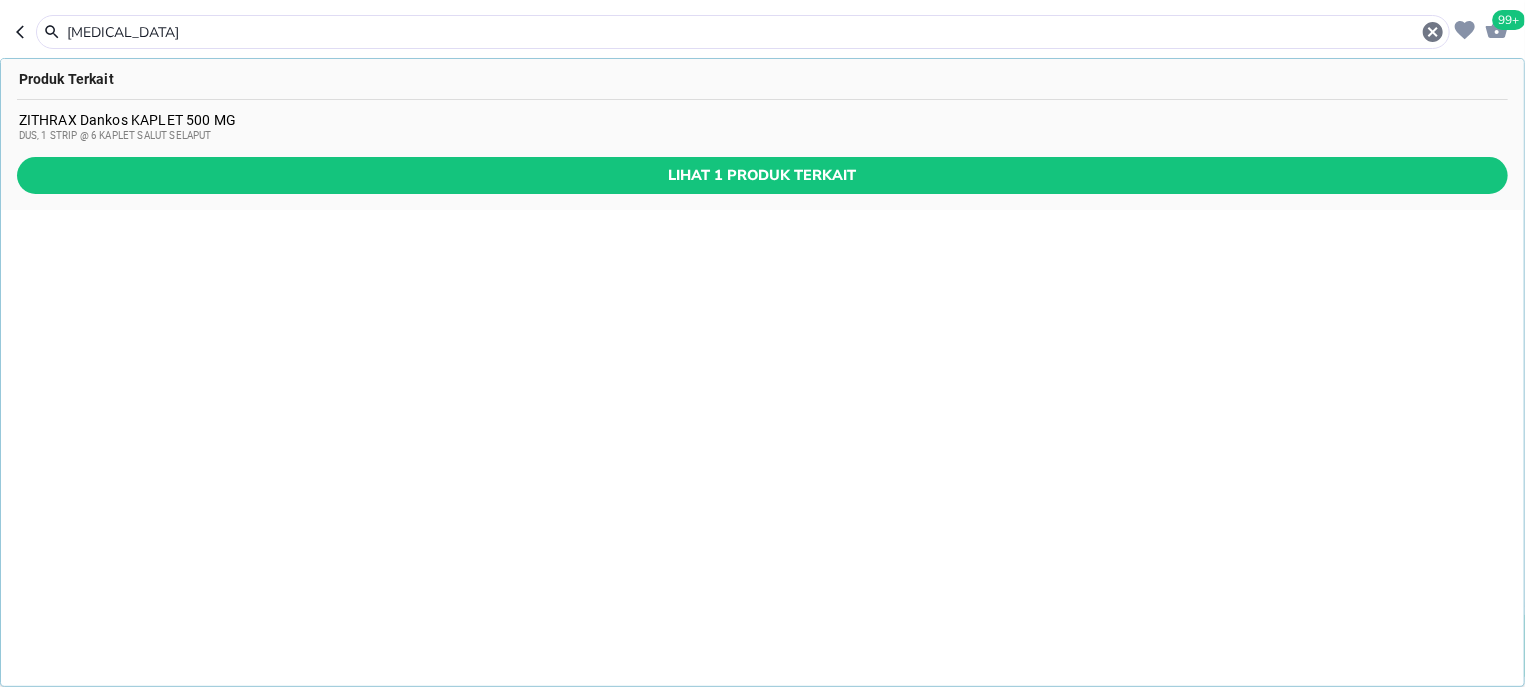 click on "[MEDICAL_DATA]" at bounding box center (743, 32) 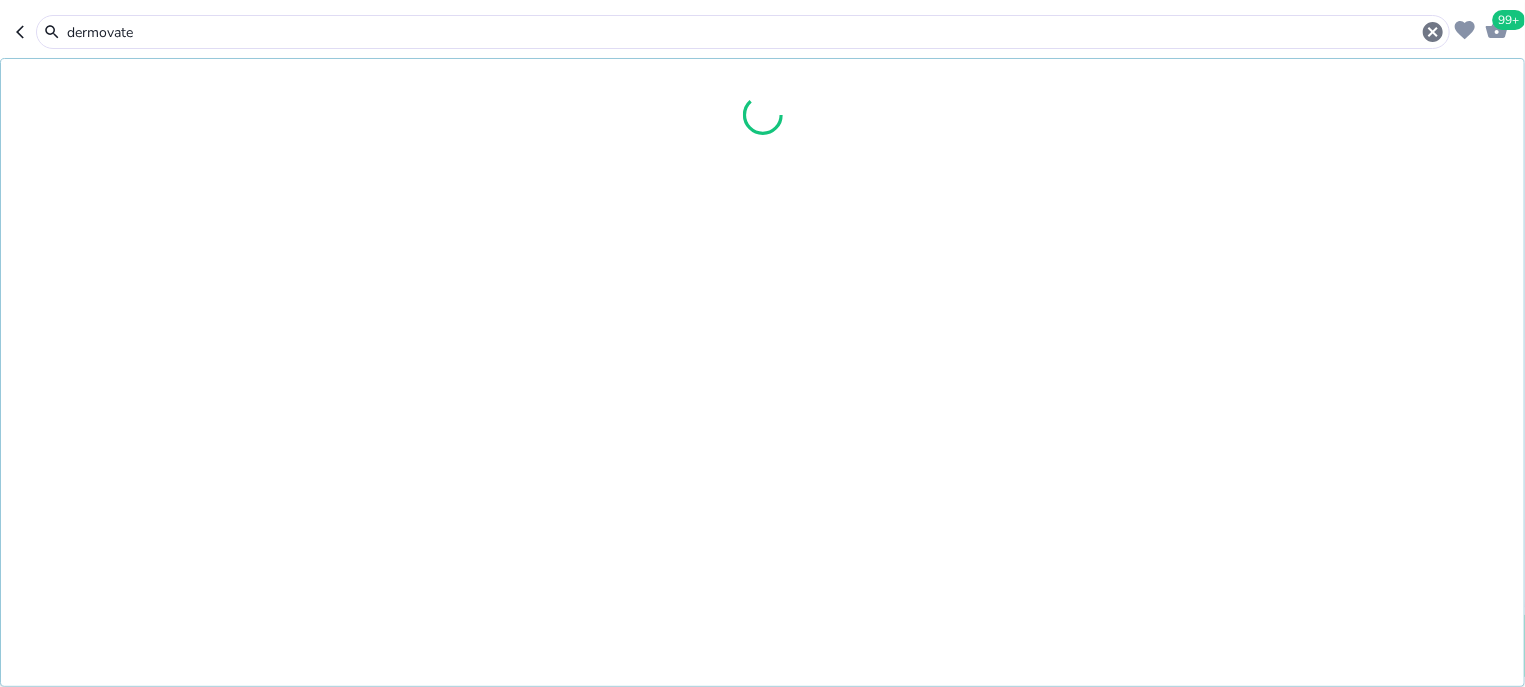 type on "dermovate" 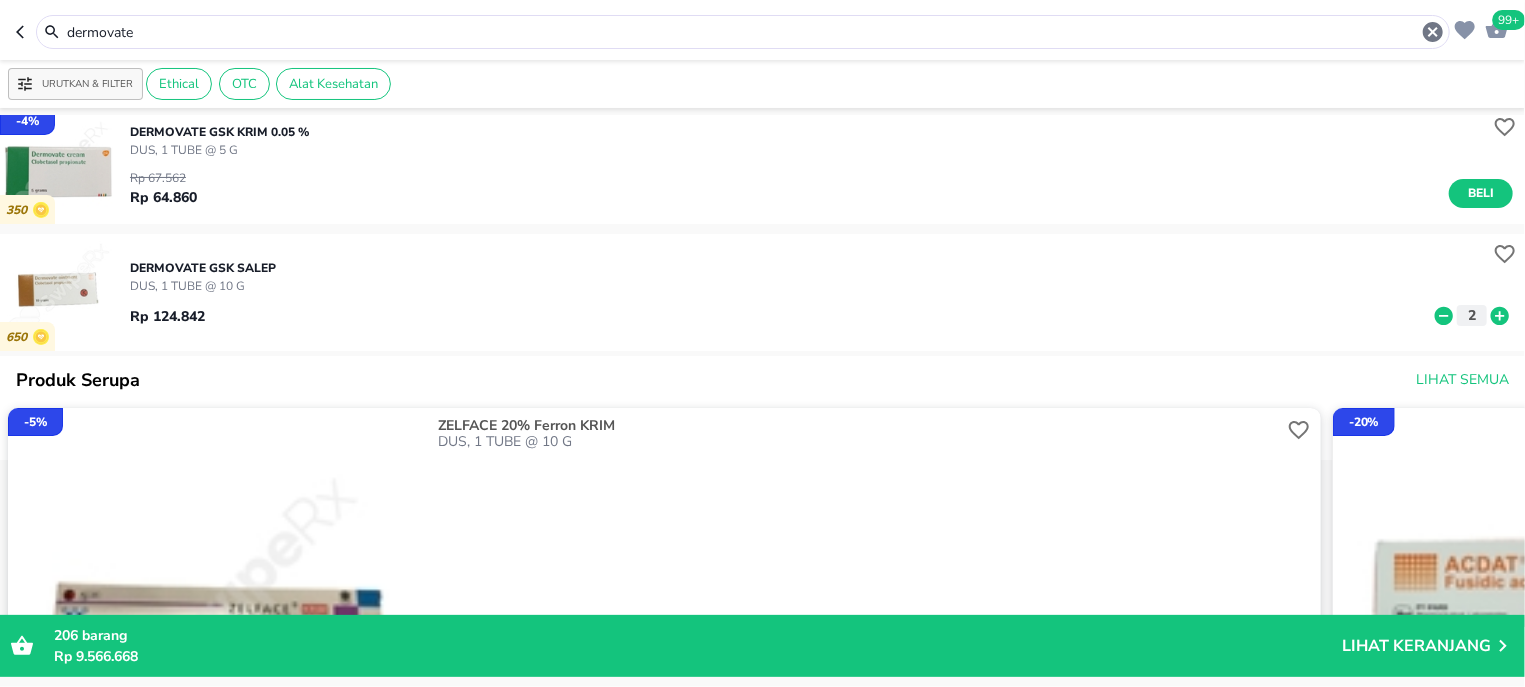 scroll, scrollTop: 127, scrollLeft: 0, axis: vertical 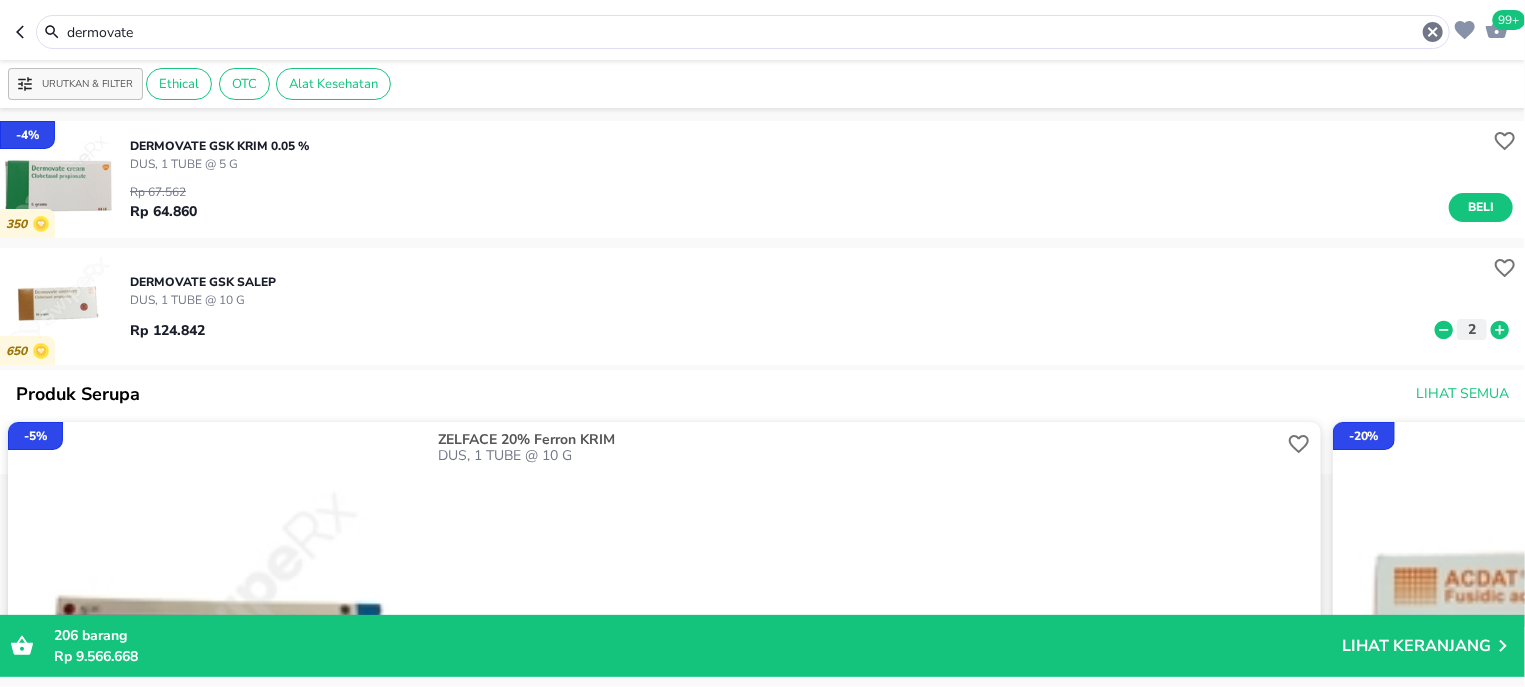 click 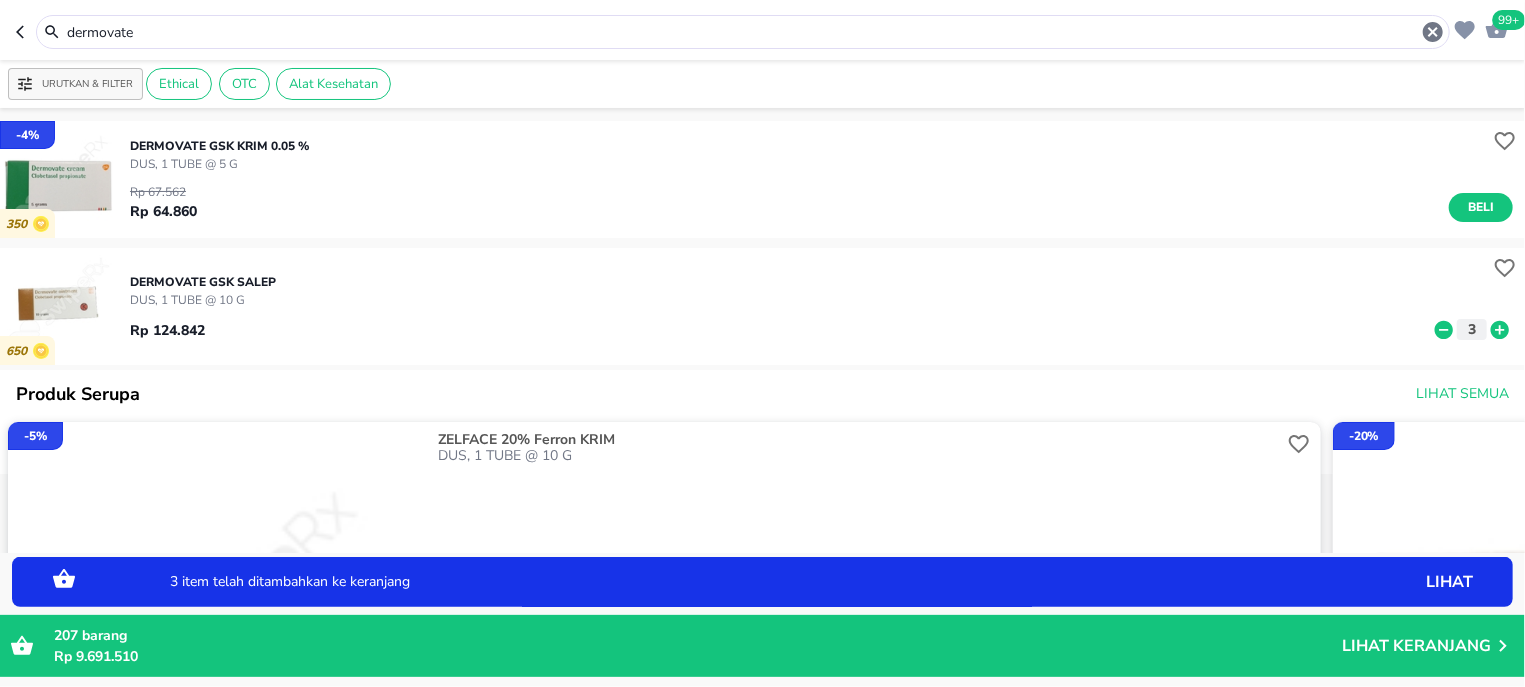 click 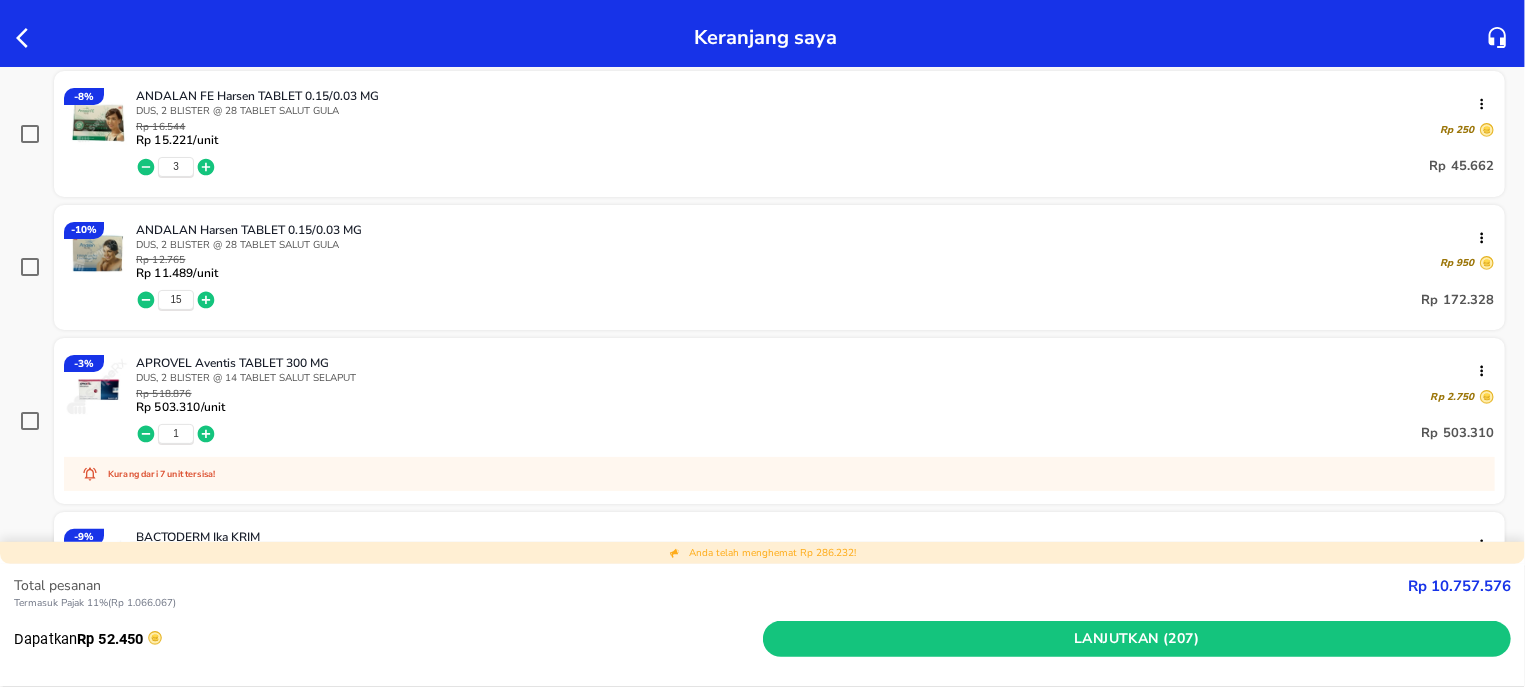 scroll, scrollTop: 0, scrollLeft: 0, axis: both 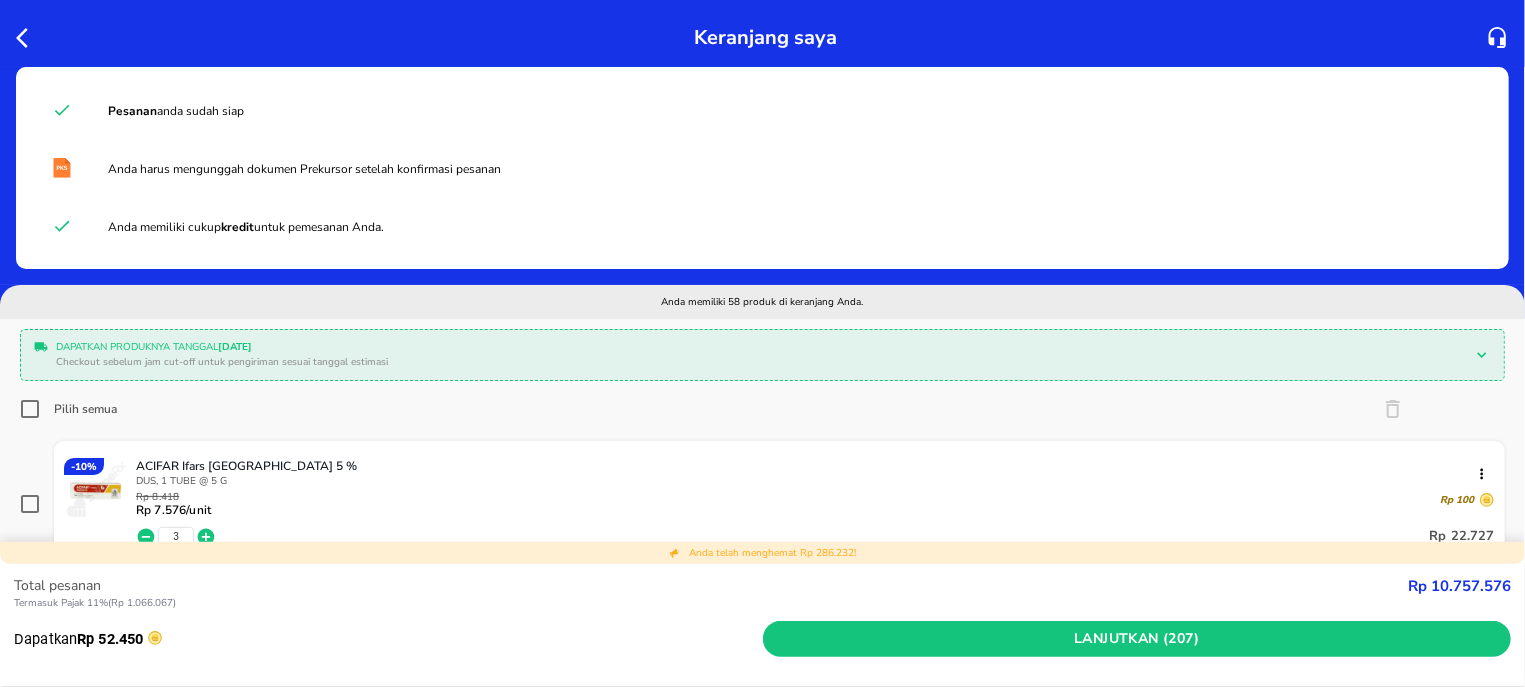click 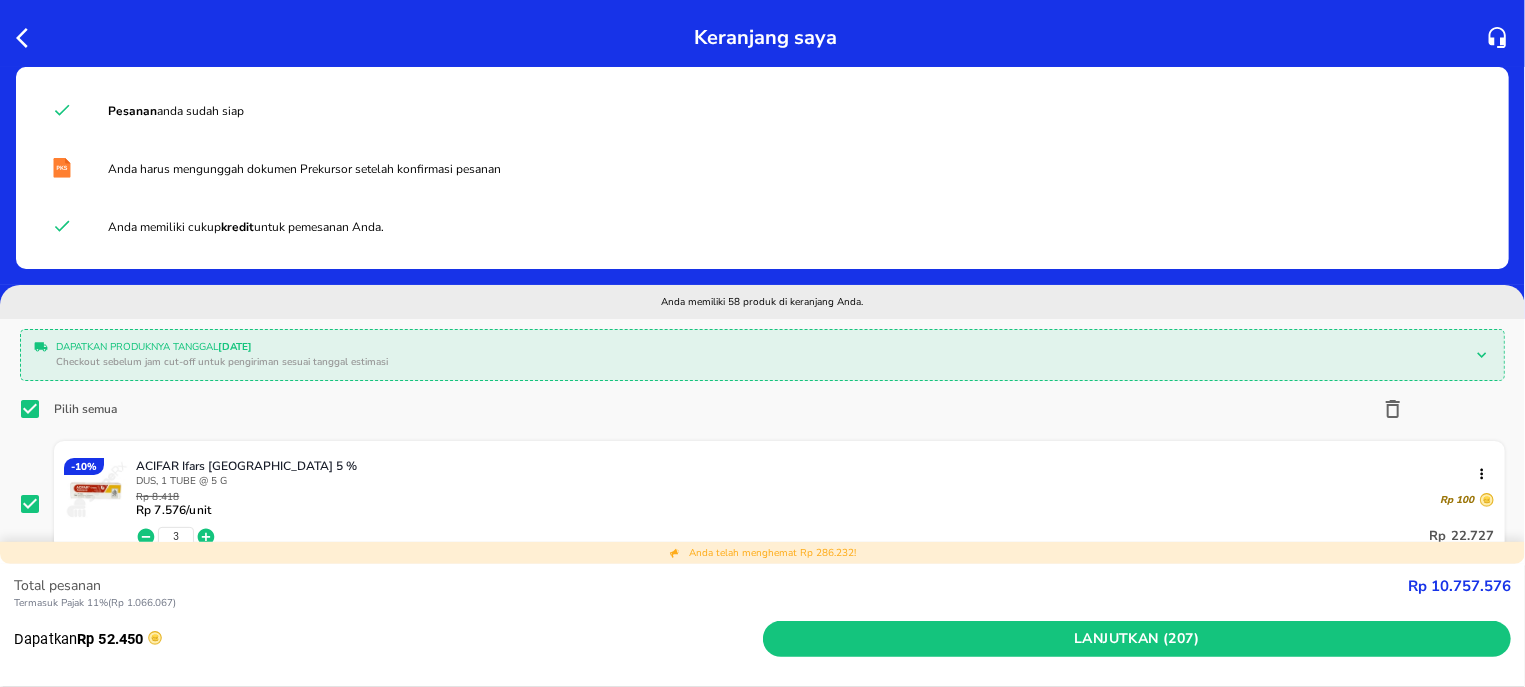 checkbox on "true" 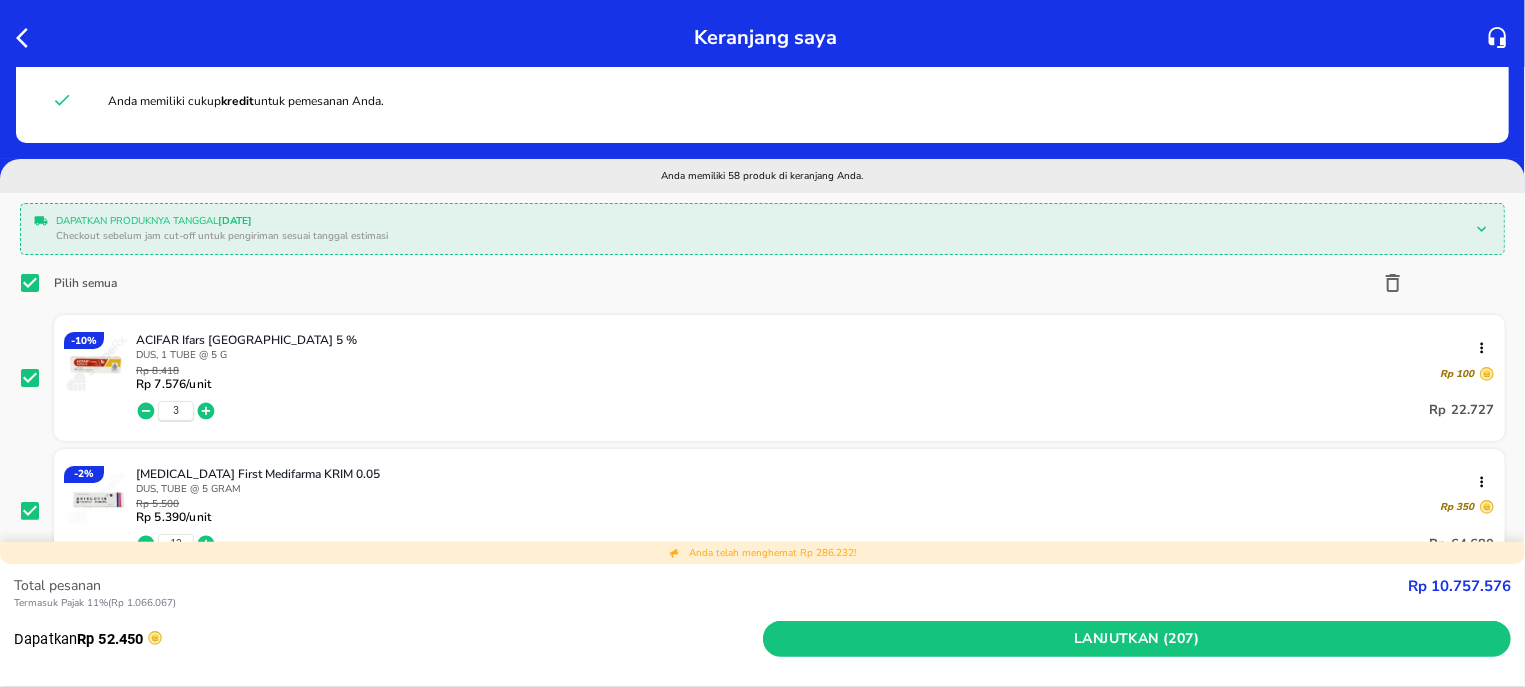 scroll, scrollTop: 382, scrollLeft: 0, axis: vertical 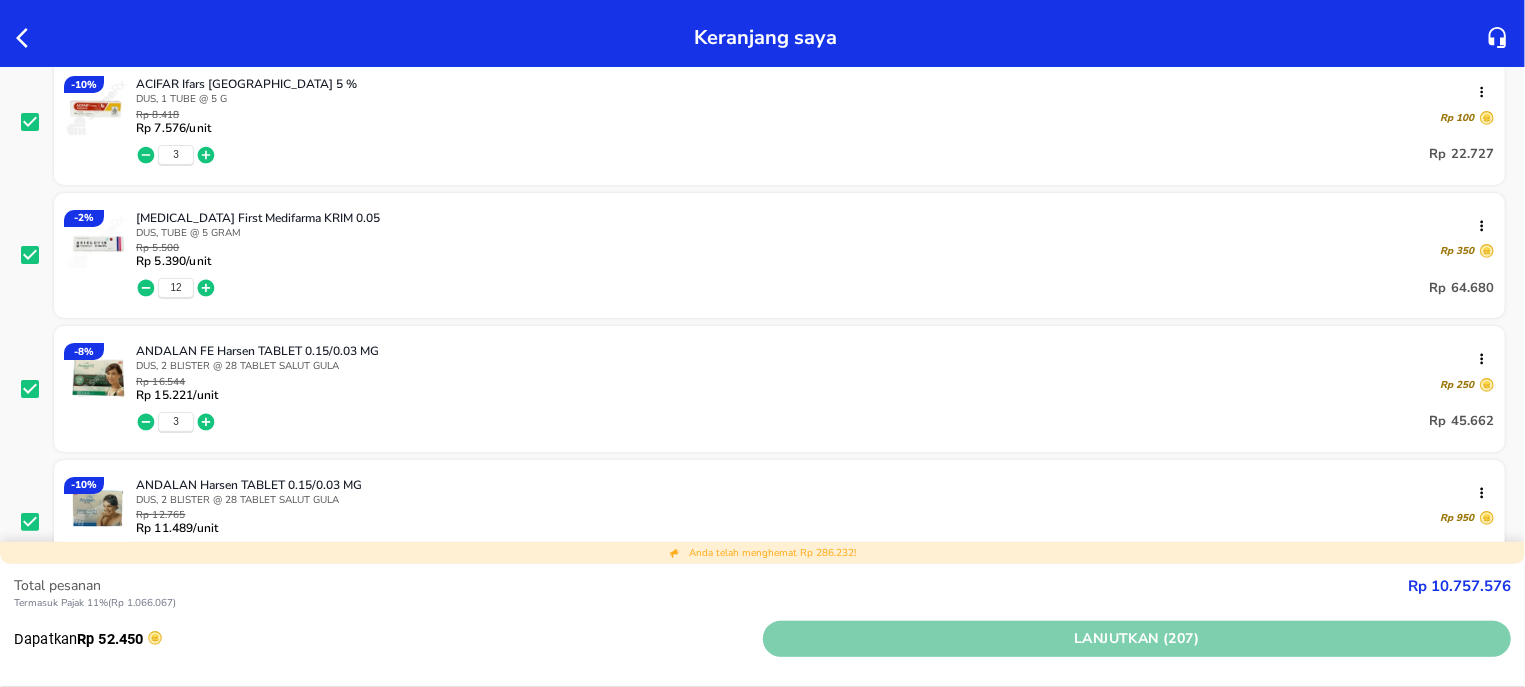 click on "Lanjutkan (207)" at bounding box center (1137, 639) 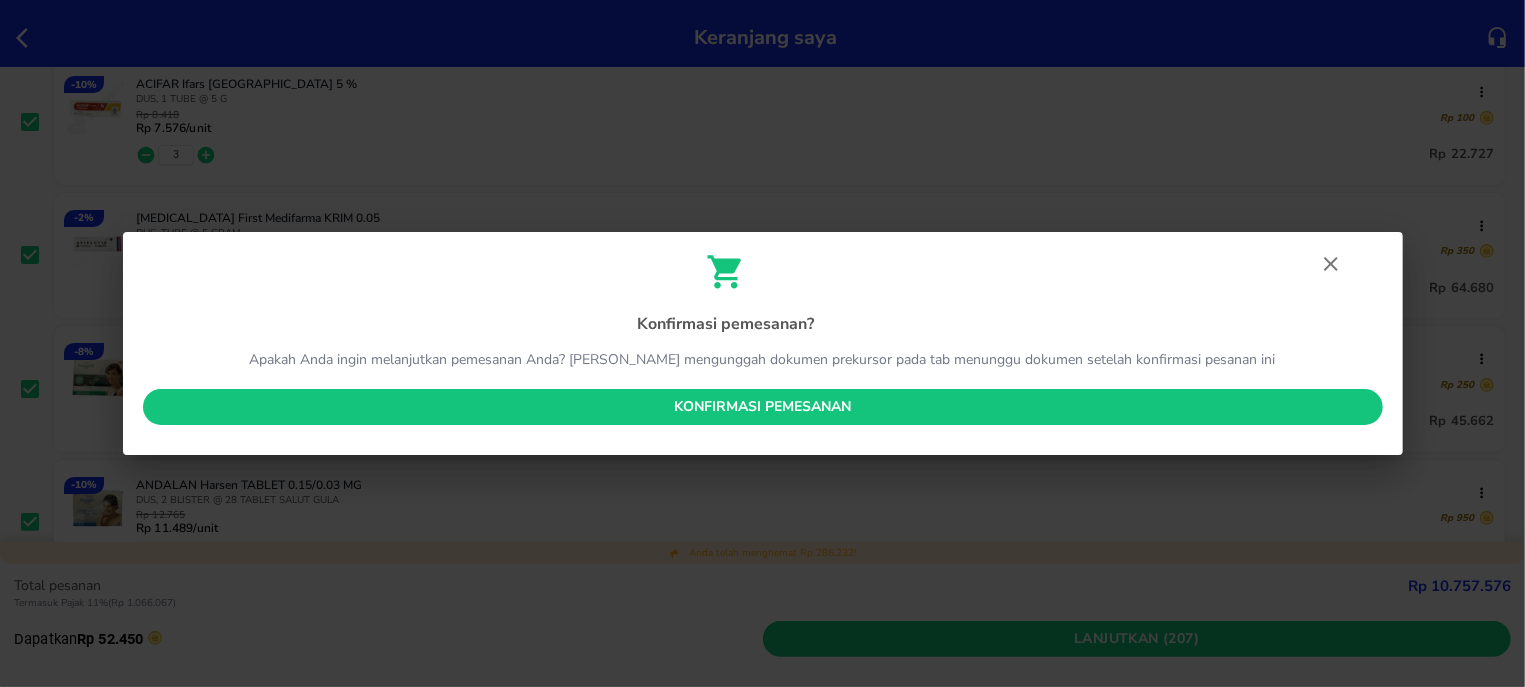 click on "Konfirmasi pemesanan" at bounding box center (763, 407) 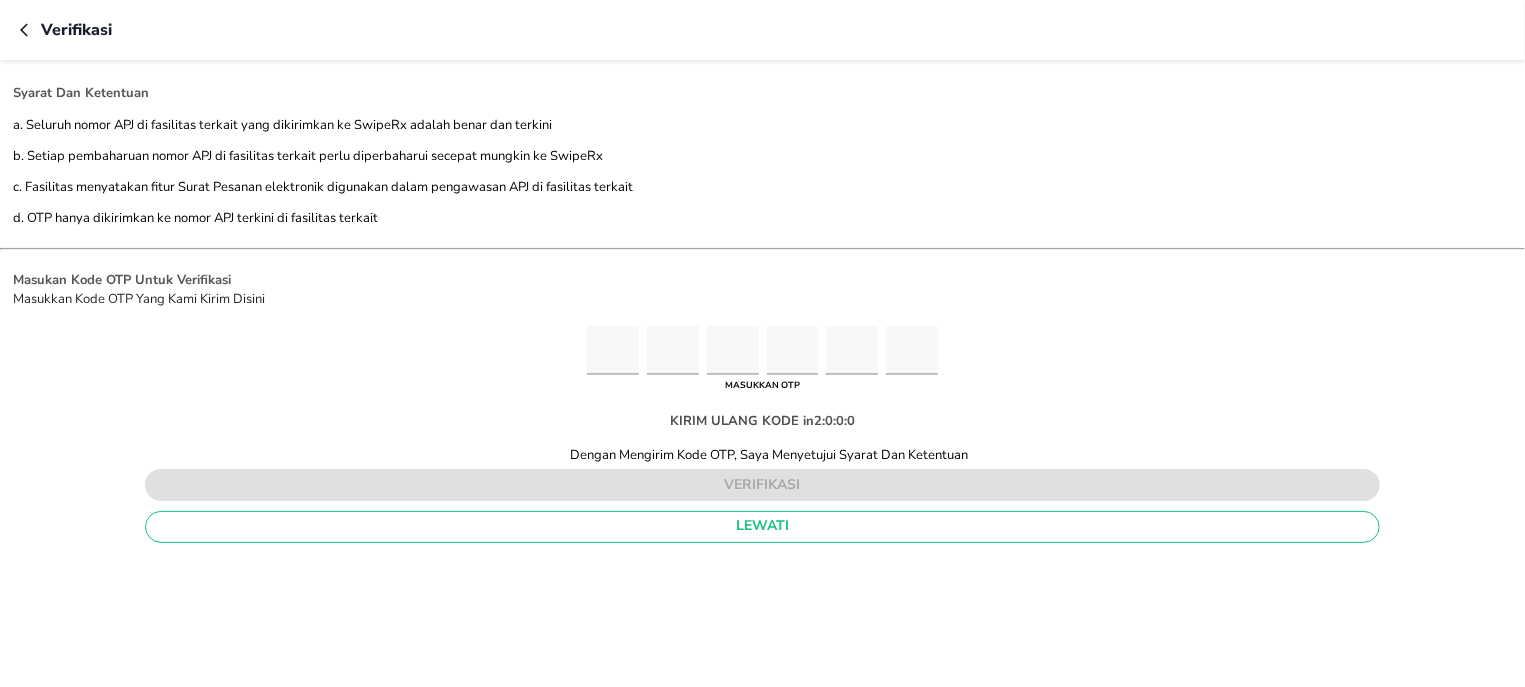 click at bounding box center (613, 350) 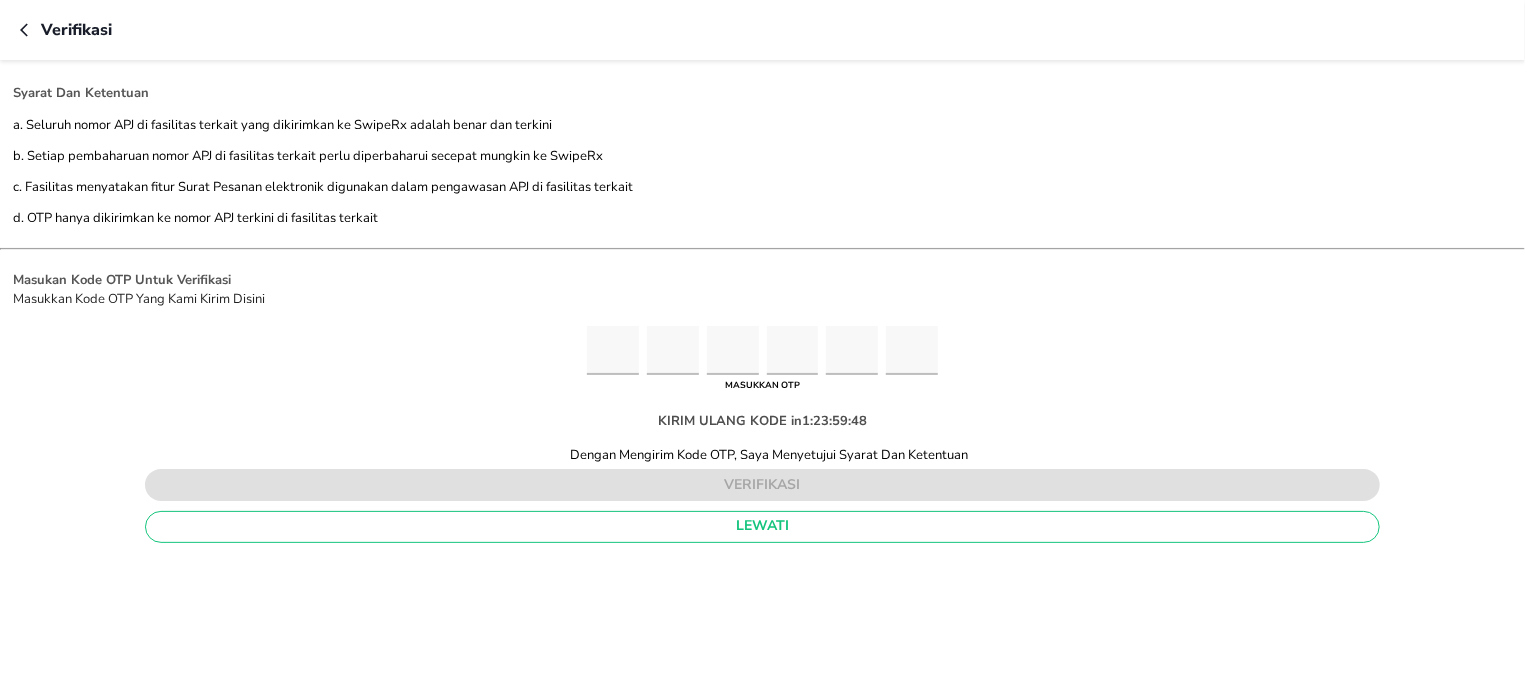click at bounding box center (613, 350) 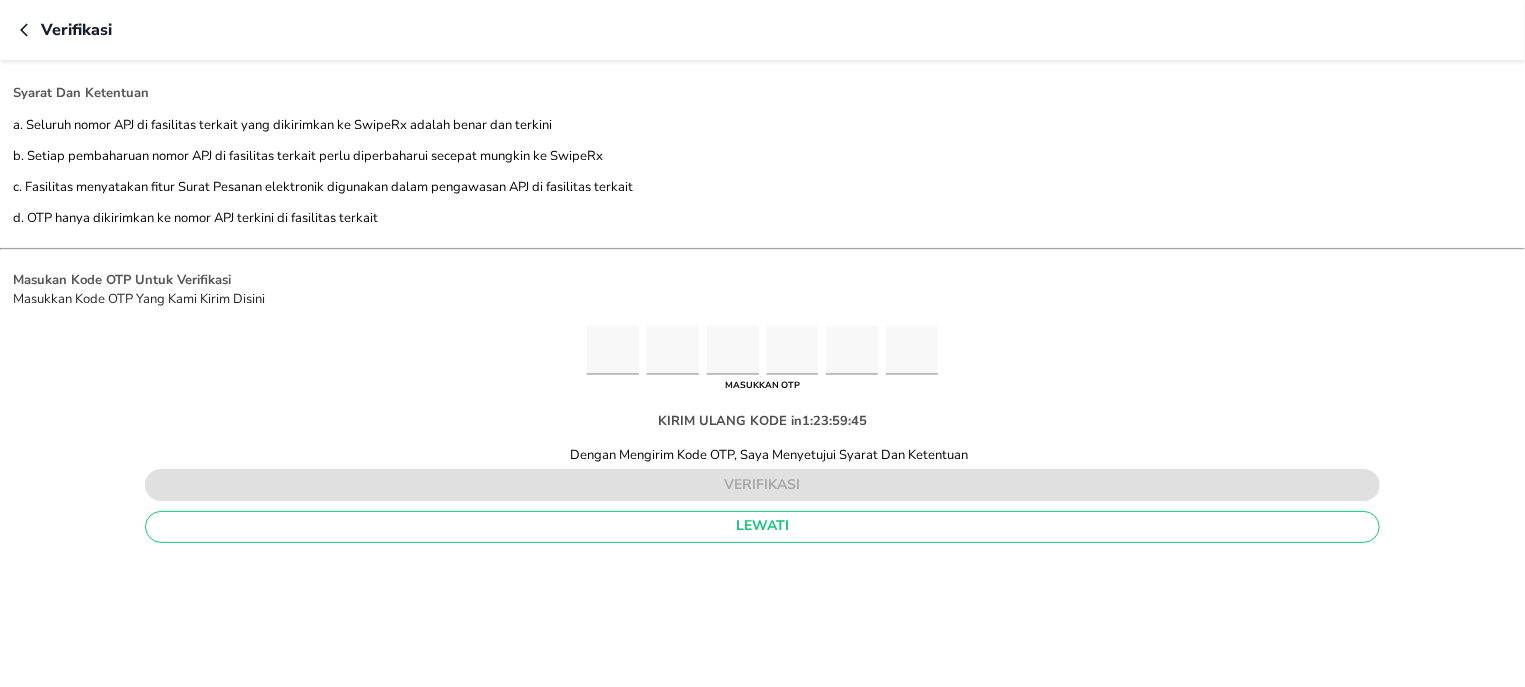type on "8" 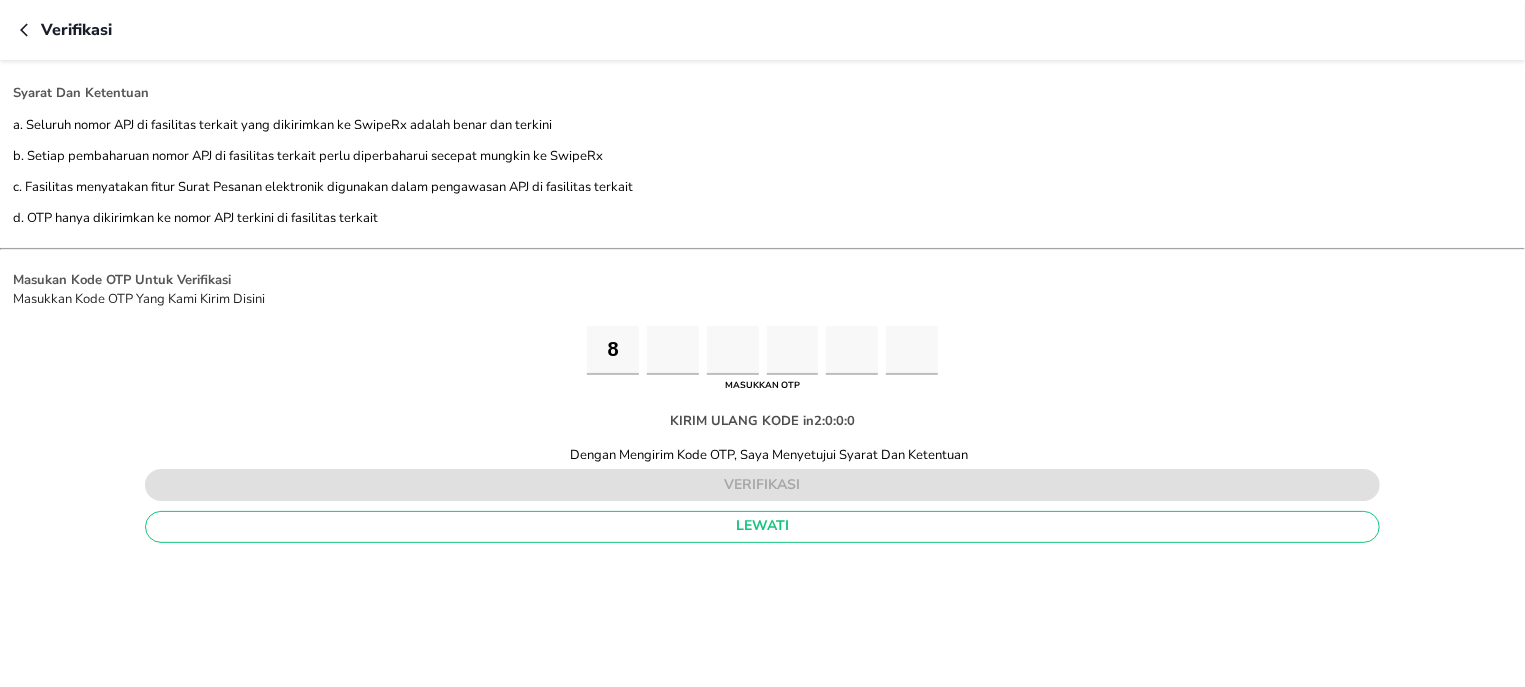 type on "6" 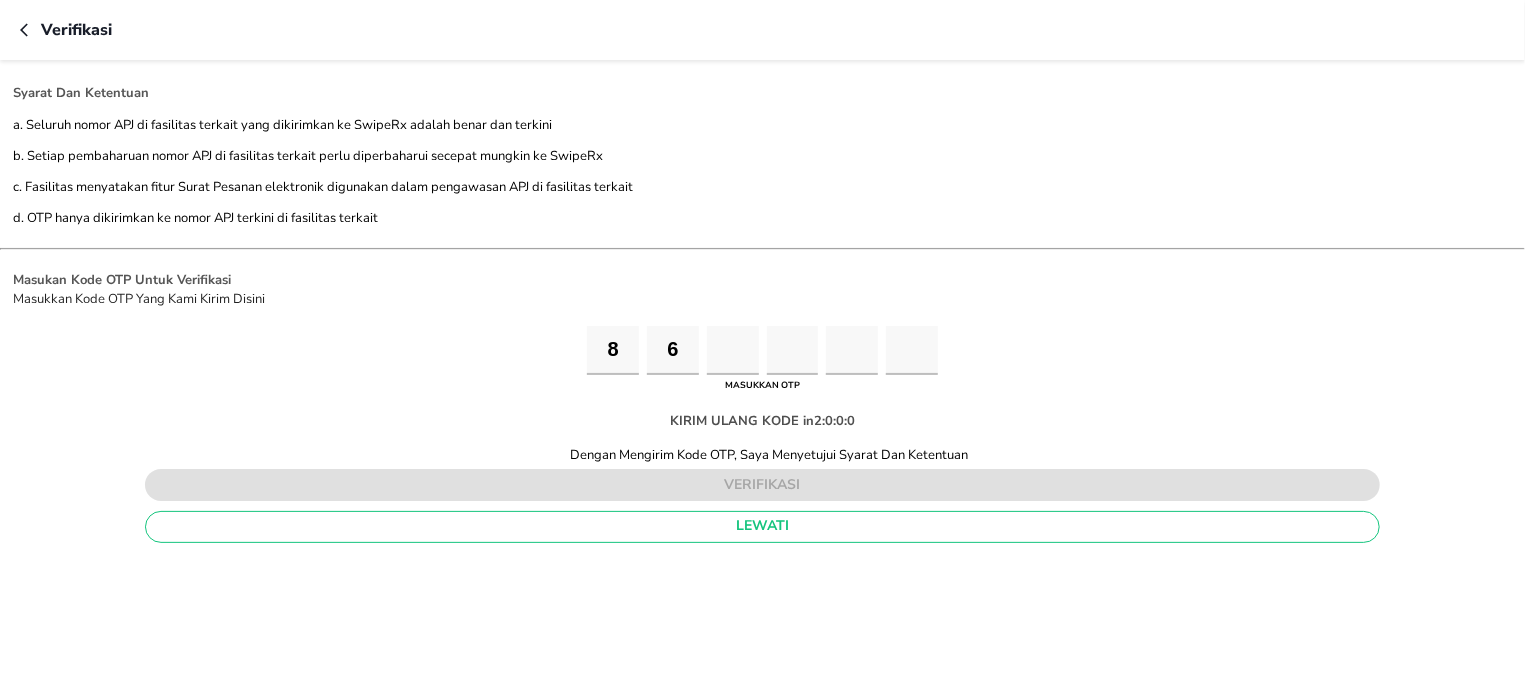 type on "9" 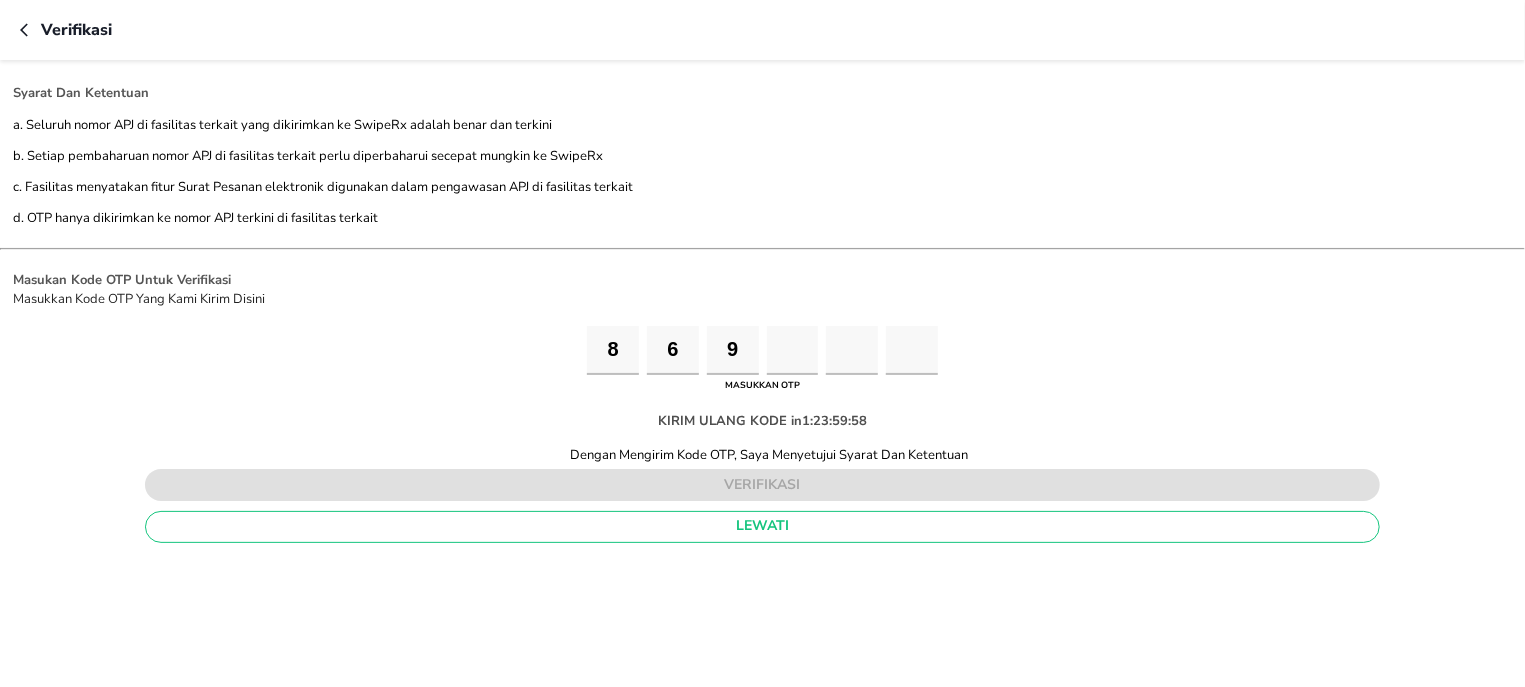 type on "4" 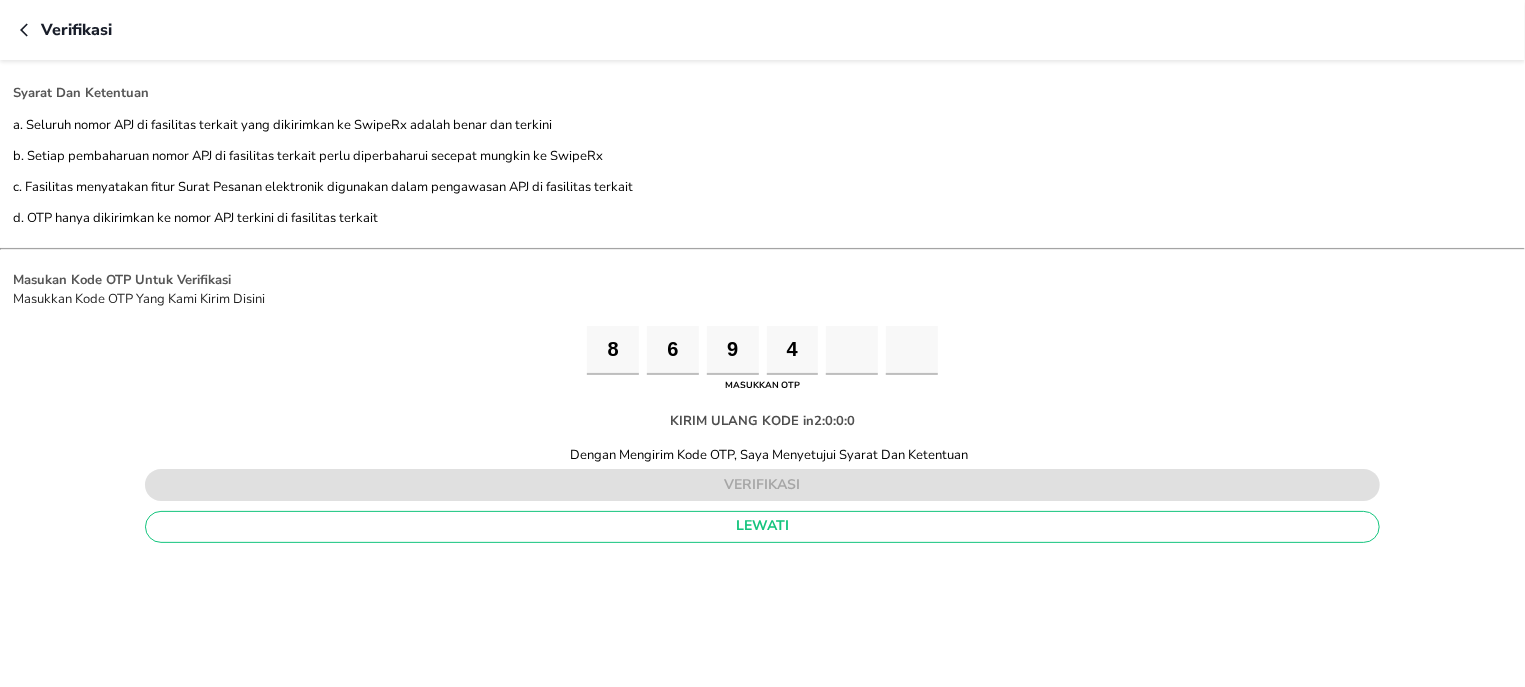 type on "6" 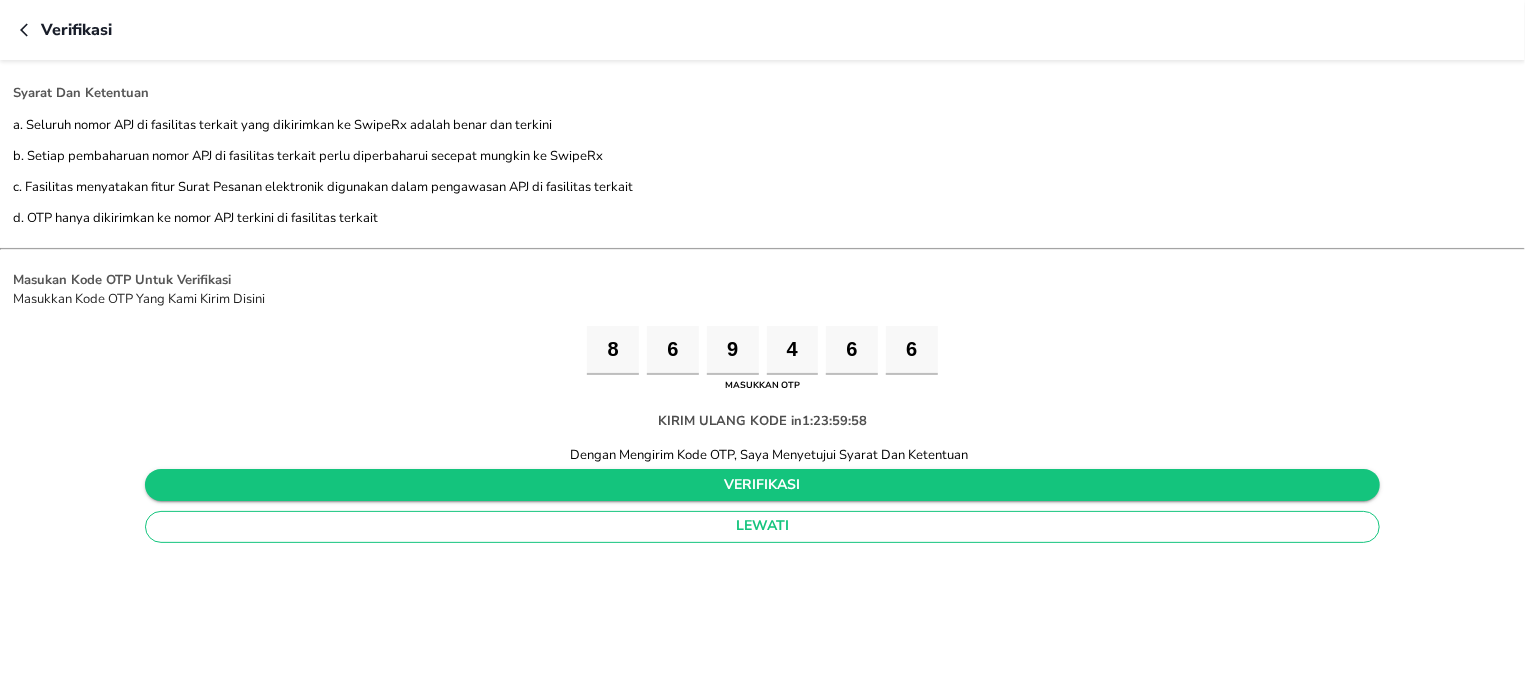 type on "6" 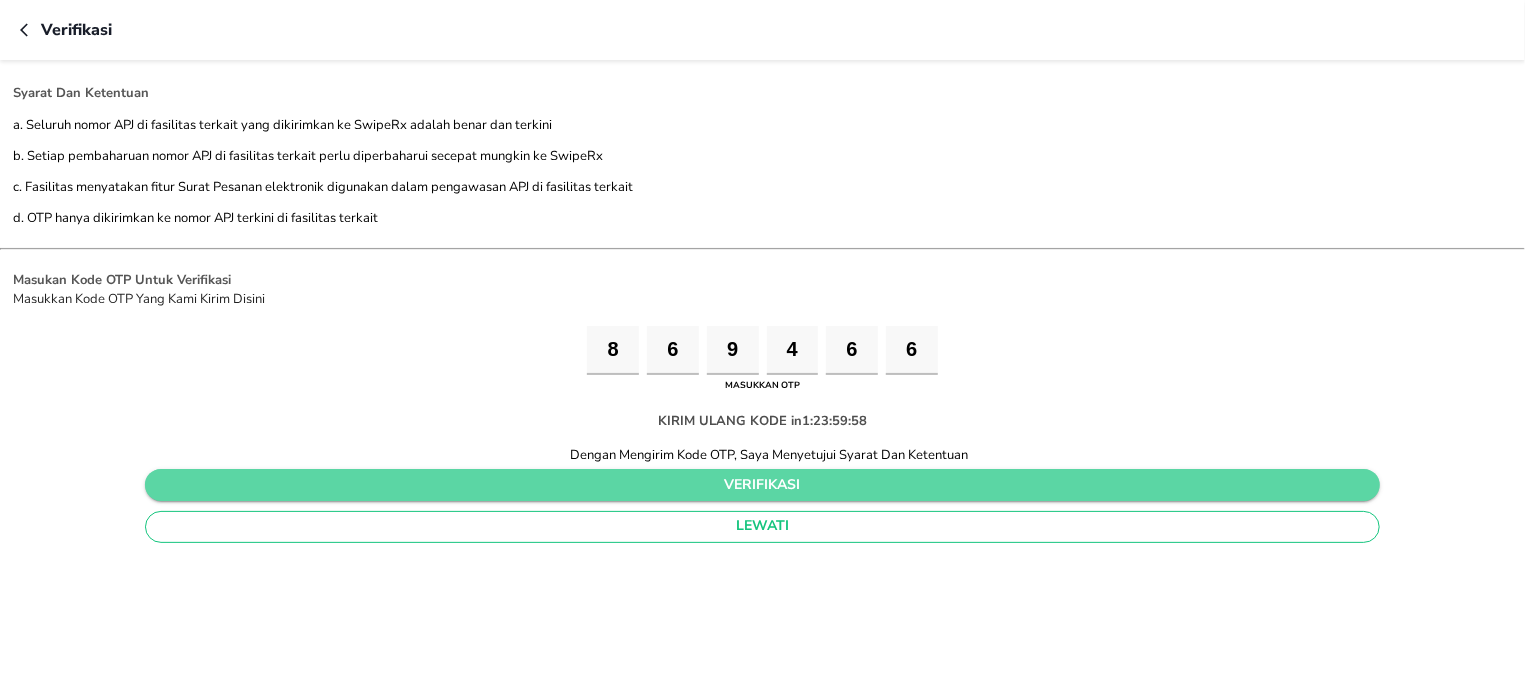 click on "verifikasi" at bounding box center (762, 485) 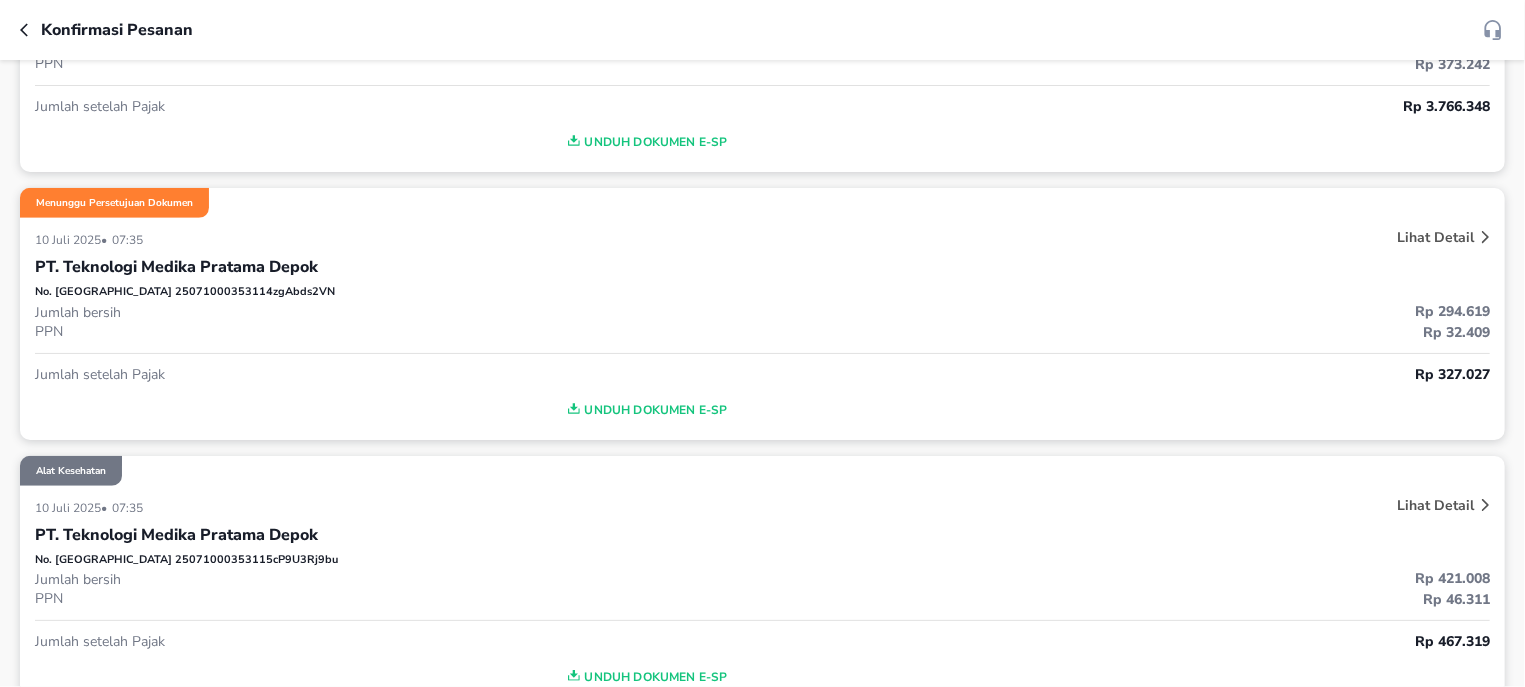 scroll, scrollTop: 0, scrollLeft: 0, axis: both 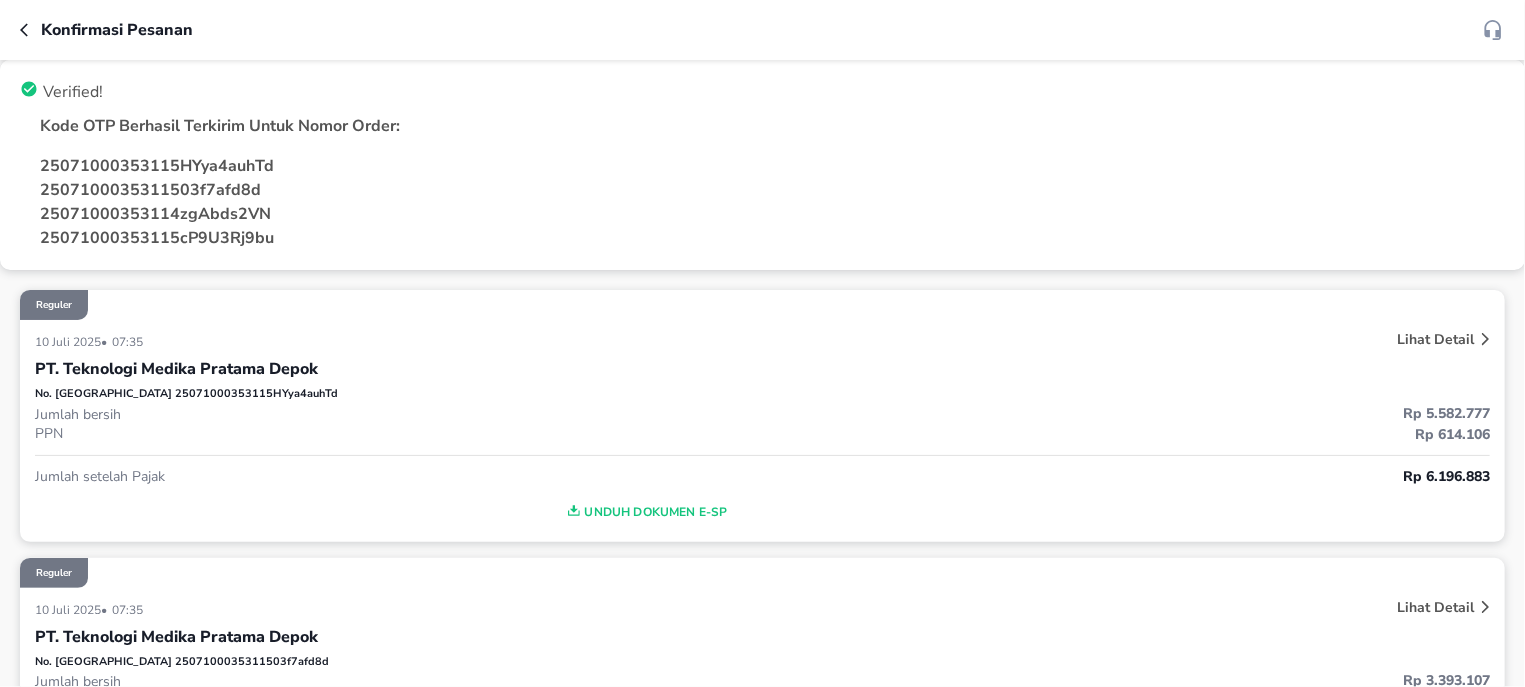 click 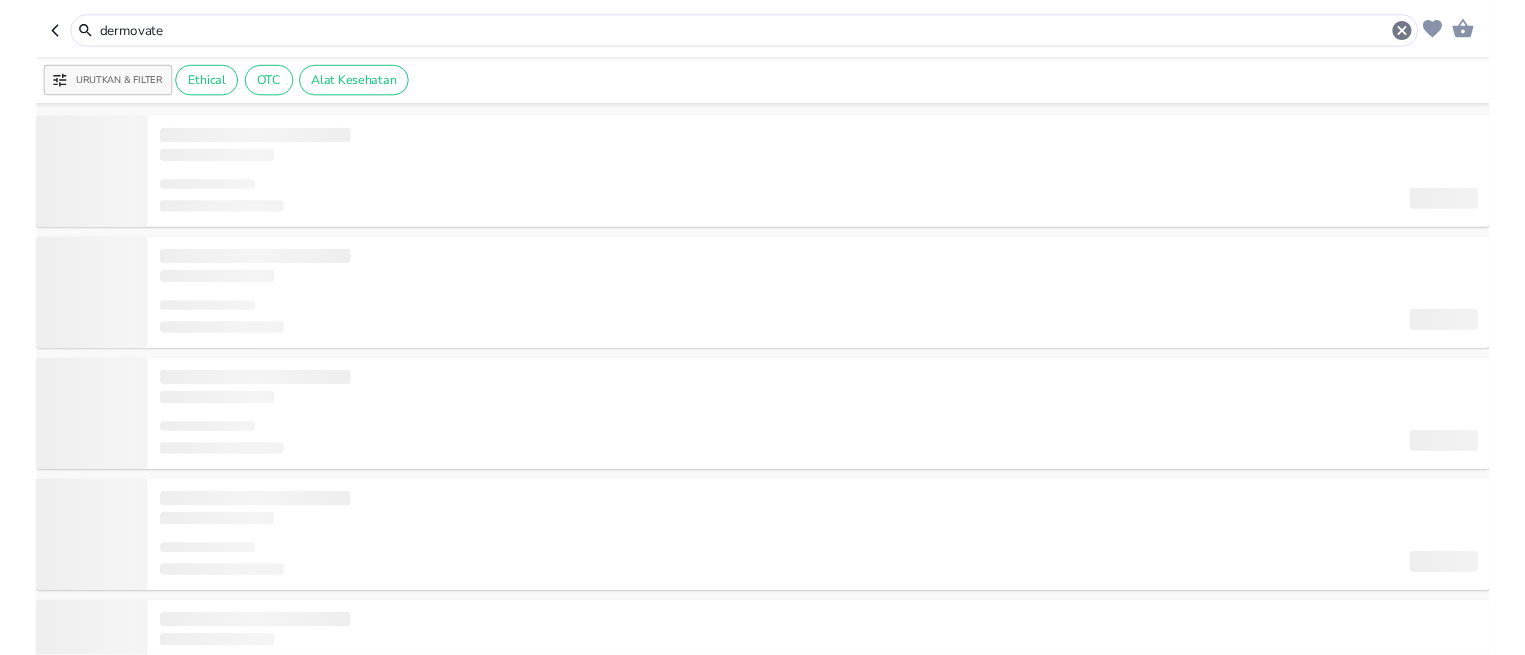 scroll, scrollTop: 0, scrollLeft: 0, axis: both 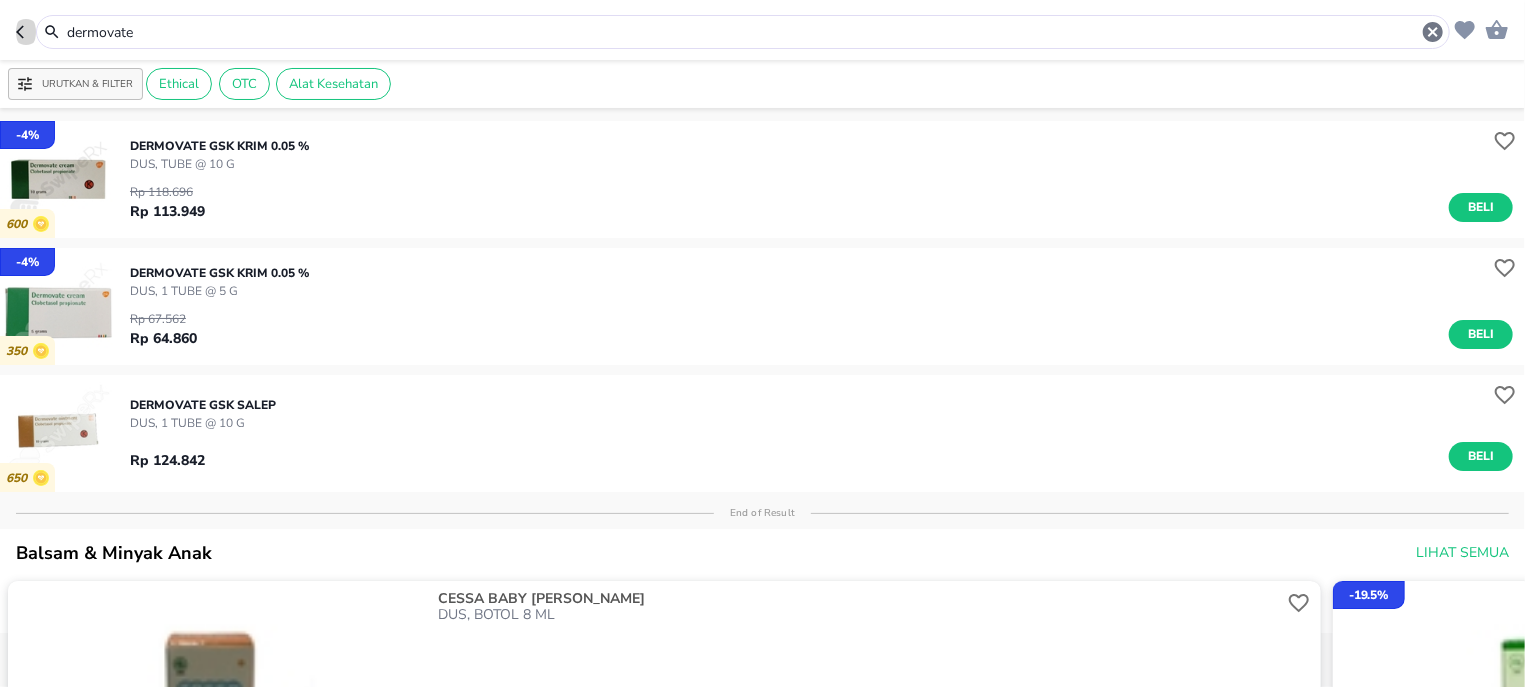 click 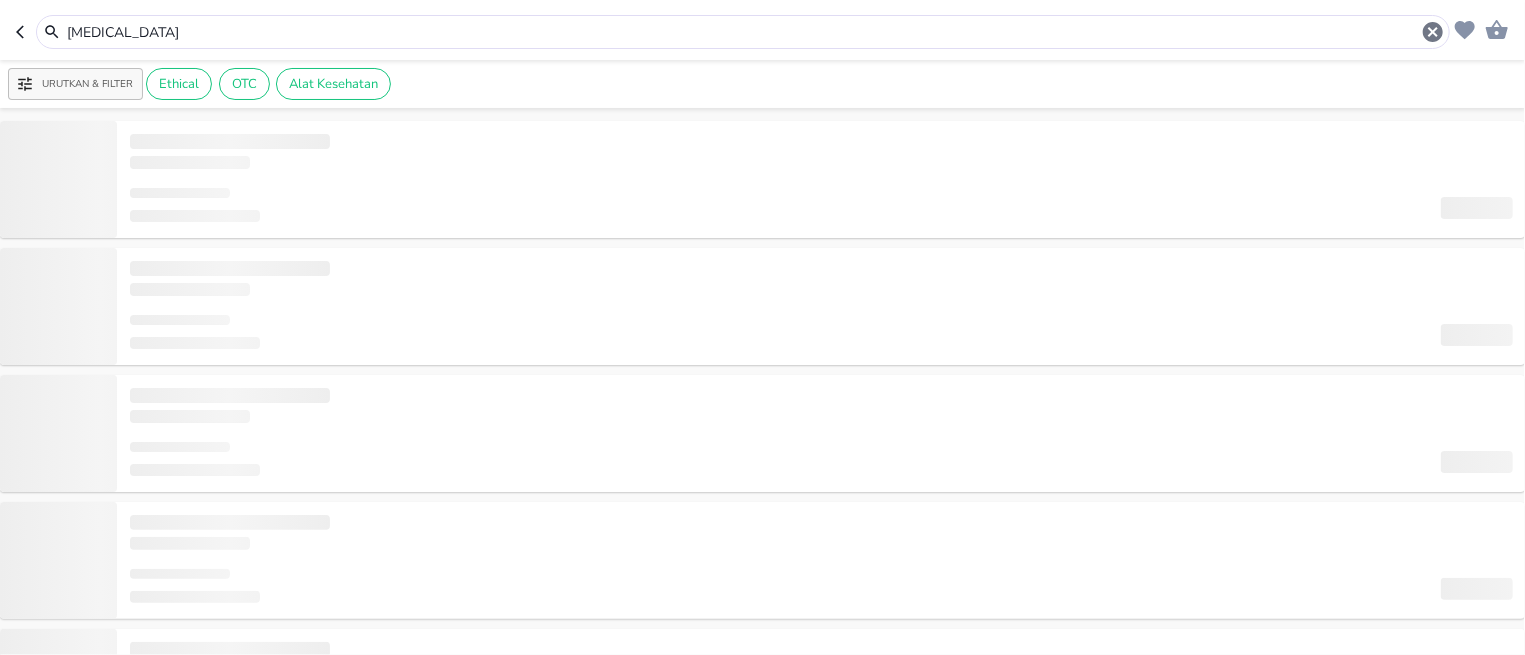 type on "[MEDICAL_DATA]" 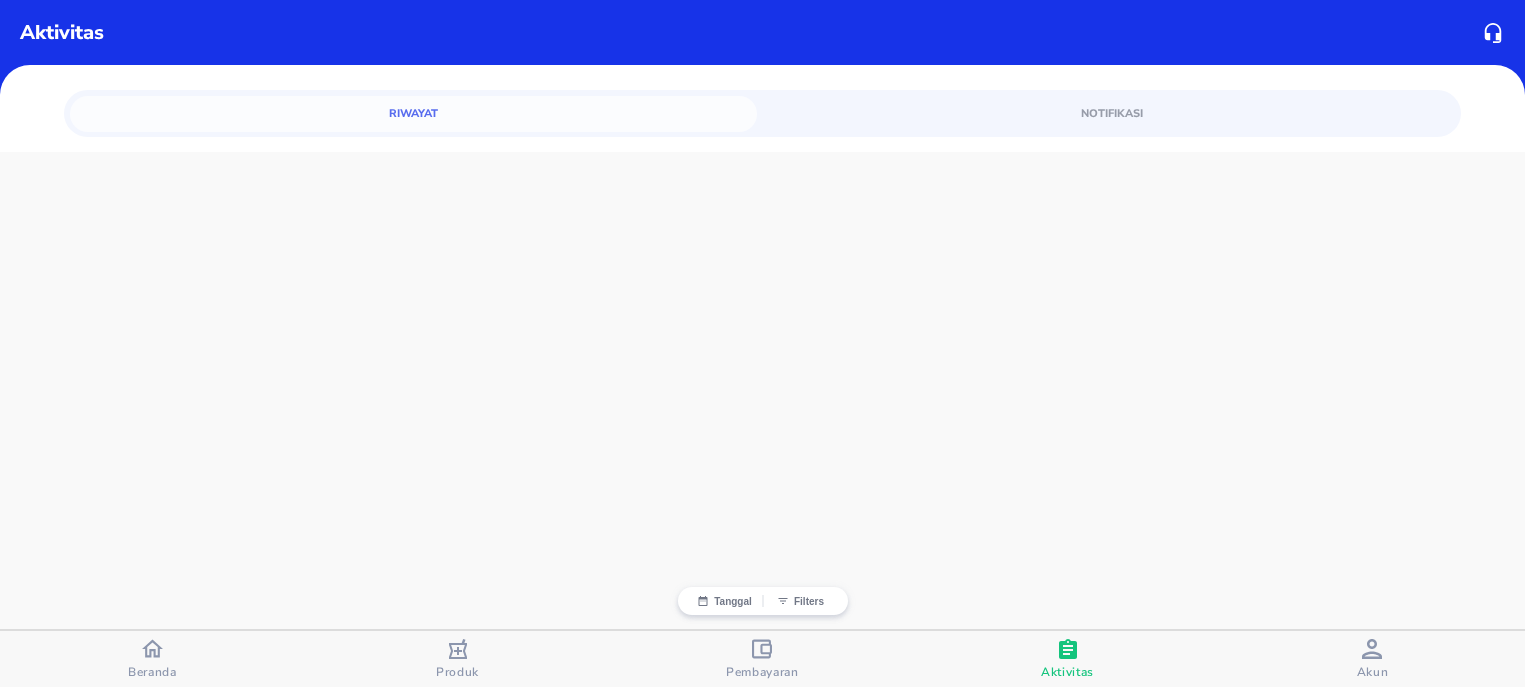 scroll, scrollTop: 0, scrollLeft: 0, axis: both 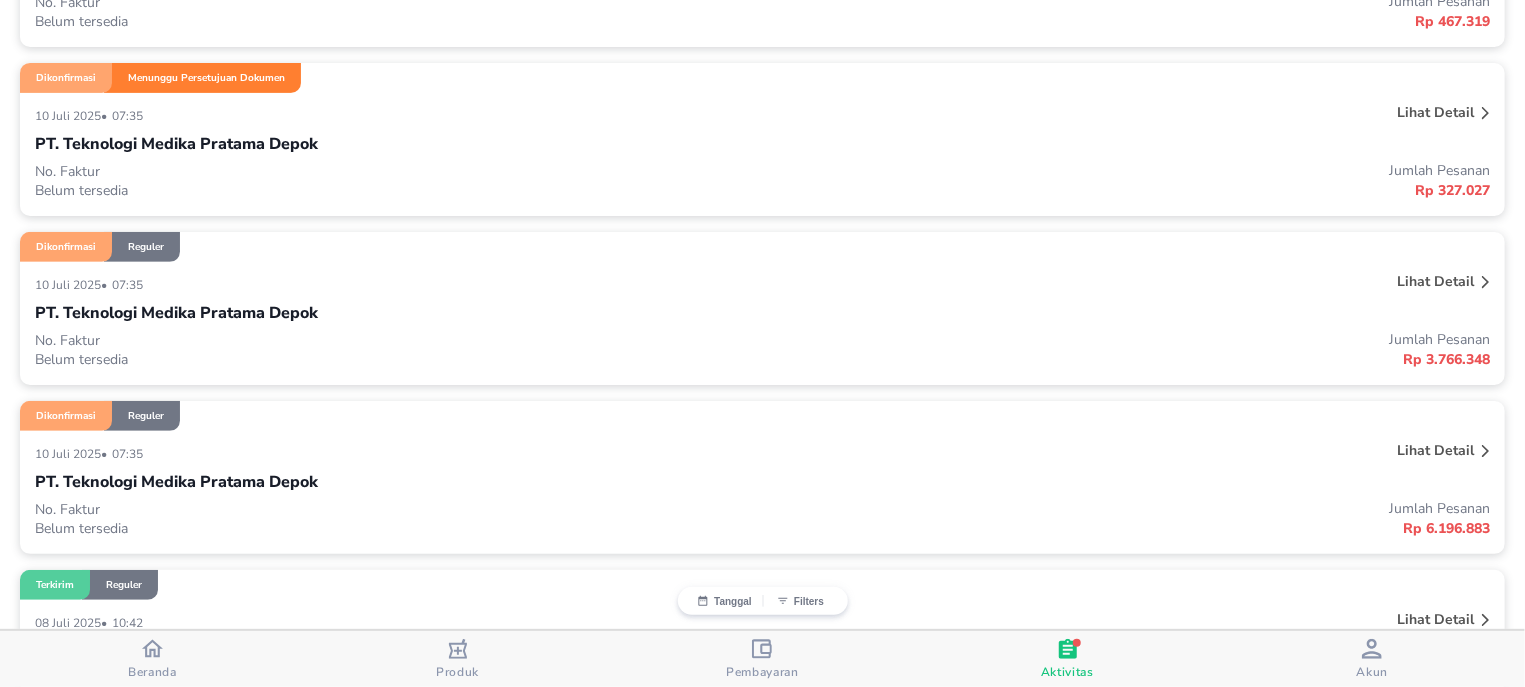 type 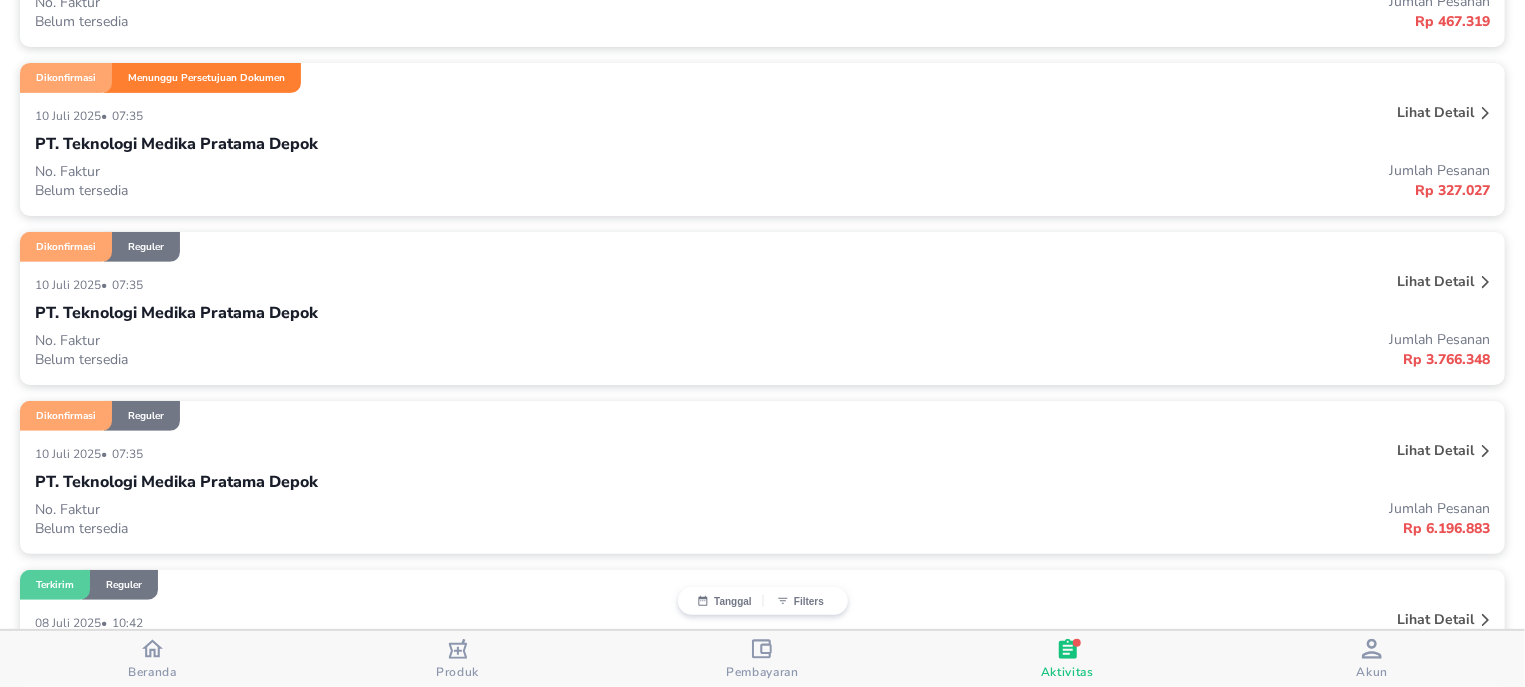 scroll, scrollTop: 0, scrollLeft: 0, axis: both 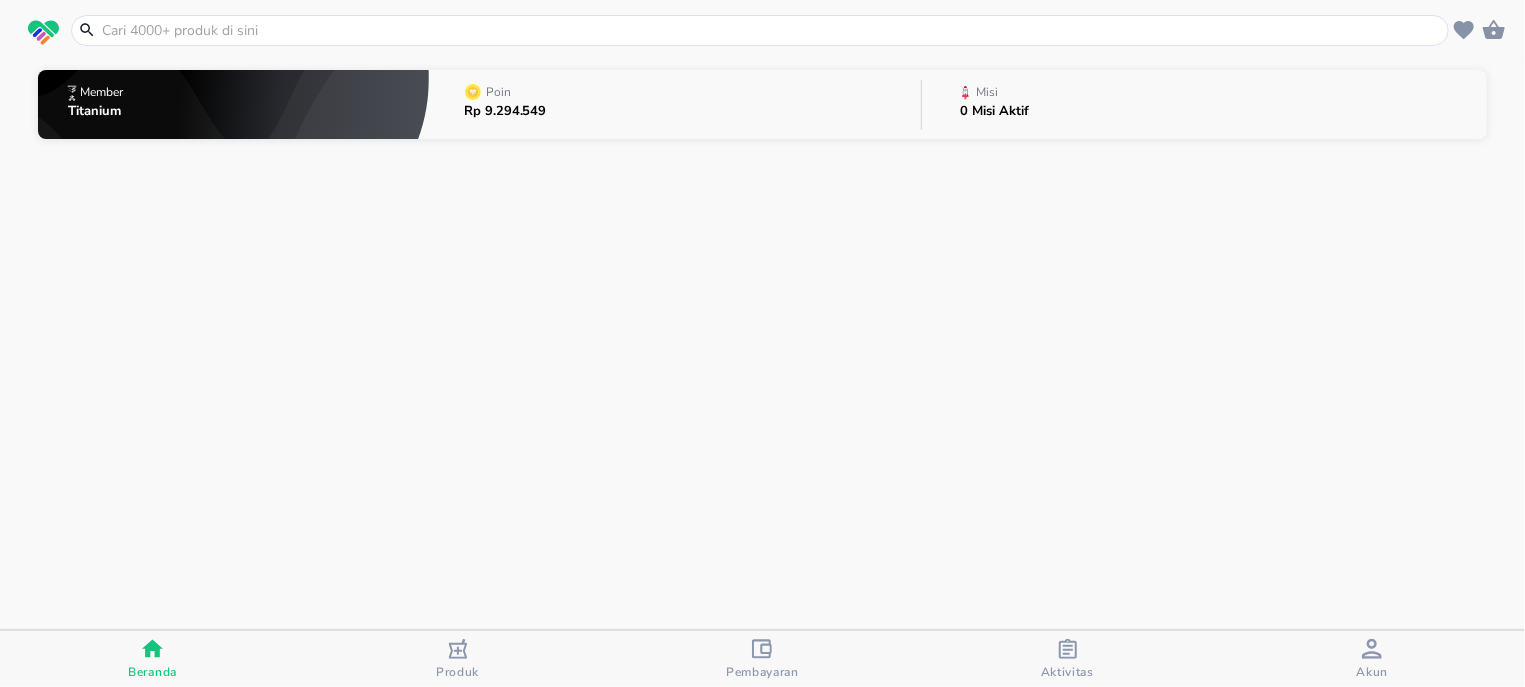 click at bounding box center [772, 30] 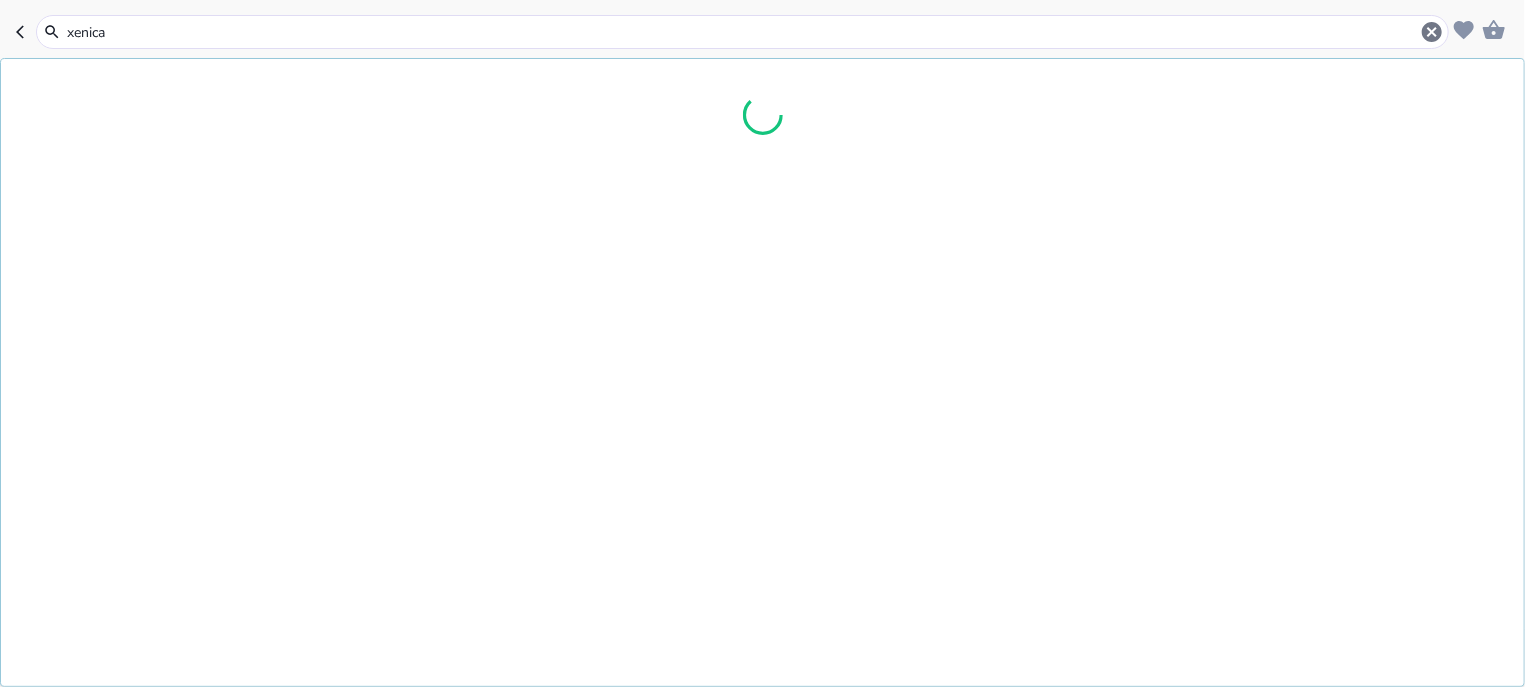 type on "xenical" 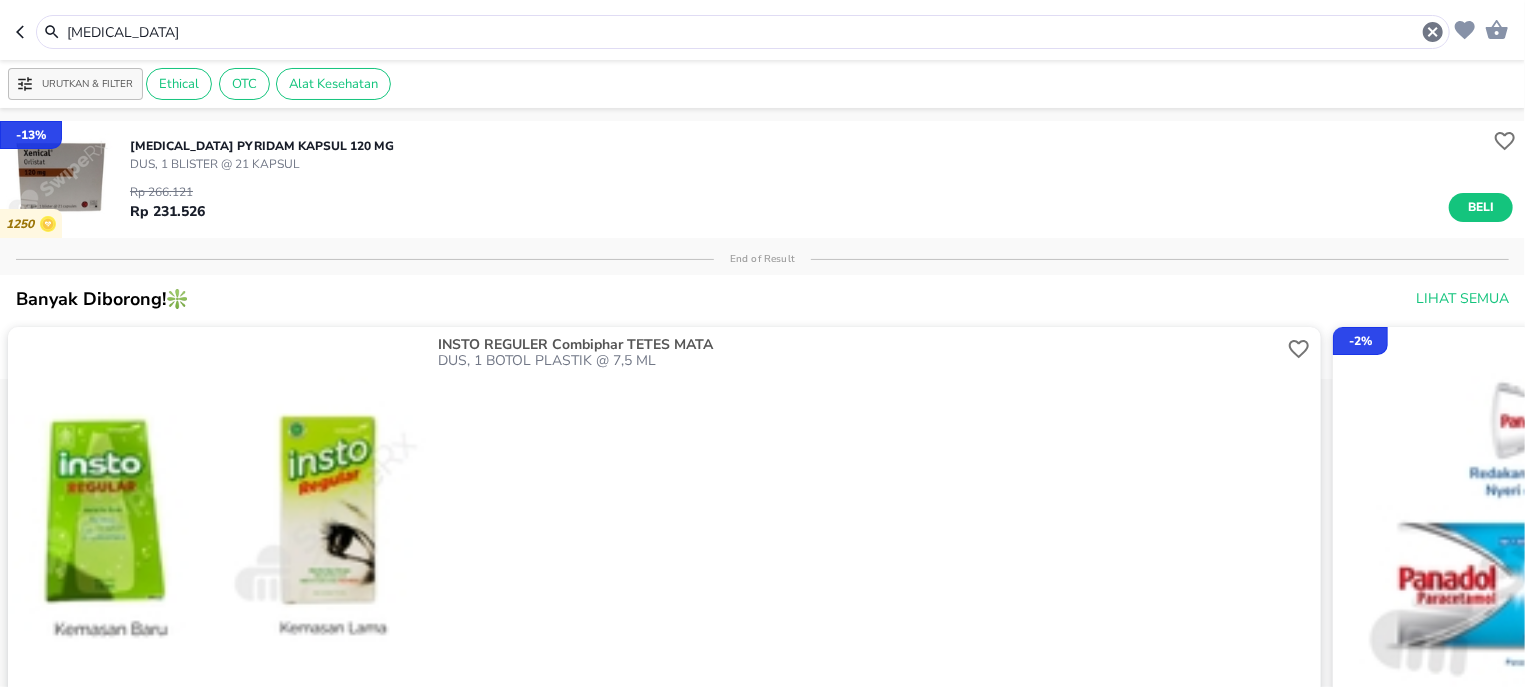 click on "Beli" at bounding box center [1481, 207] 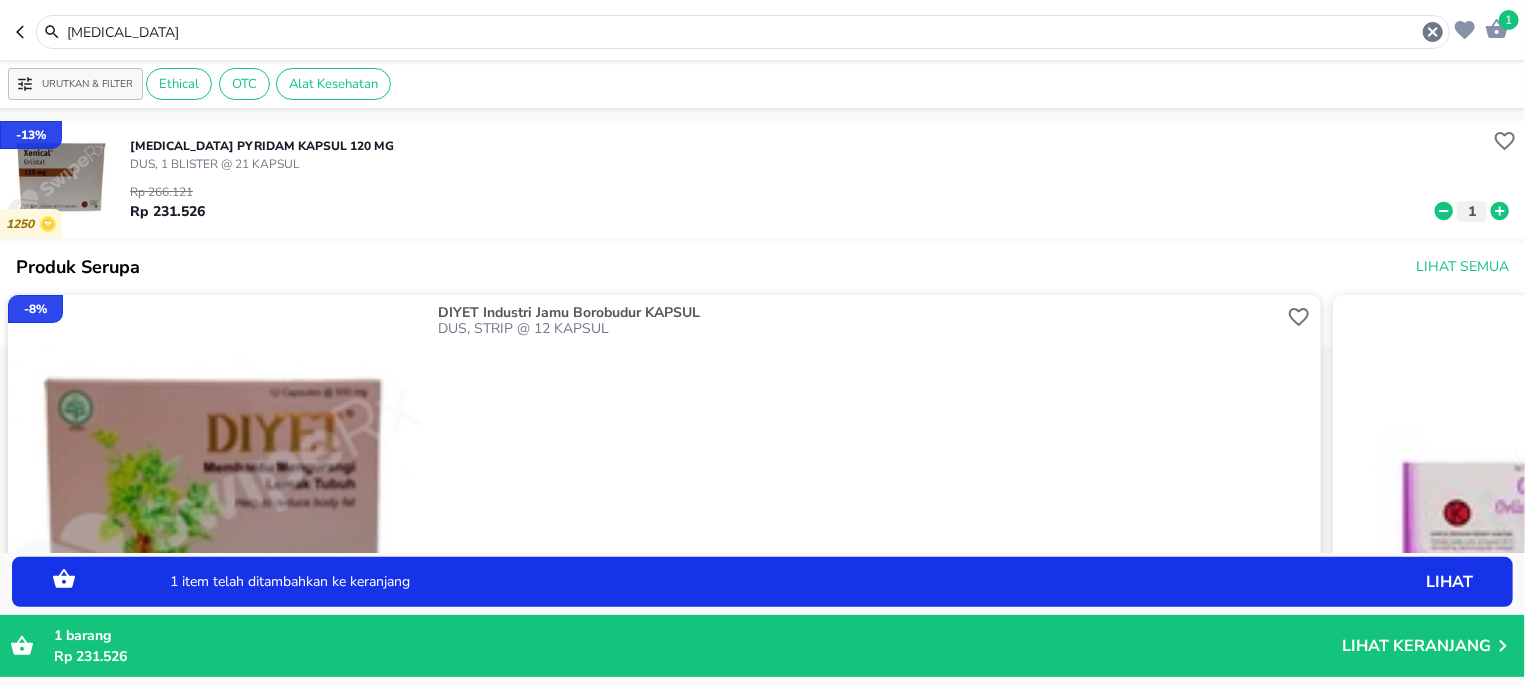 click on "1 xenical" at bounding box center (762, 30) 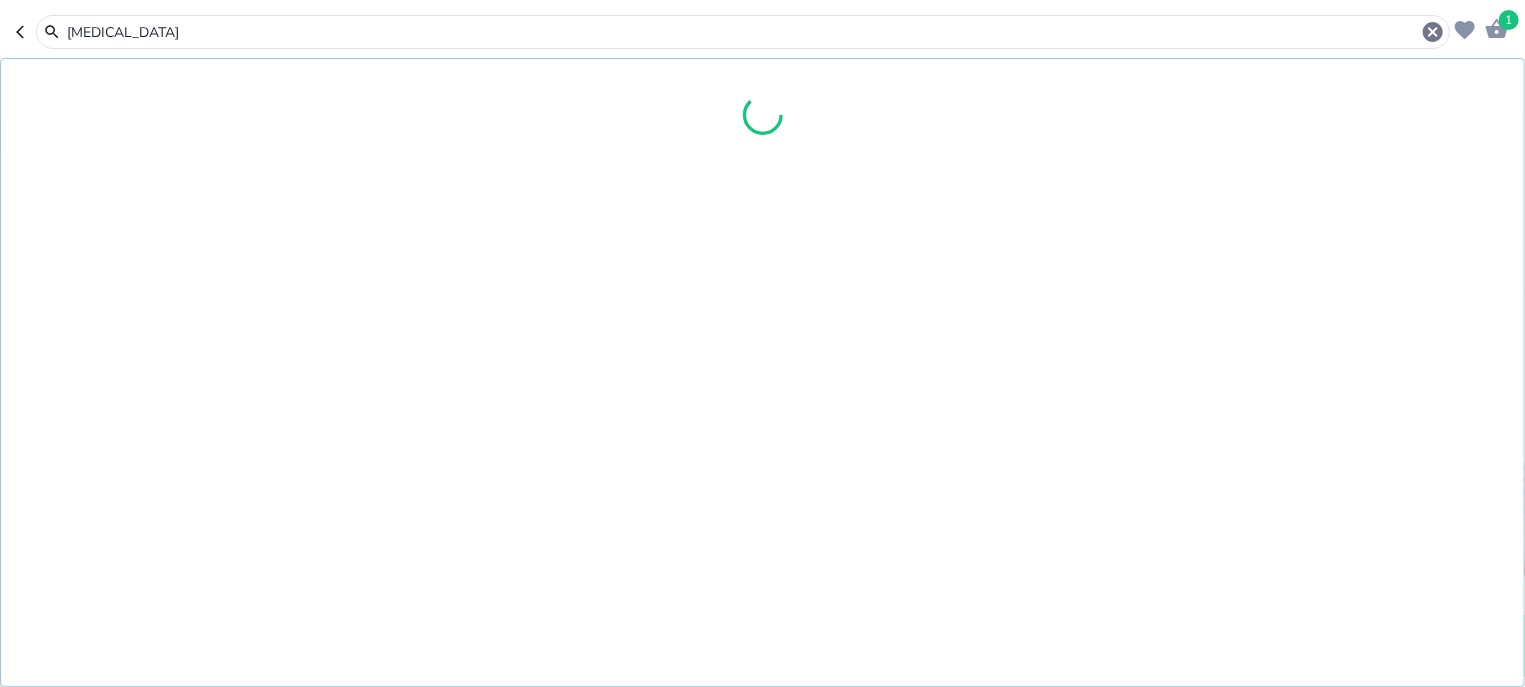 click on "xenical" at bounding box center [743, 32] 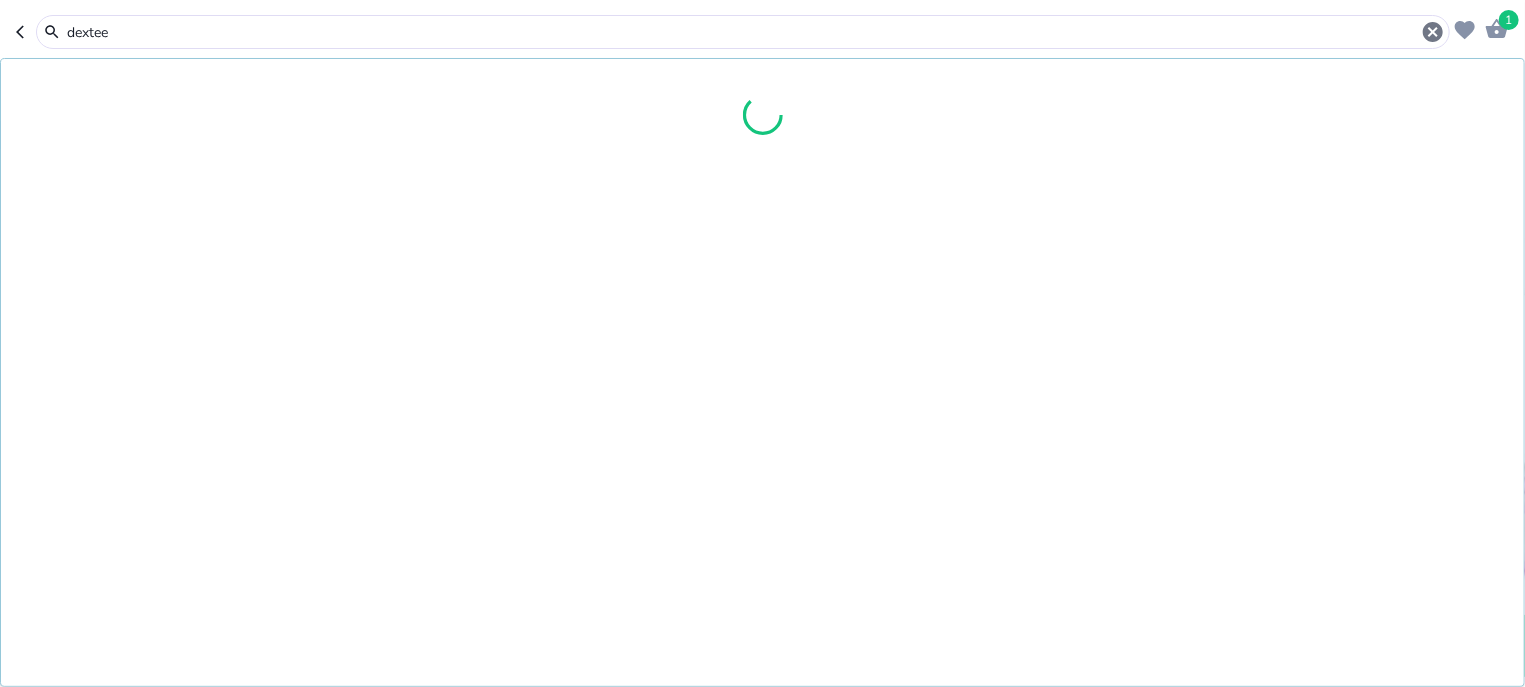 type on "dextee" 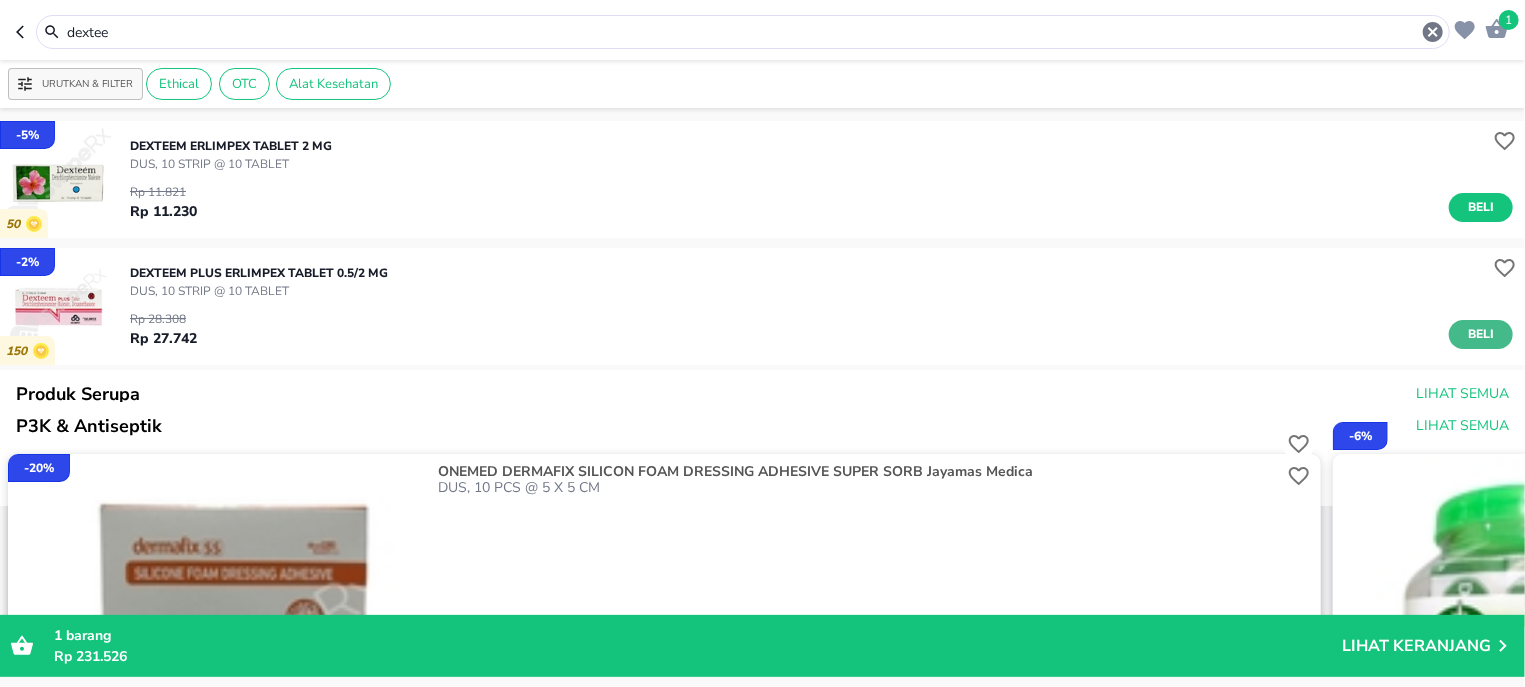 click on "Beli" at bounding box center [1481, 334] 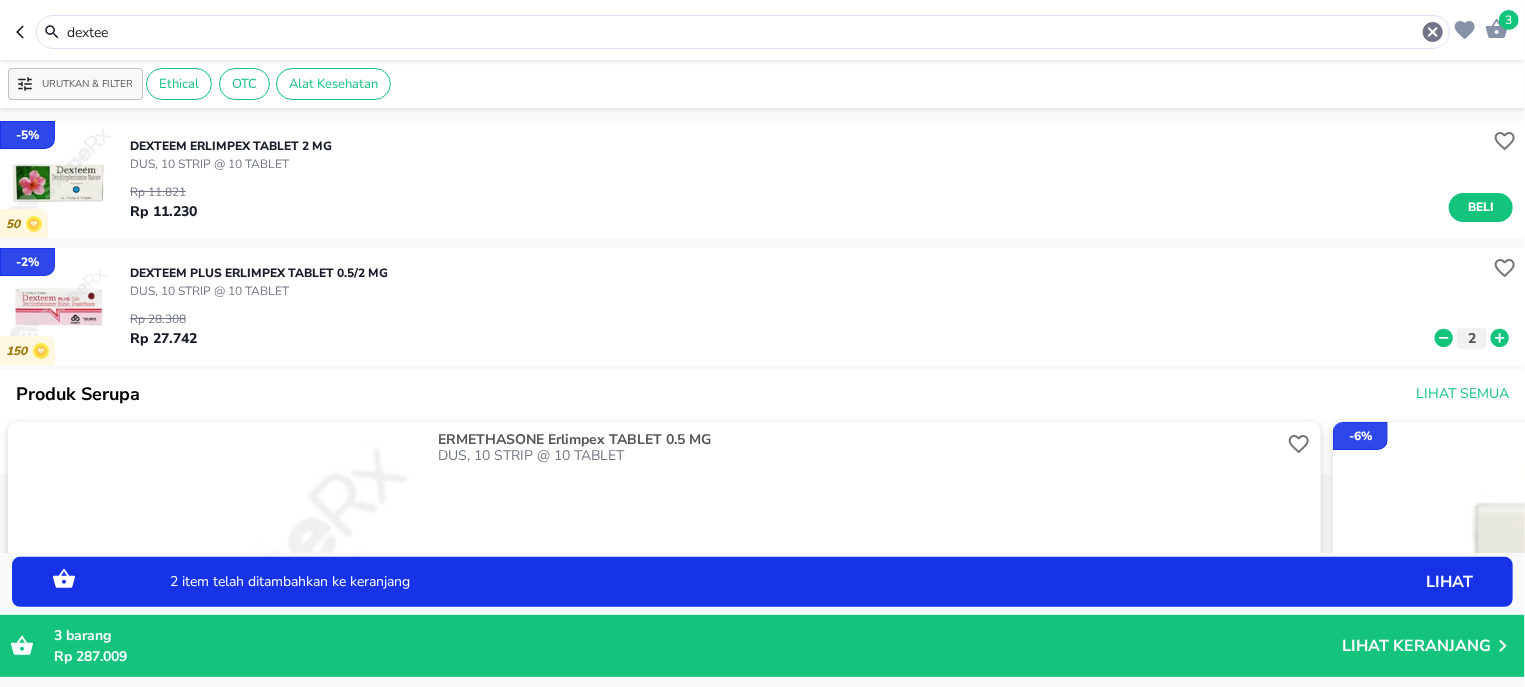 click 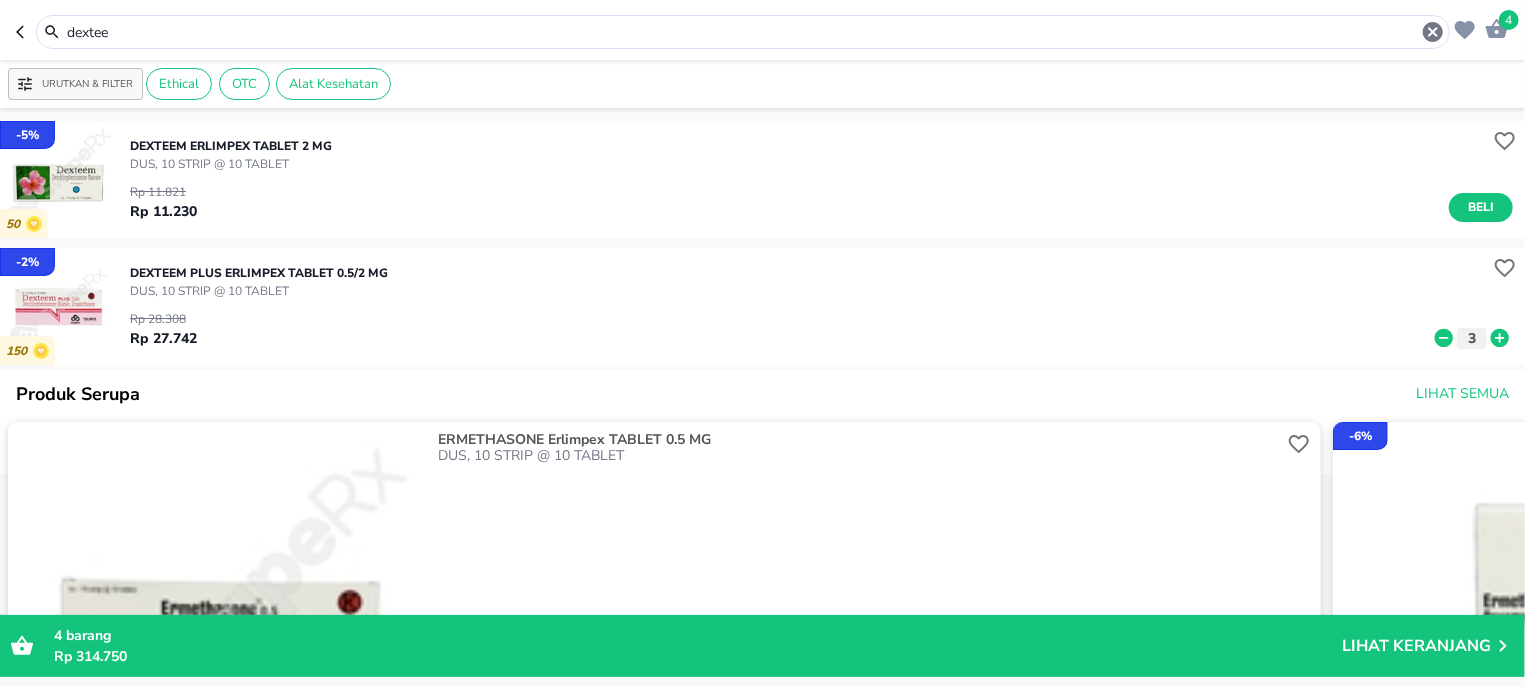 click 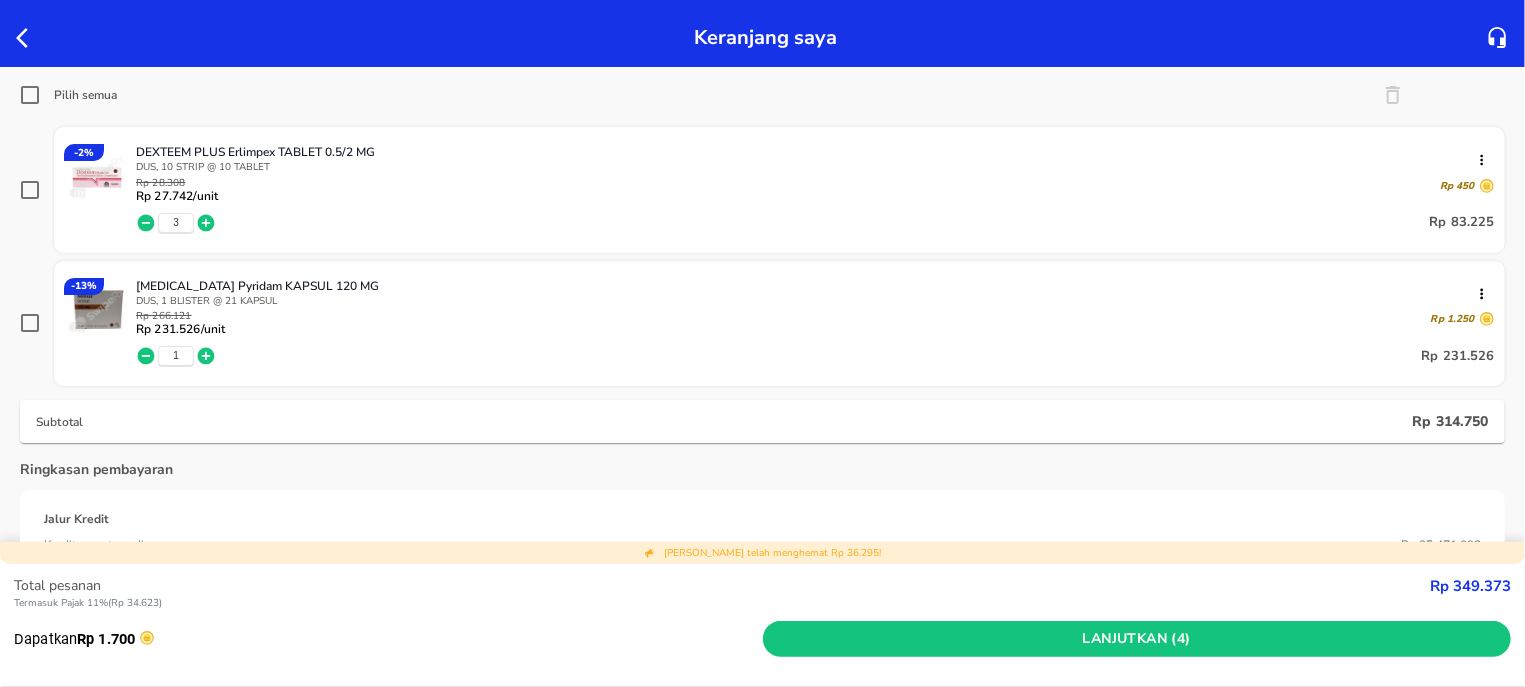scroll, scrollTop: 255, scrollLeft: 0, axis: vertical 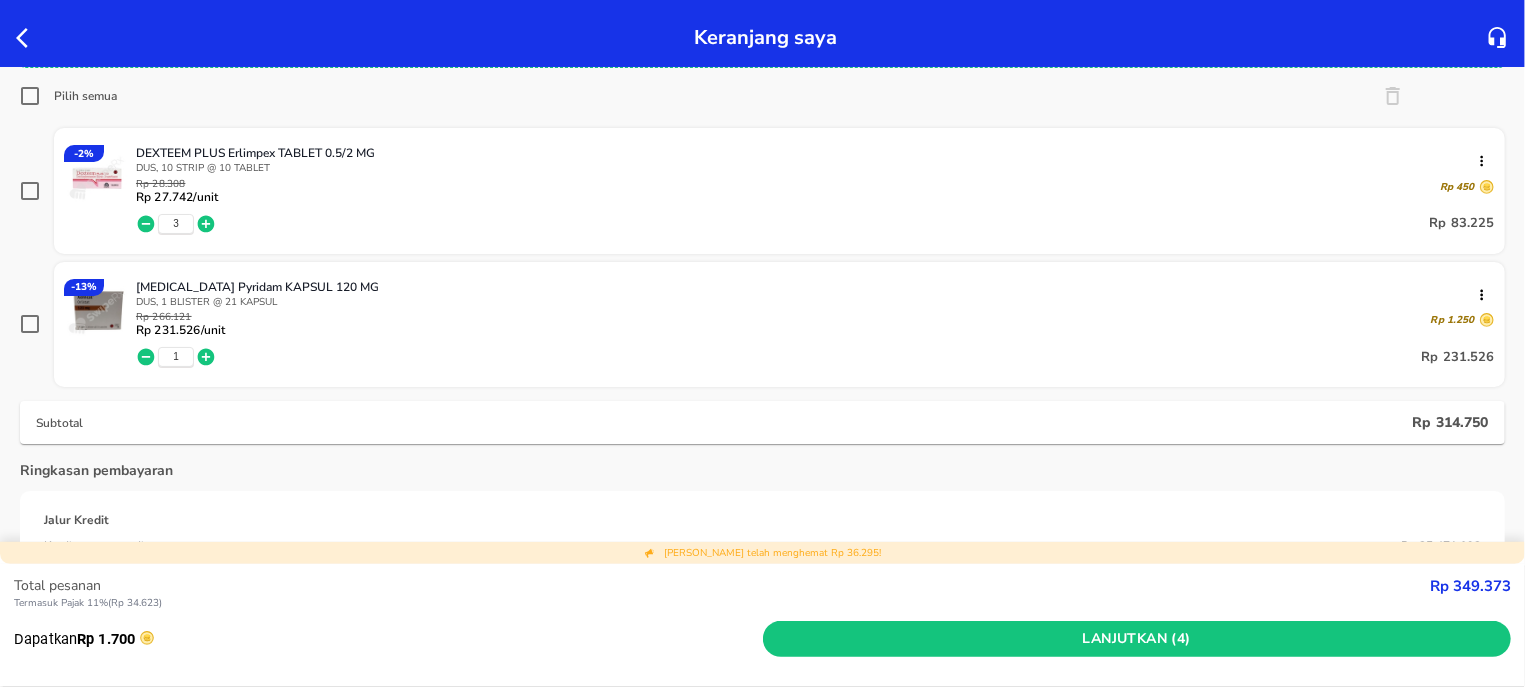 click on "Keranjang saya" at bounding box center [762, 33] 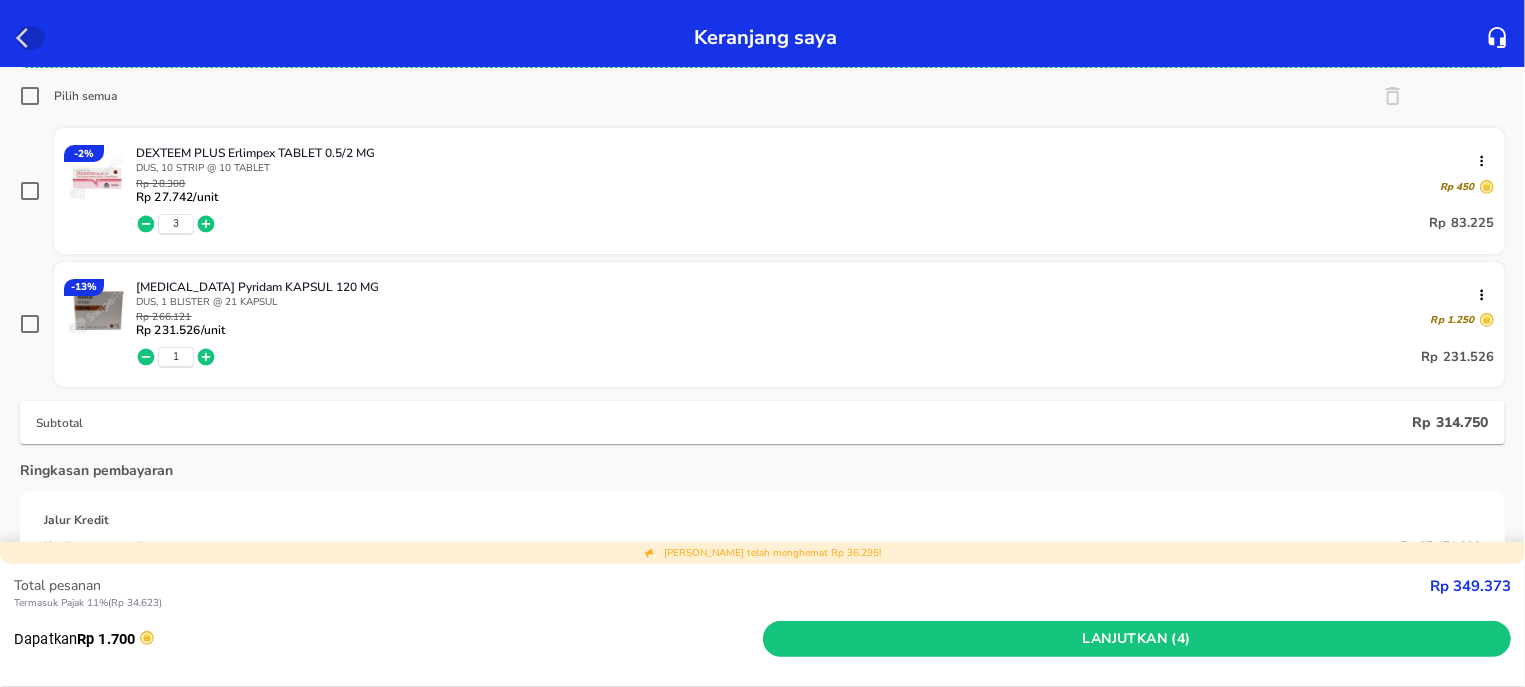 click 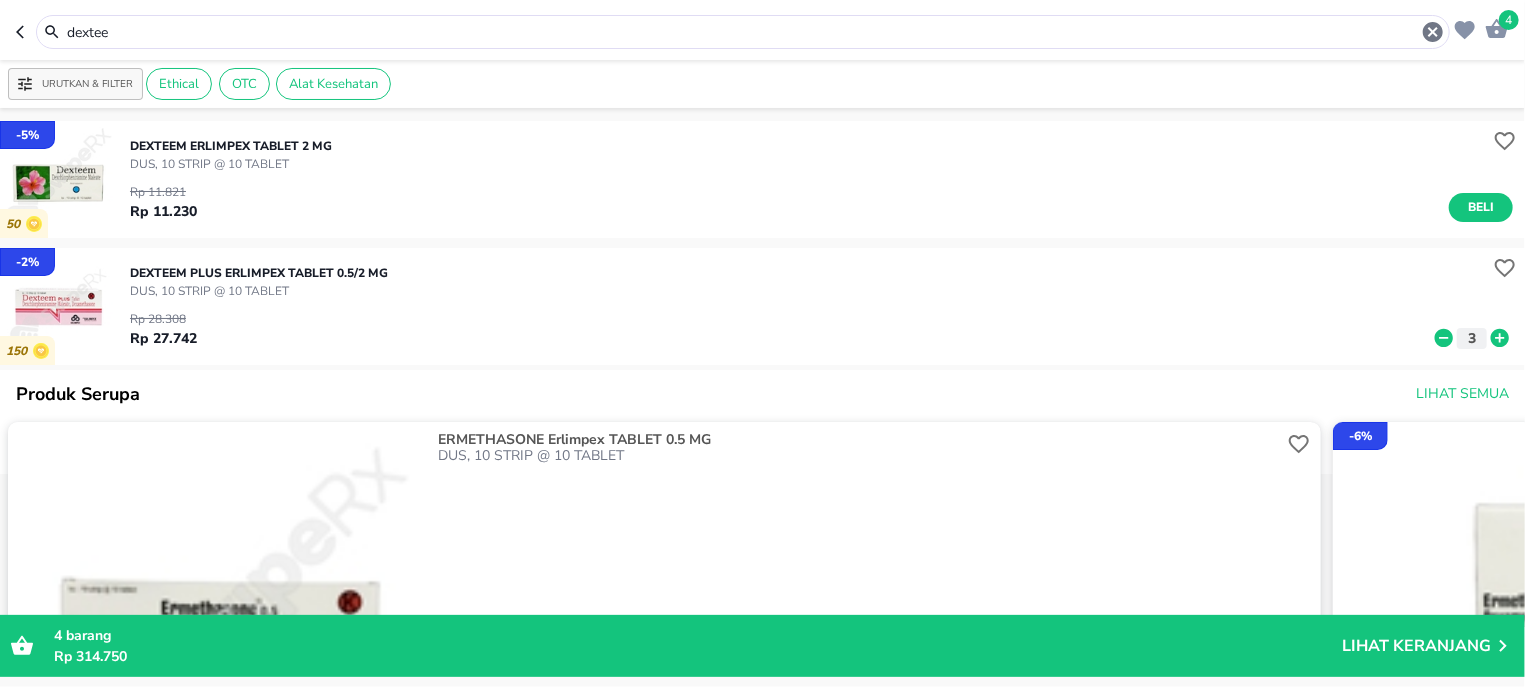 click on "dextee" at bounding box center [743, 32] 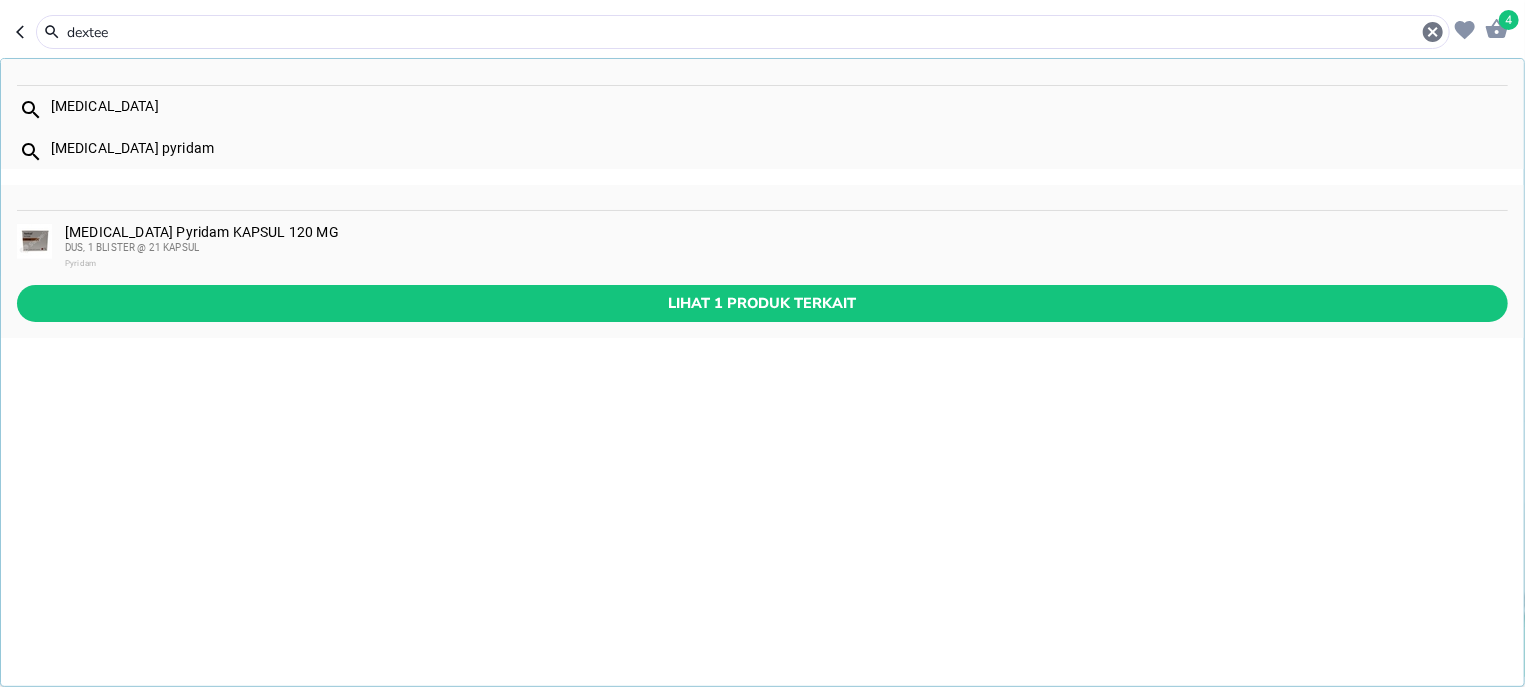 click on "dextee" at bounding box center [743, 32] 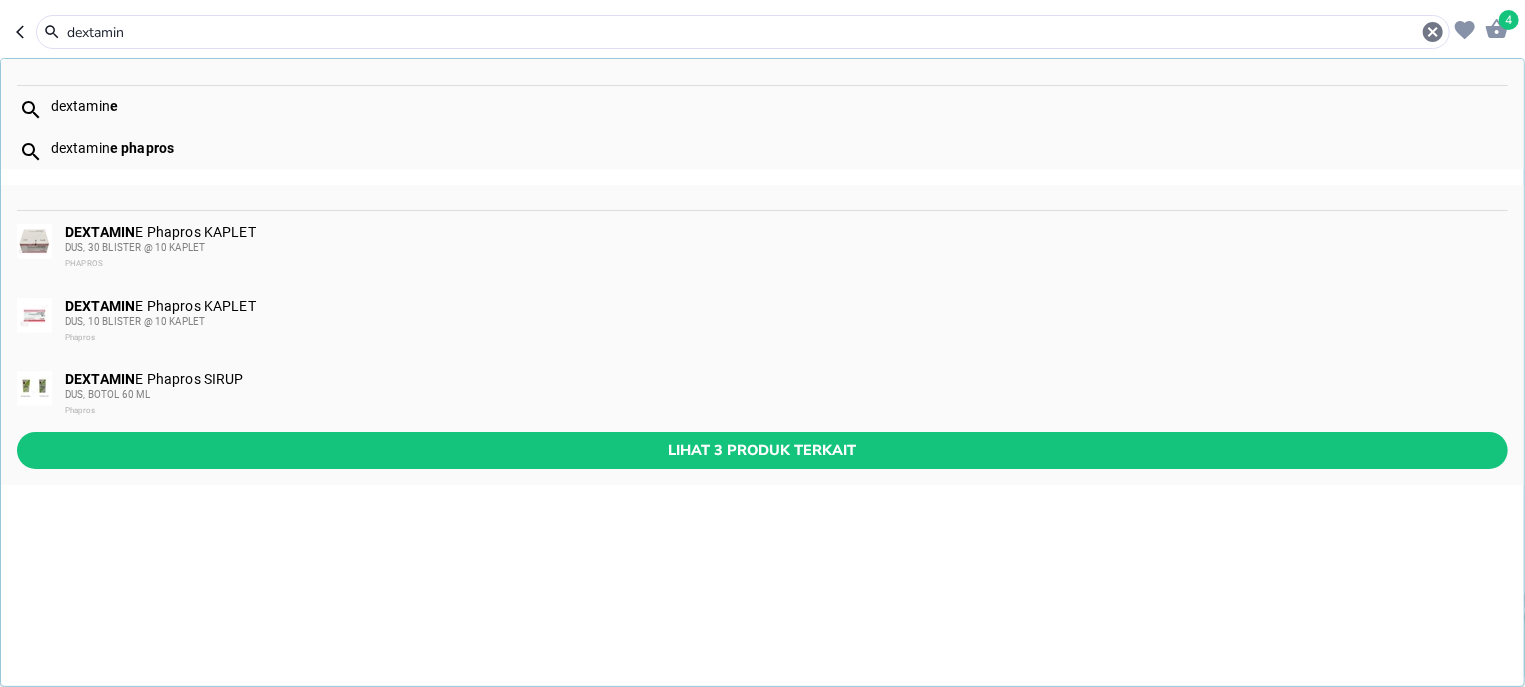type on "dextamin" 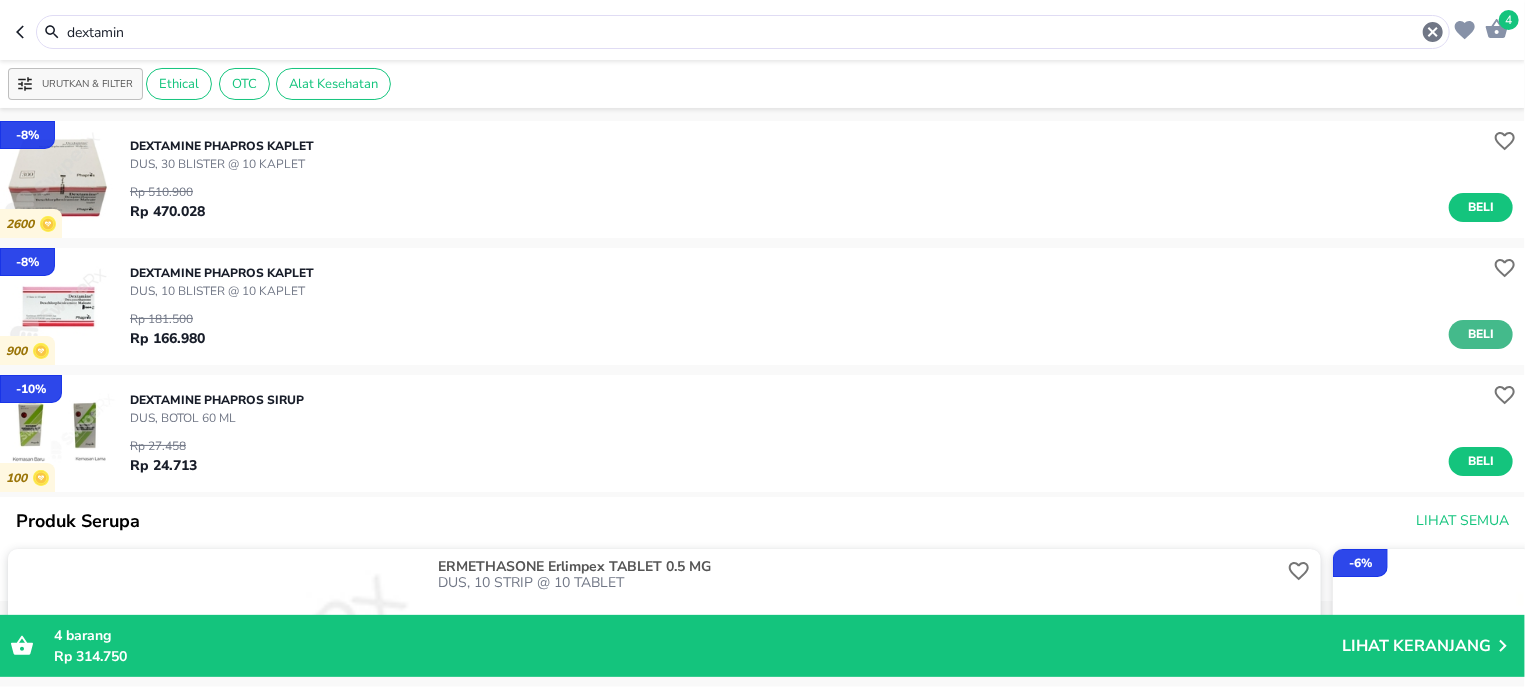 click on "Beli" at bounding box center (1481, 334) 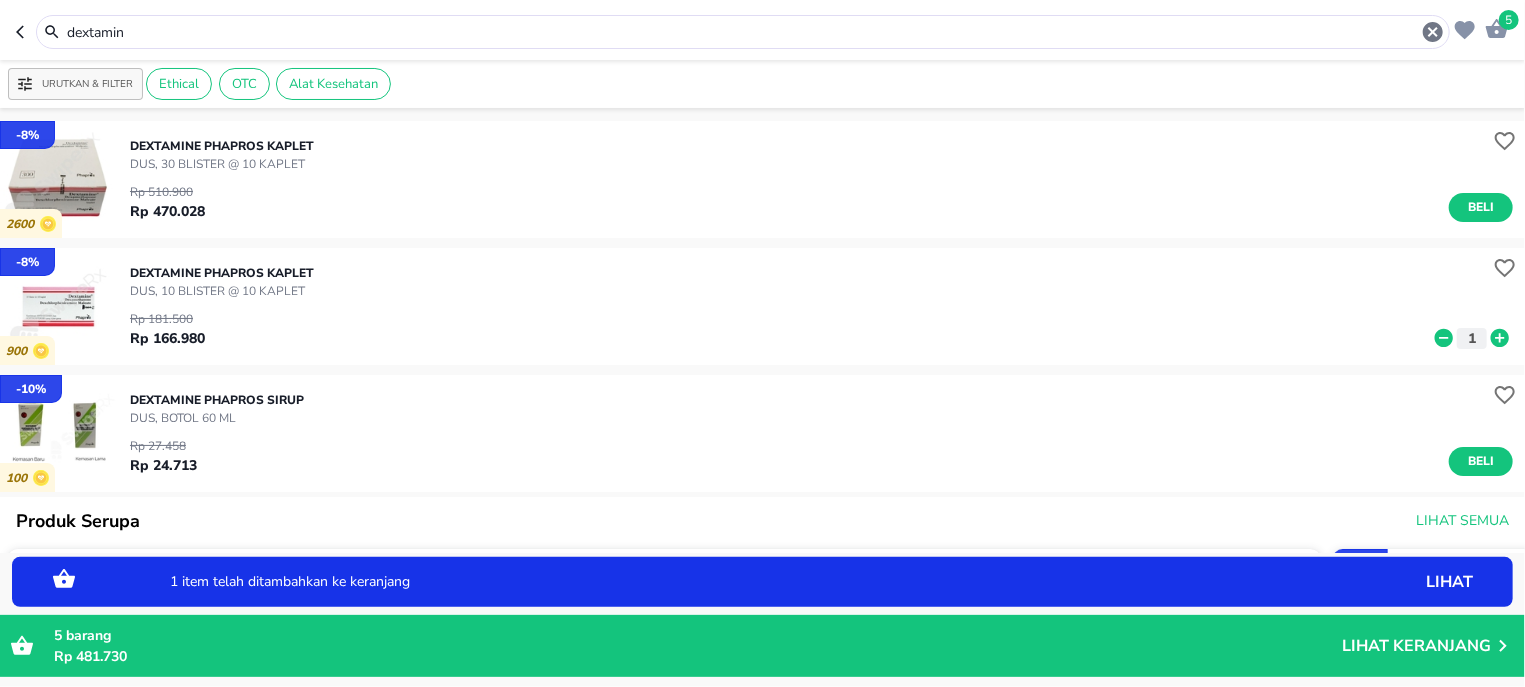 click 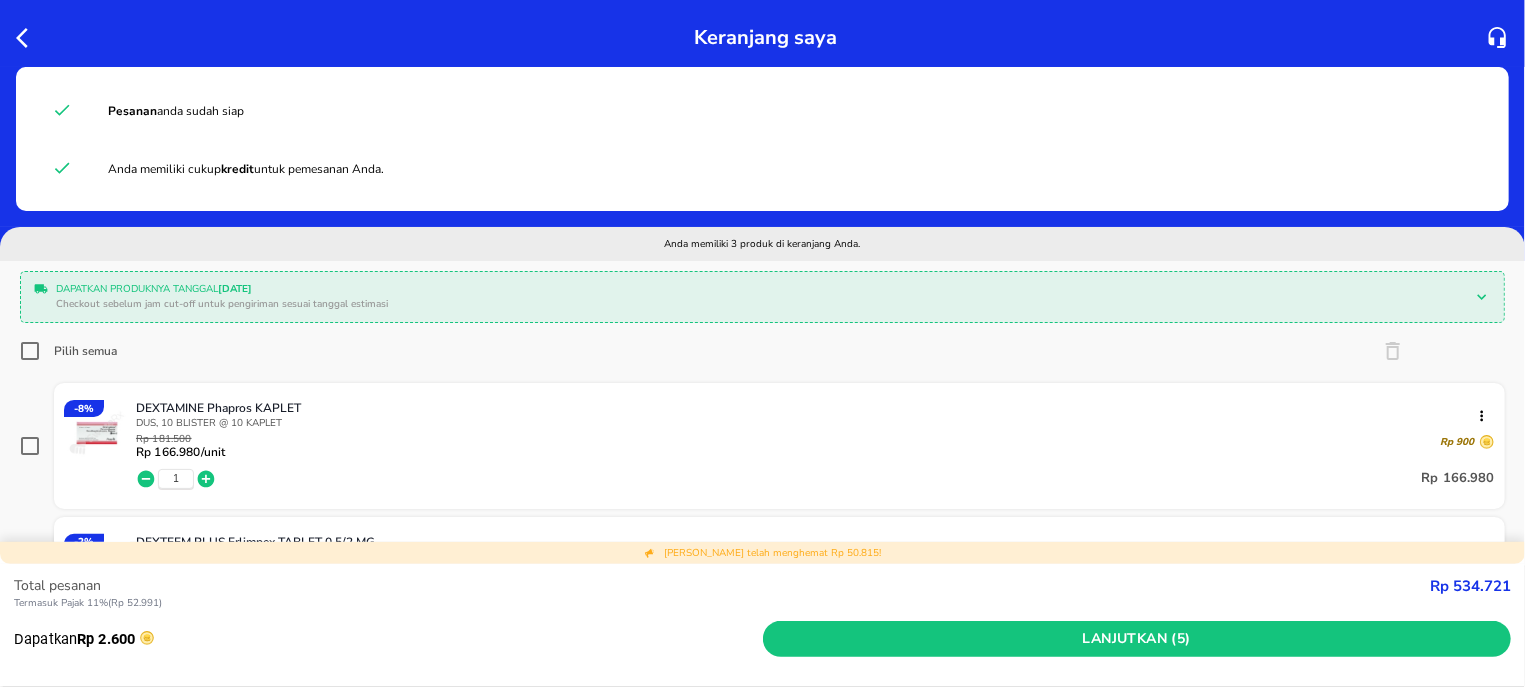 click on "Pilih semua" at bounding box center [68, 351] 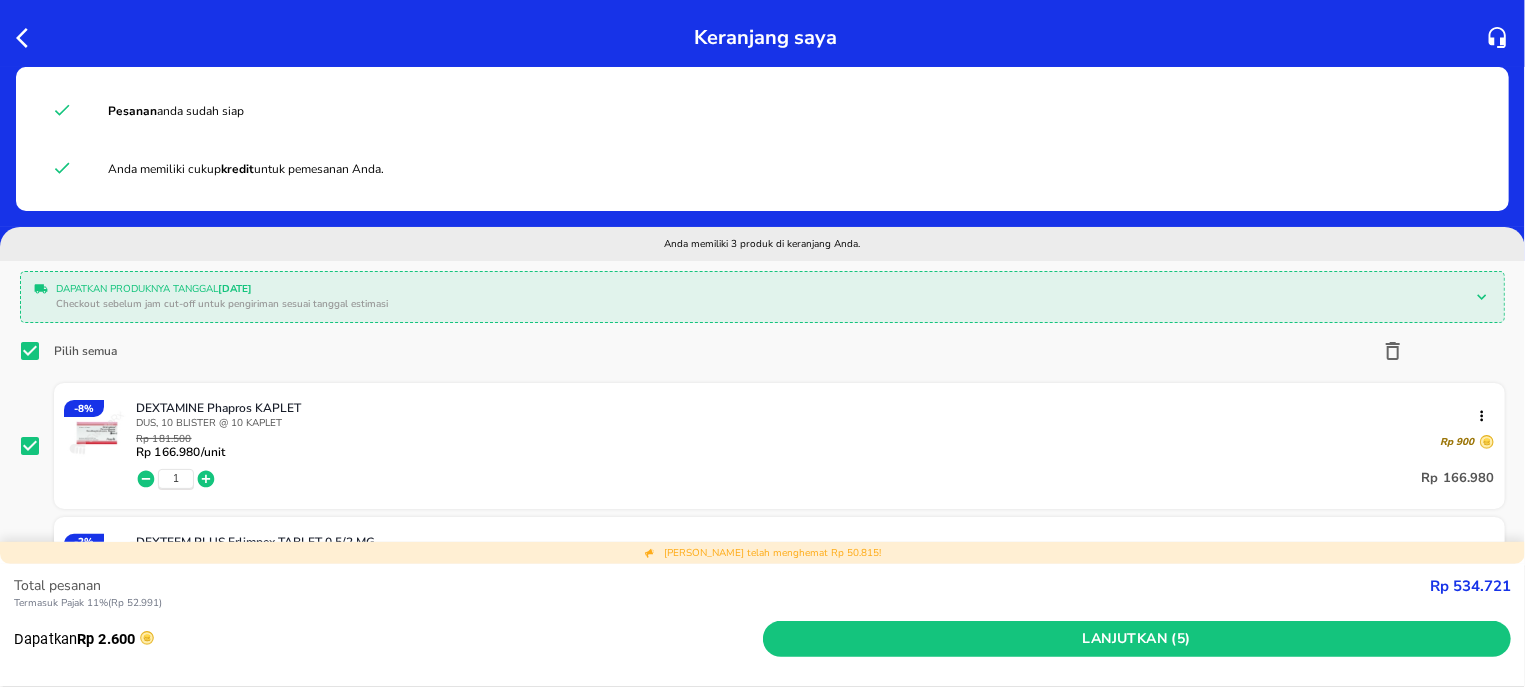 click on "Pilih semua" at bounding box center (30, 351) 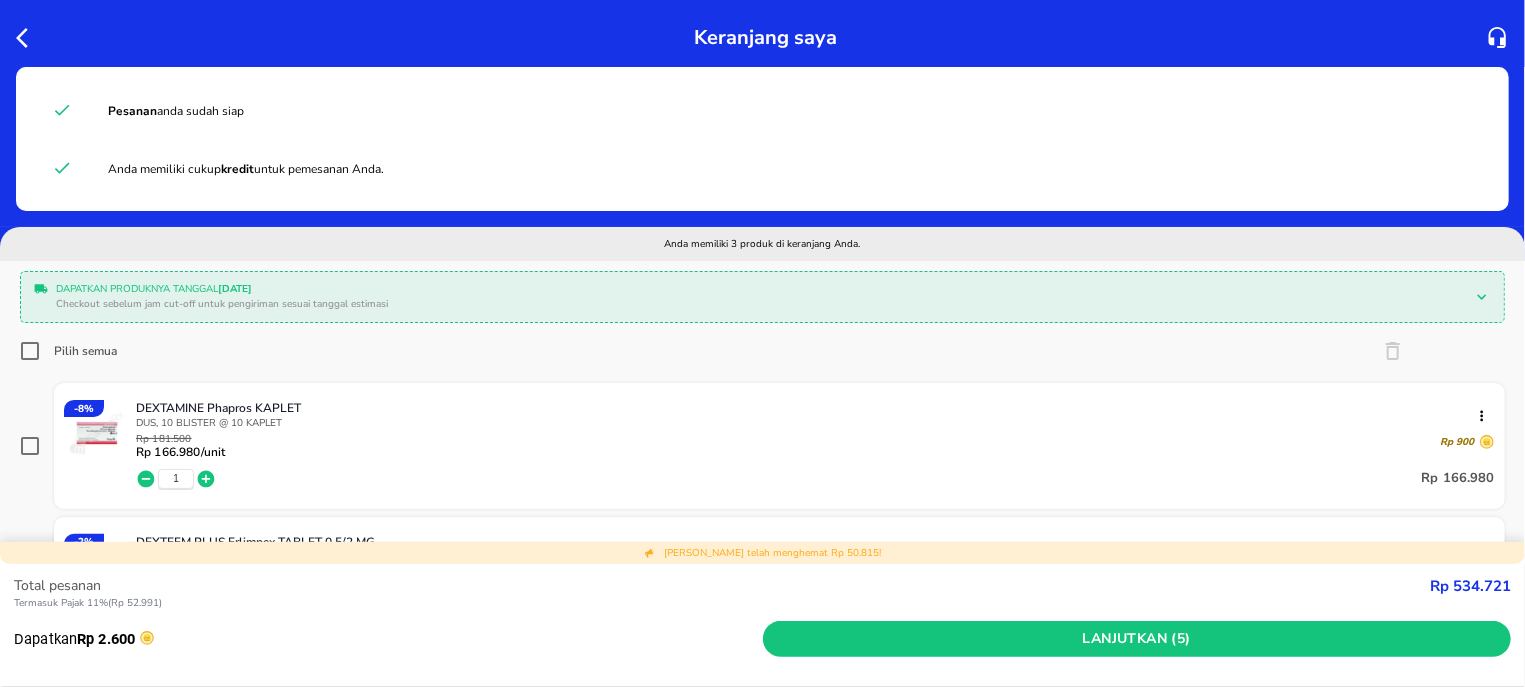 click on "Pilih semua" at bounding box center (30, 351) 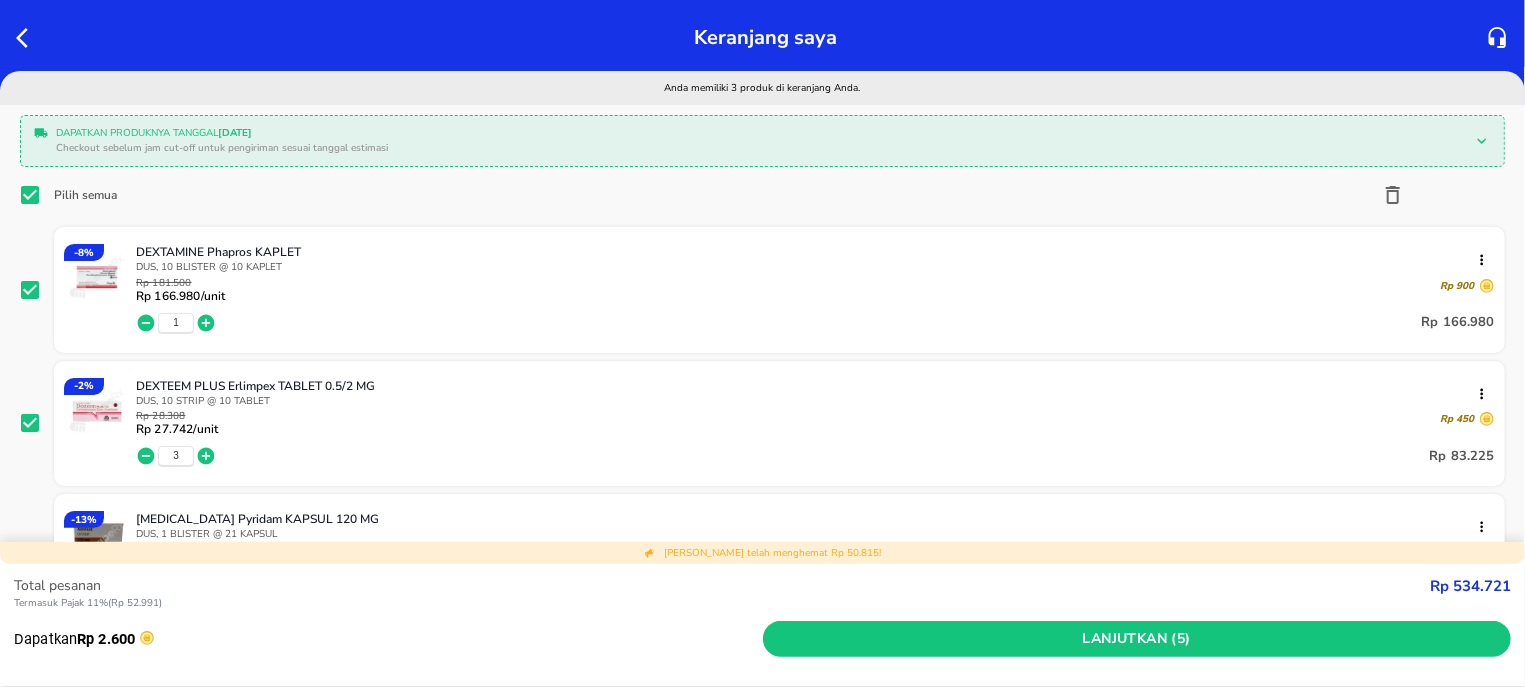 scroll, scrollTop: 382, scrollLeft: 0, axis: vertical 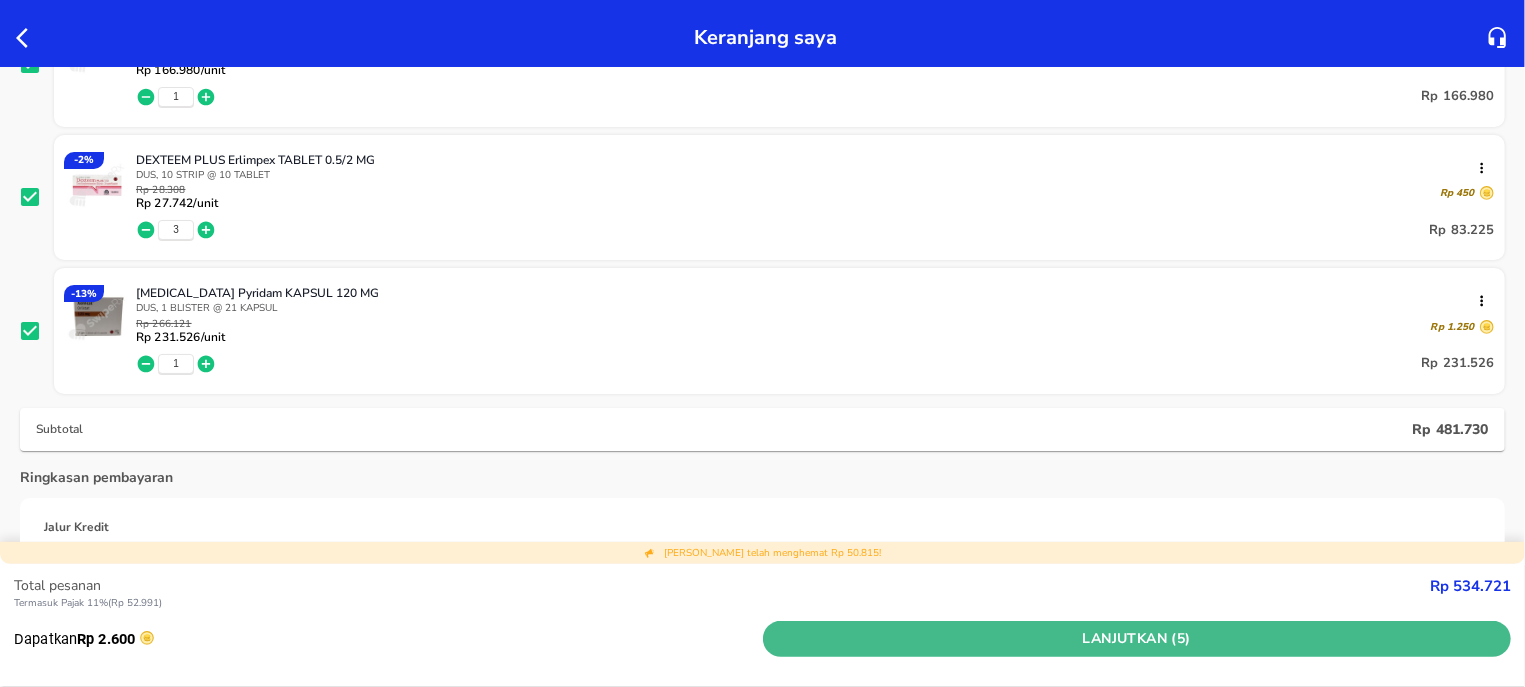 click on "Lanjutkan (5)" at bounding box center (1137, 639) 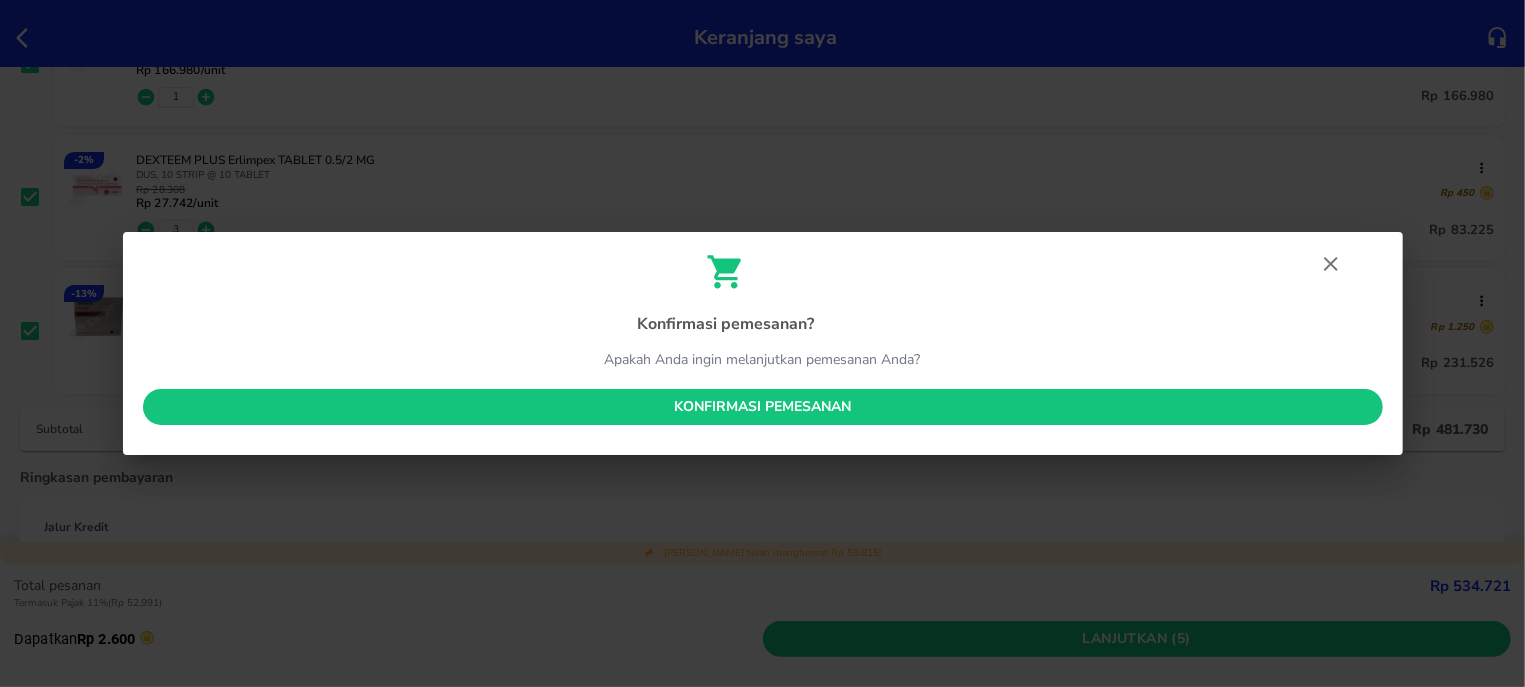 click on "Konfirmasi pemesanan" at bounding box center (763, 407) 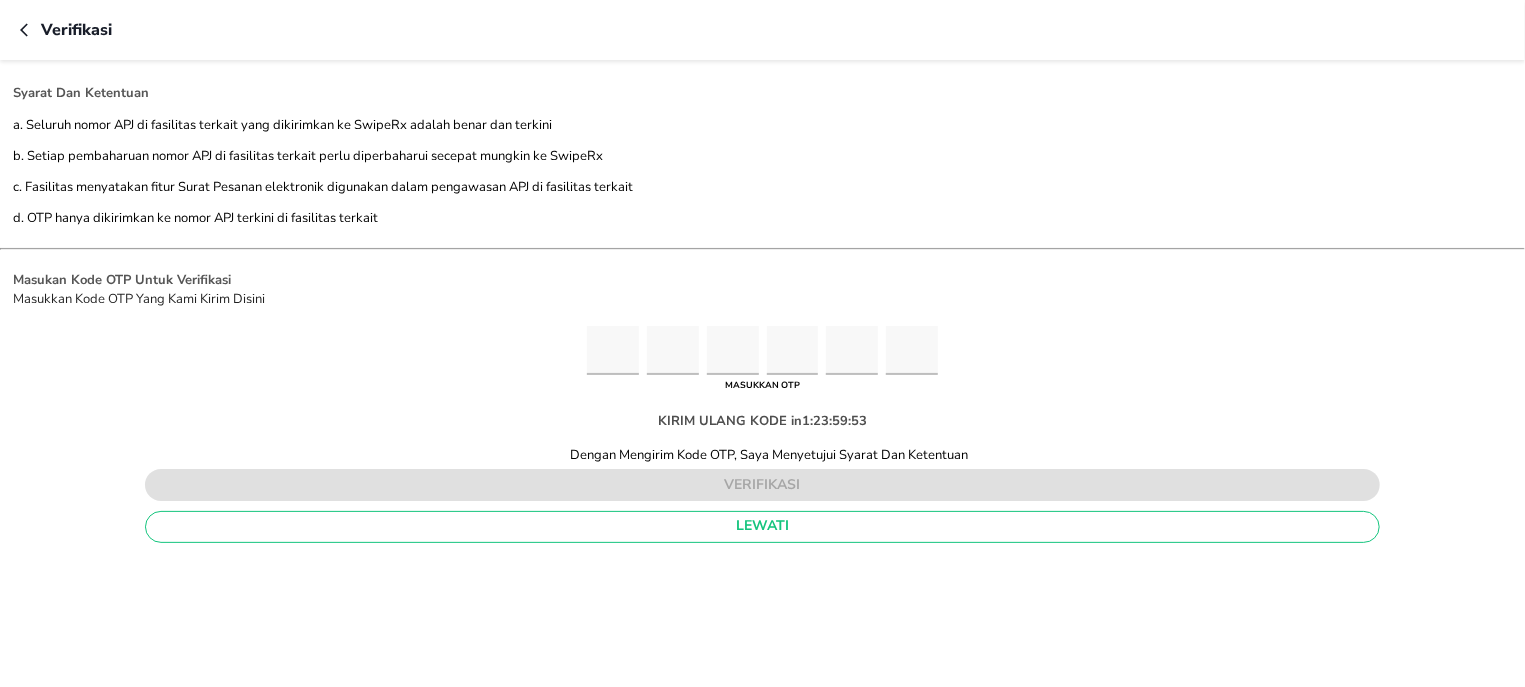 click on "Masukan Kode OTP Untuk Verifikasi Masukkan Kode OTP Yang Kami Kirim Disini MASUKKAN OTP KIRIM ULANG KODE in  1 : 23 : 59 : 53 Dengan Mengirim Kode OTP, Saya Menyetujui Syarat Dan Ketentuan verifikasi   lewati" at bounding box center (762, 409) 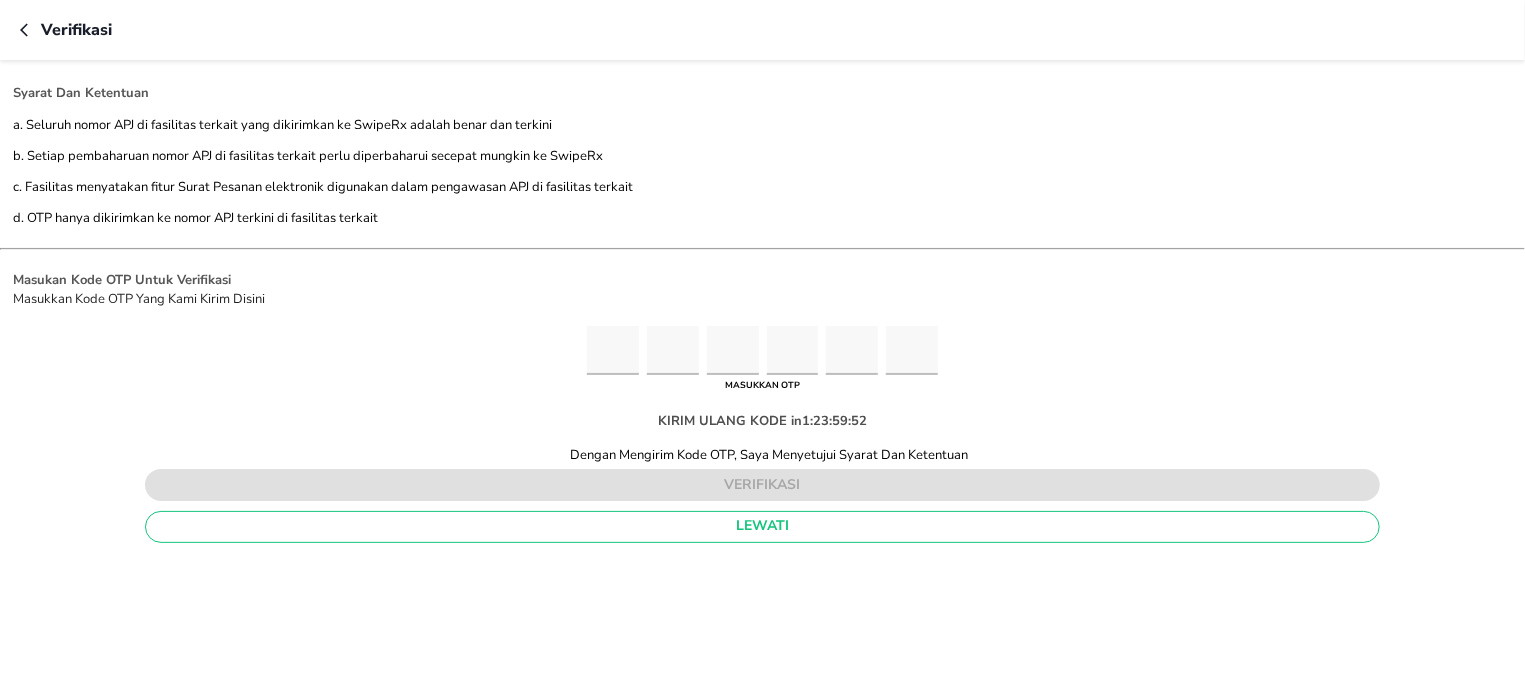 click at bounding box center (613, 350) 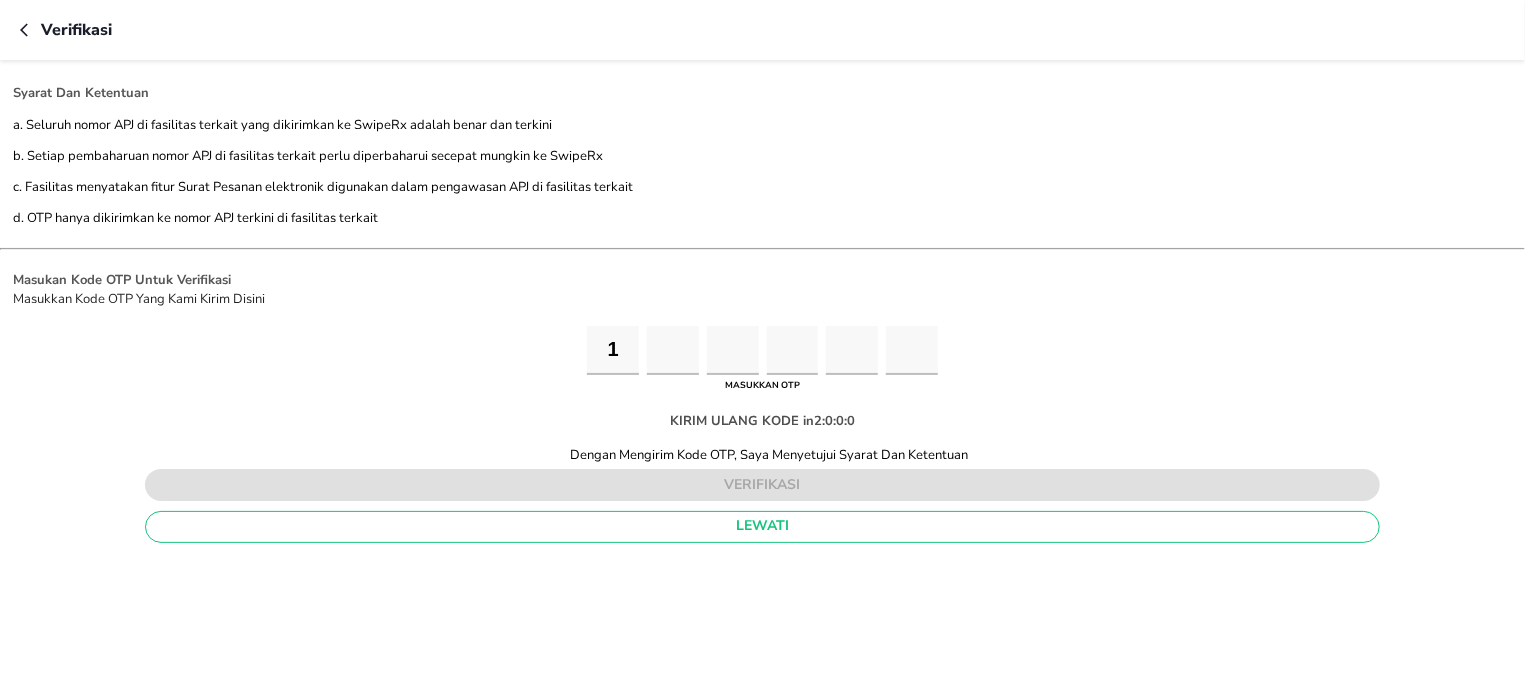 type on "4" 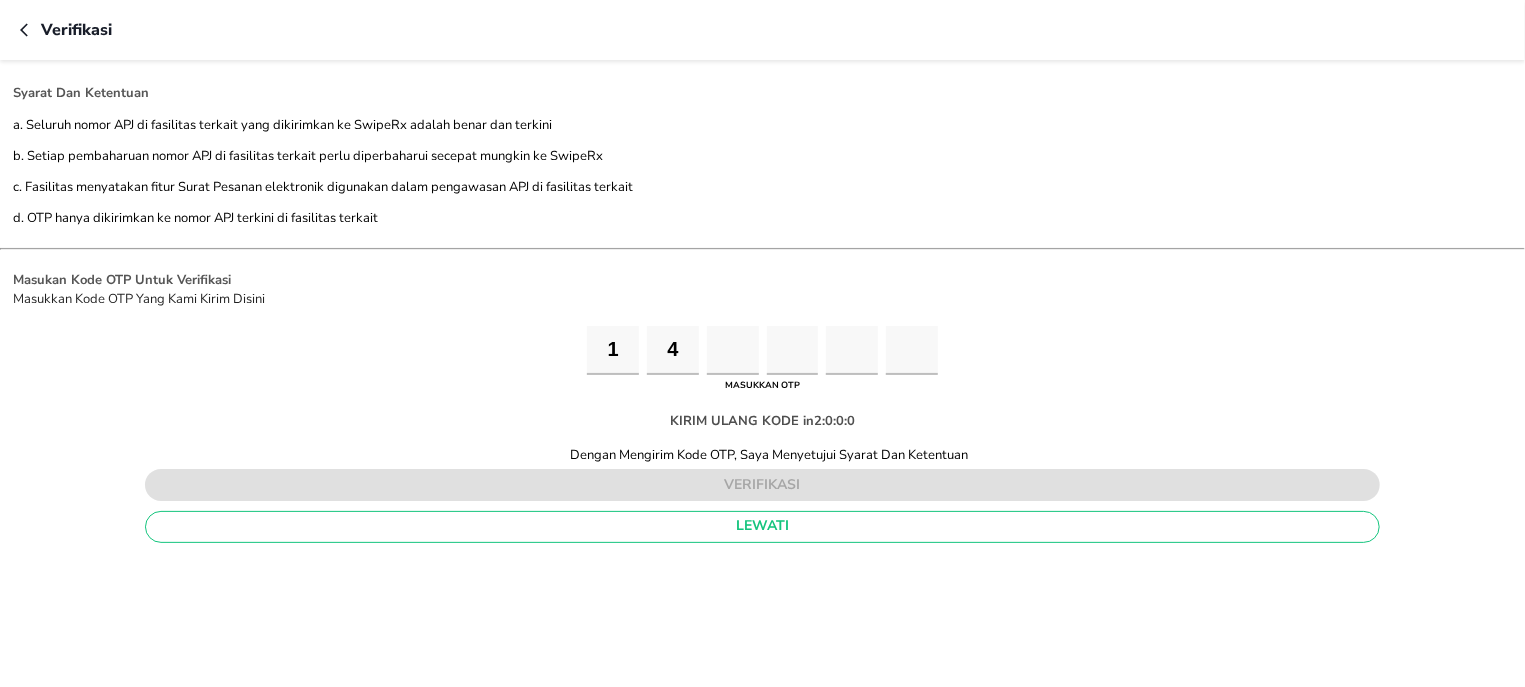 type on "5" 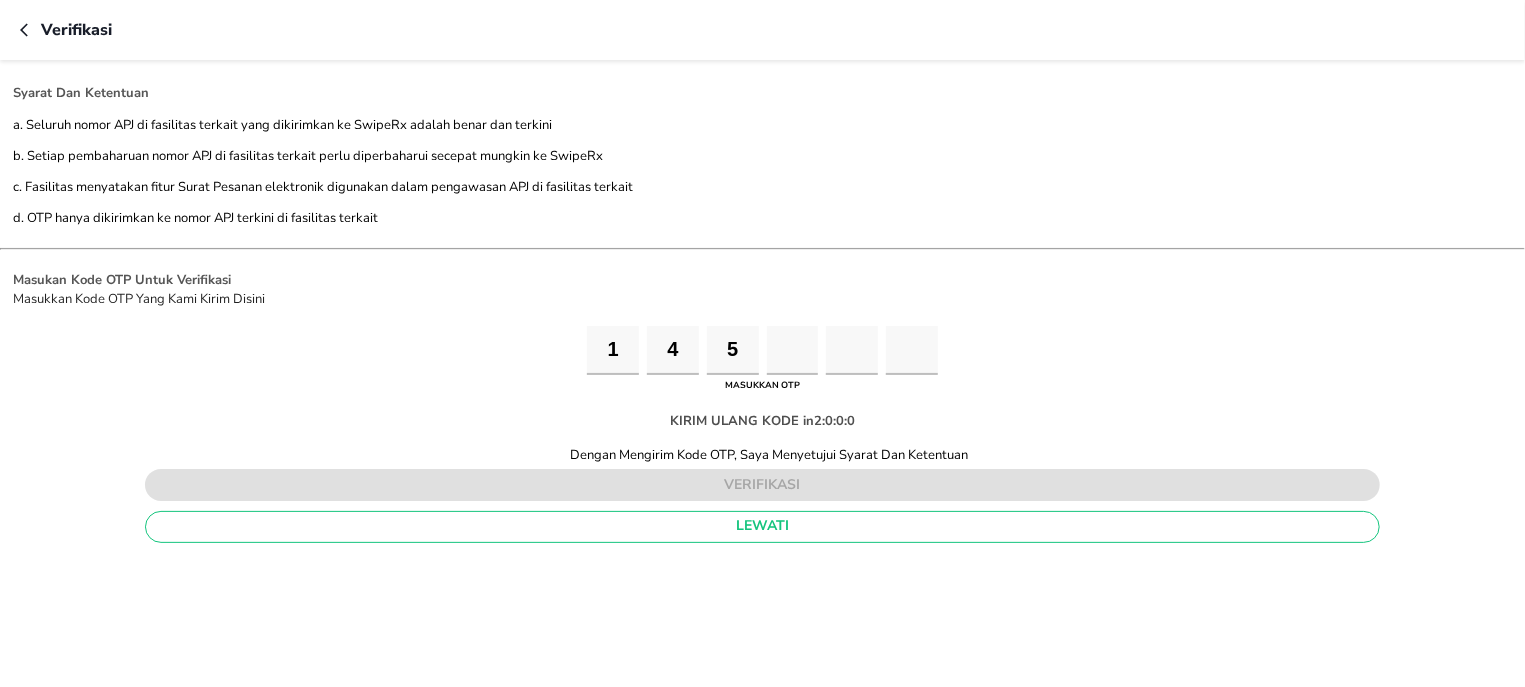 type on "6" 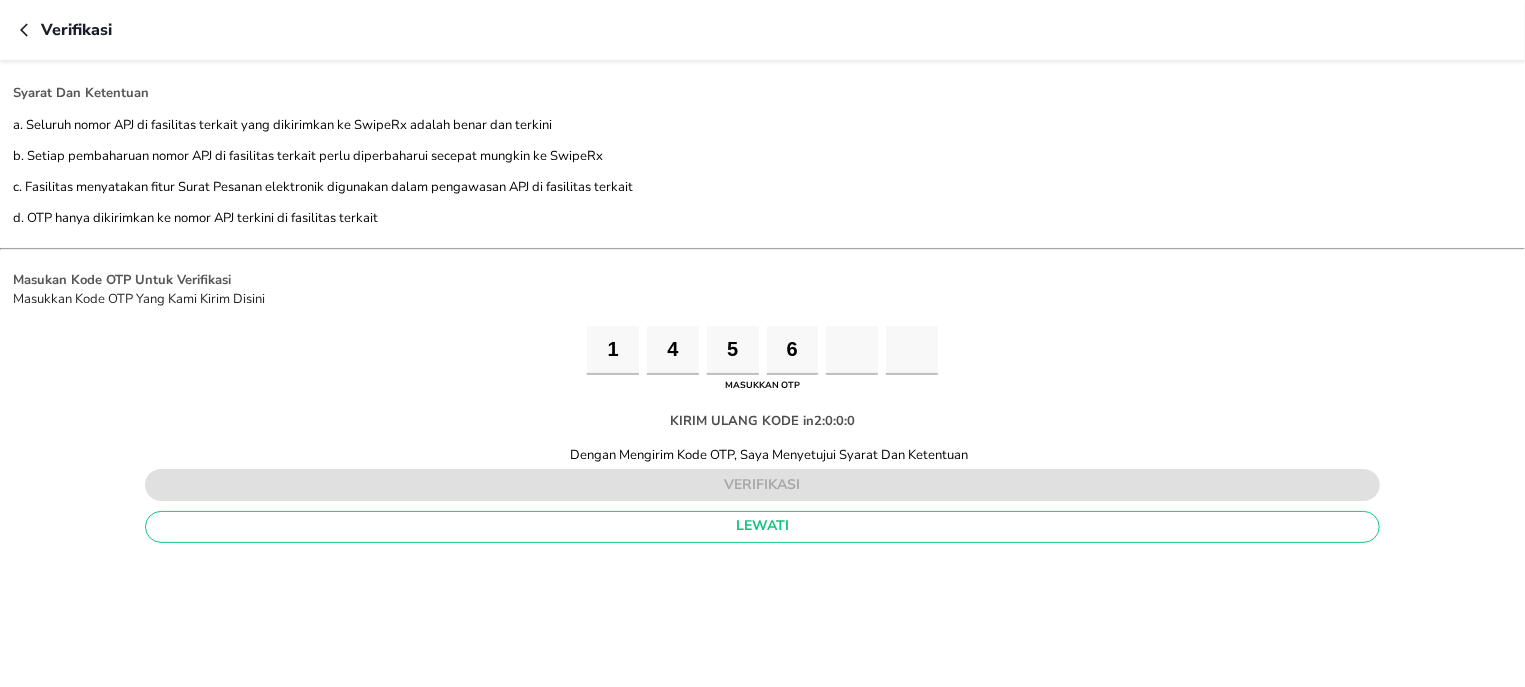 type on "7" 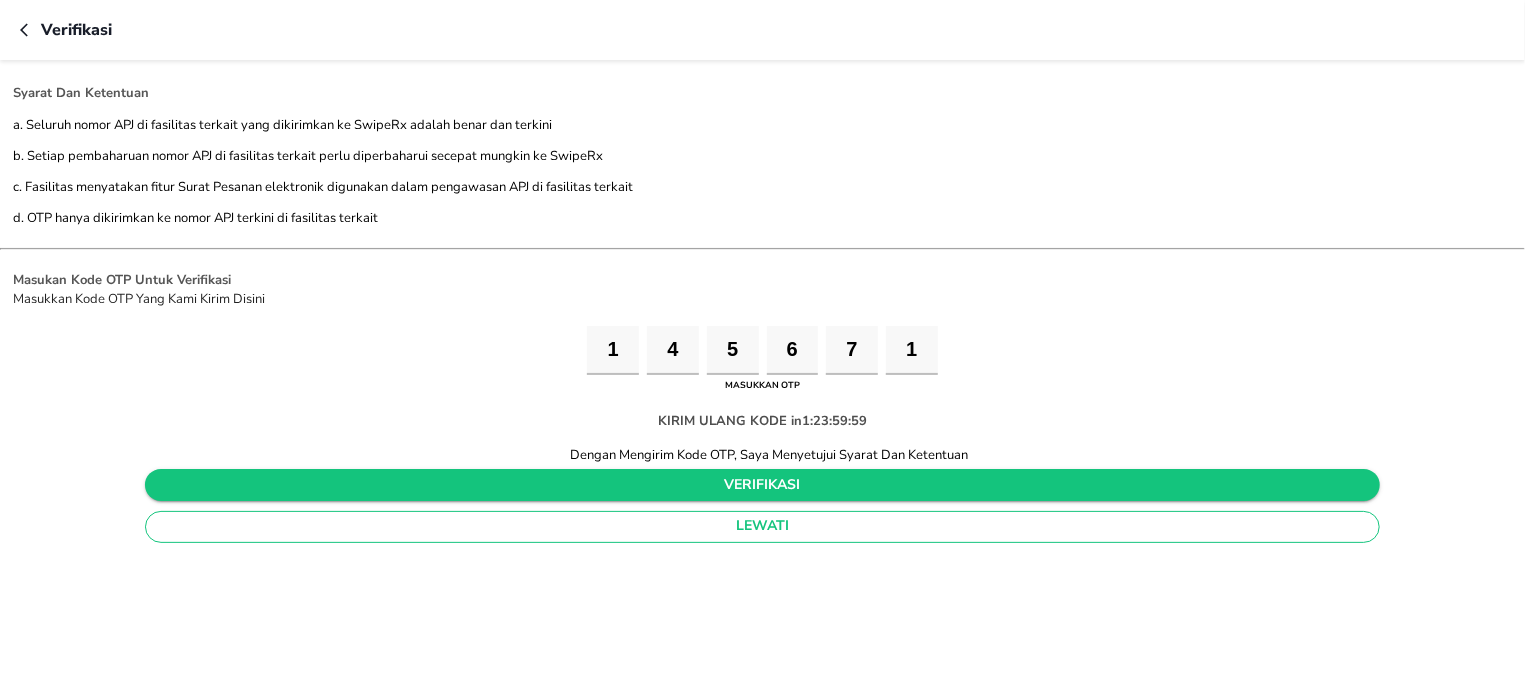 type on "1" 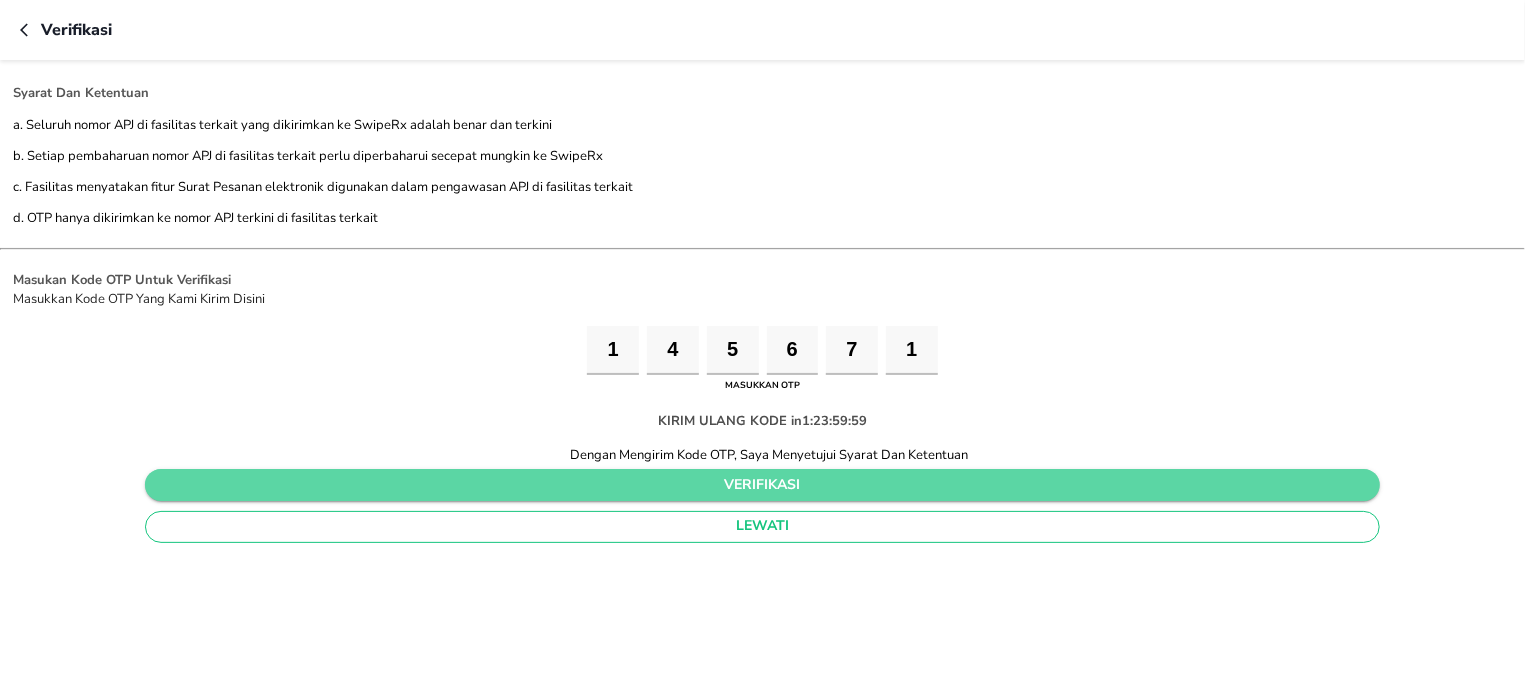 click on "verifikasi" at bounding box center (762, 485) 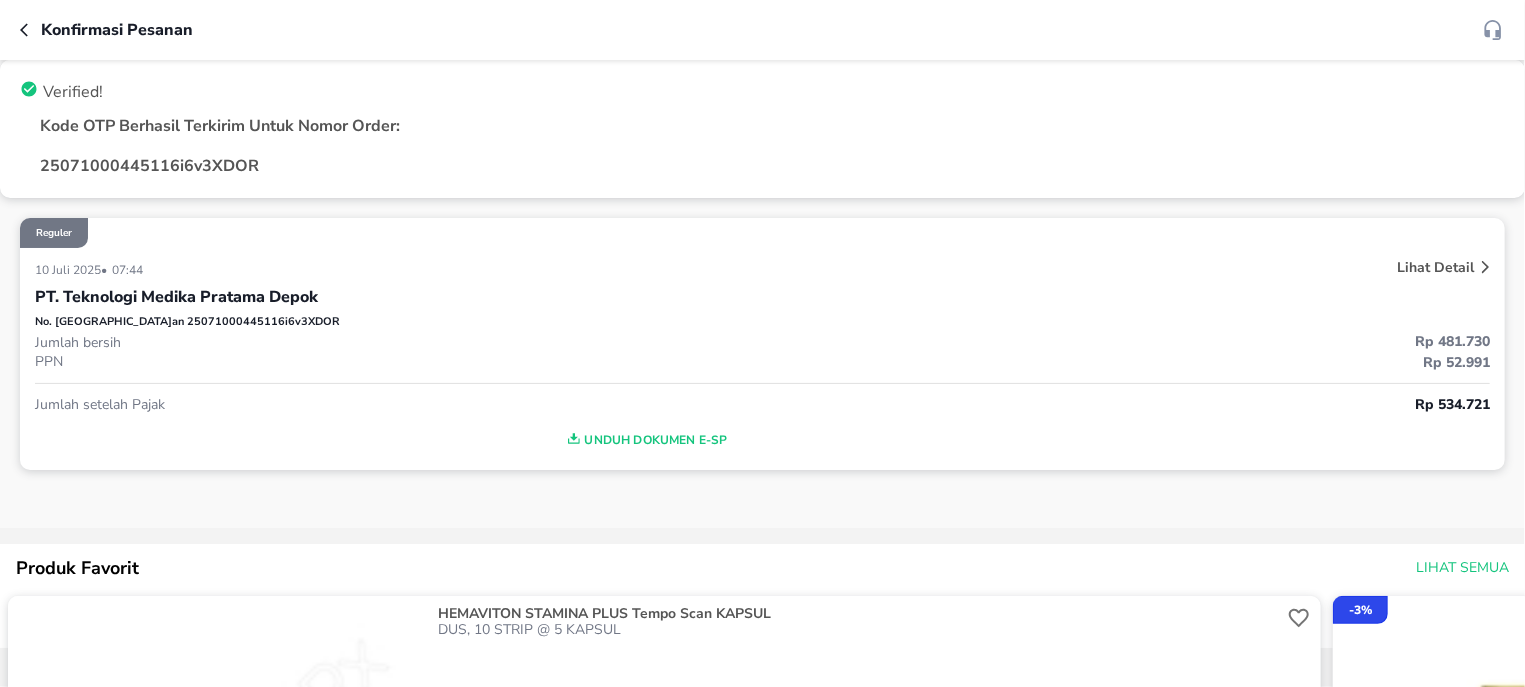 click 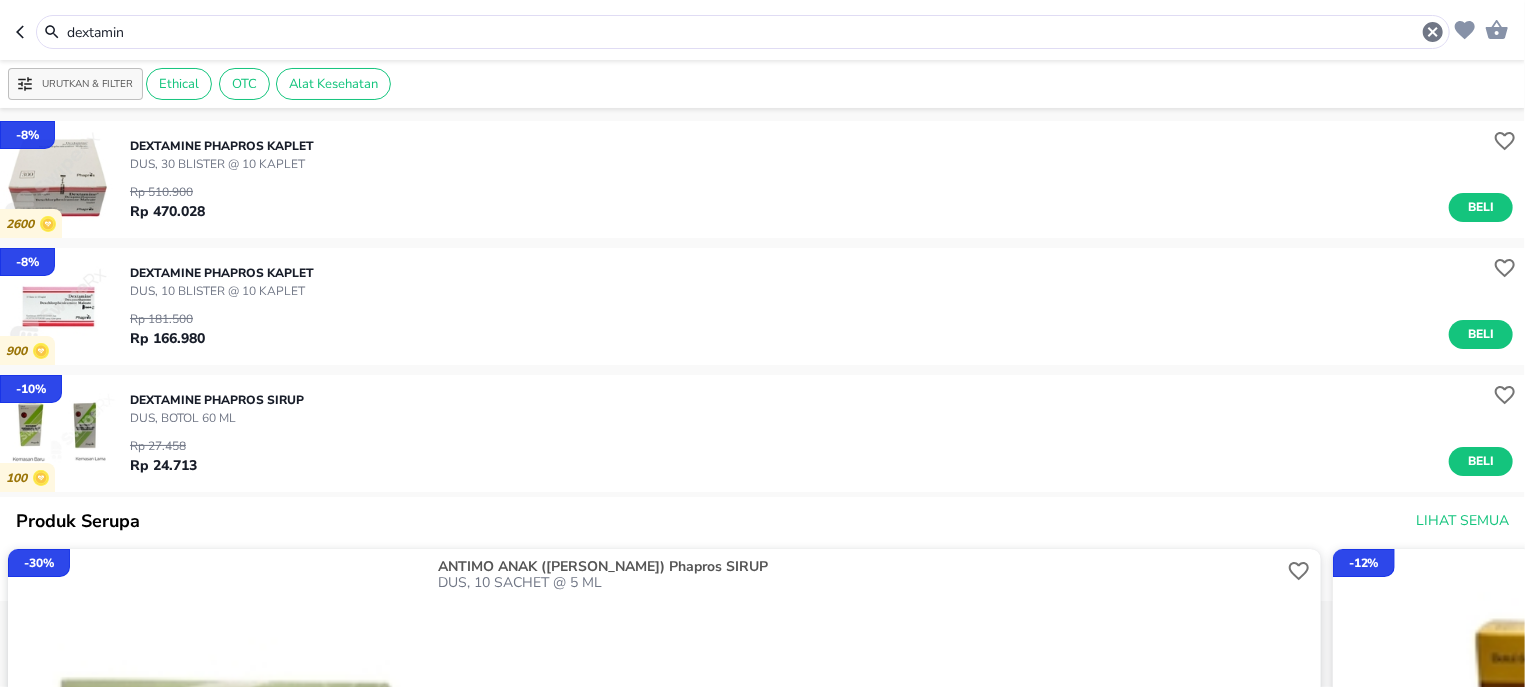 click on "dextamin" at bounding box center (762, 30) 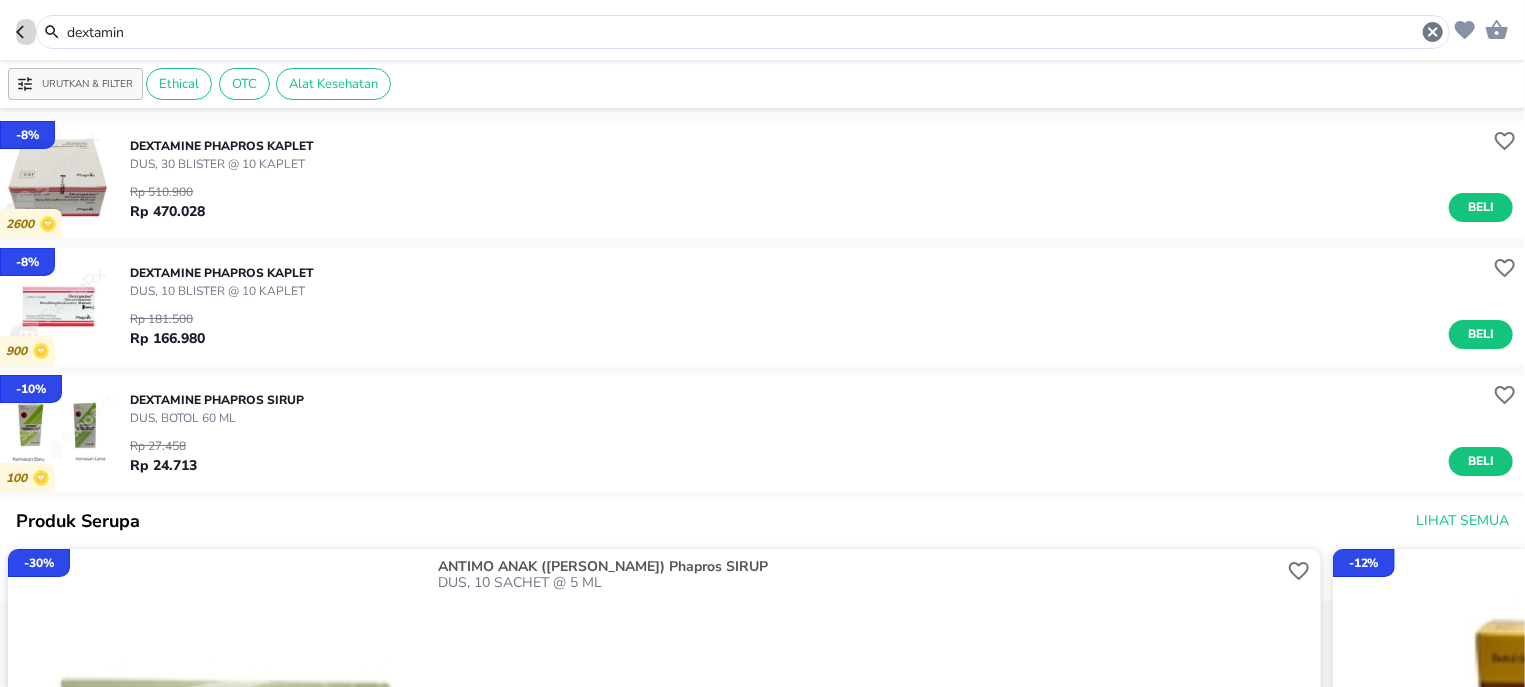 click 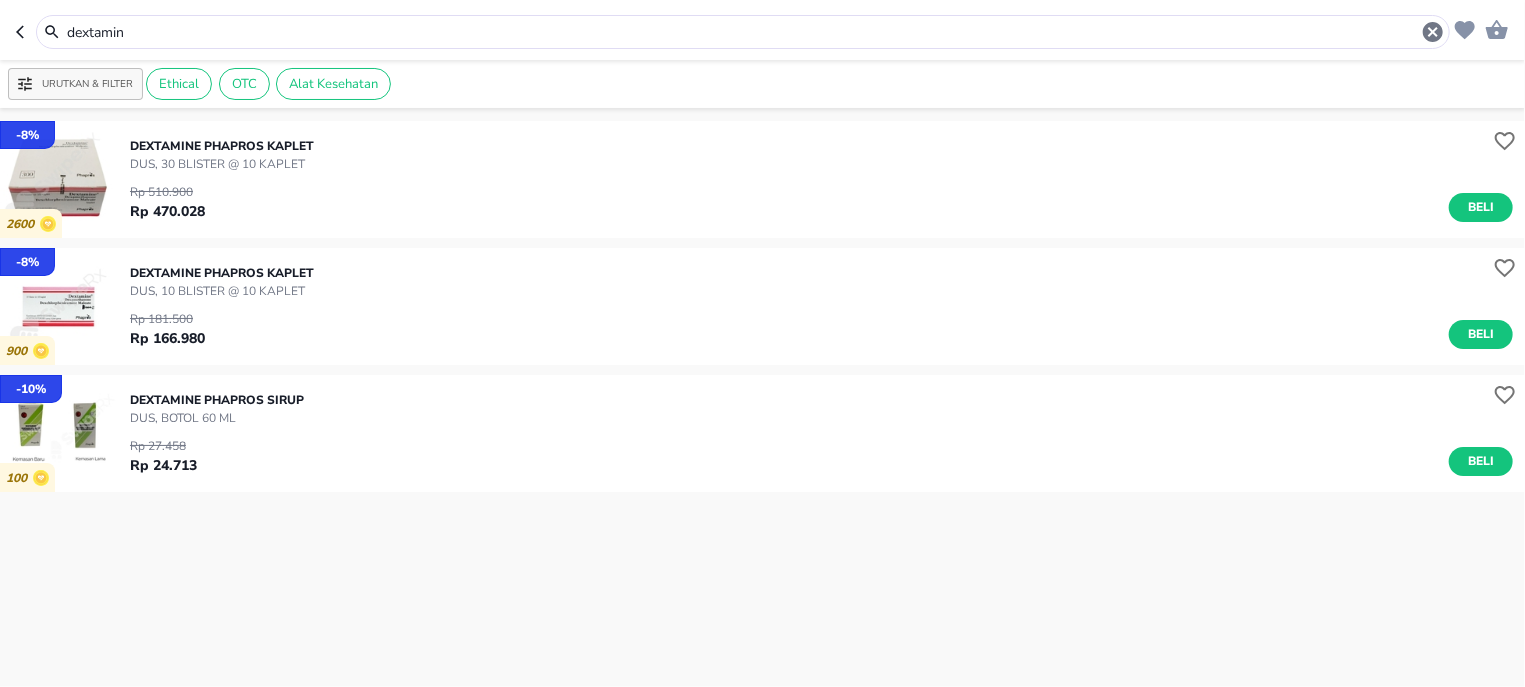 type on "dextee" 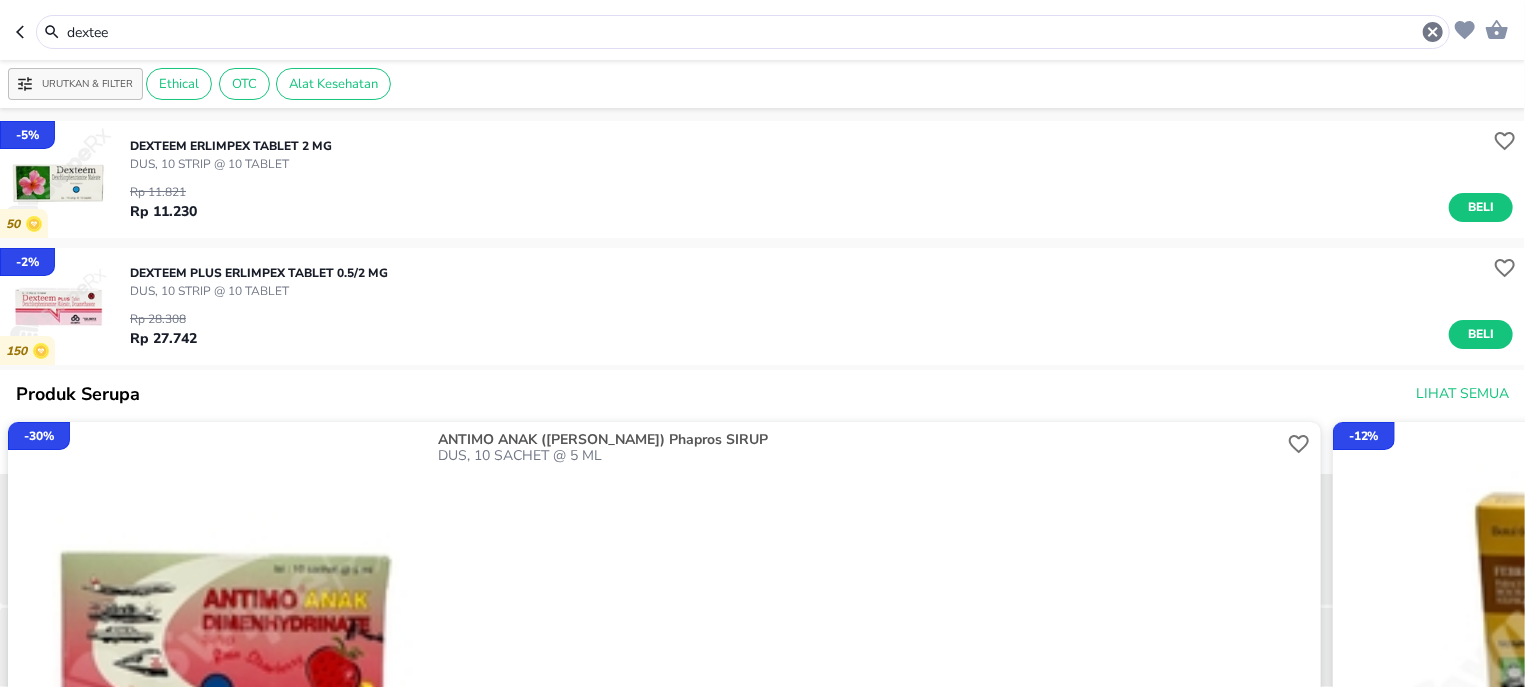 click 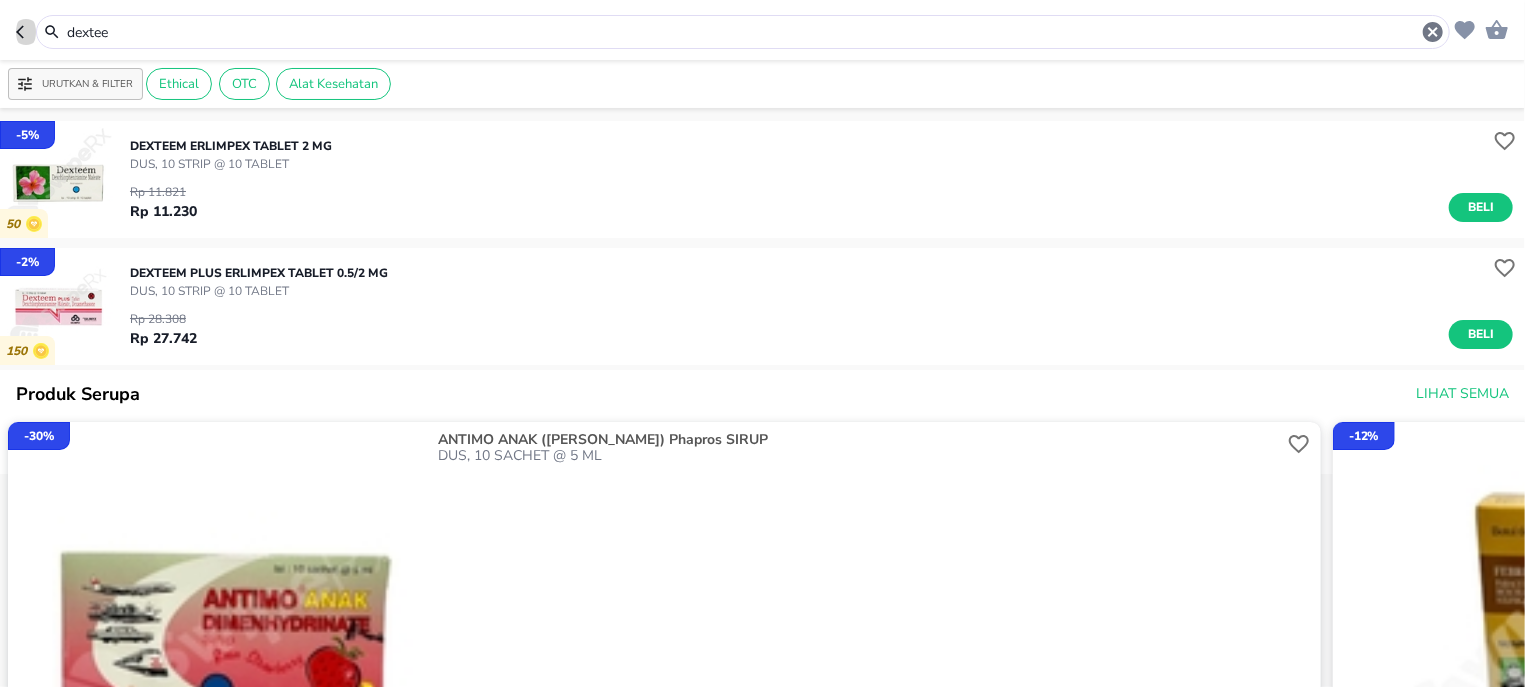 click 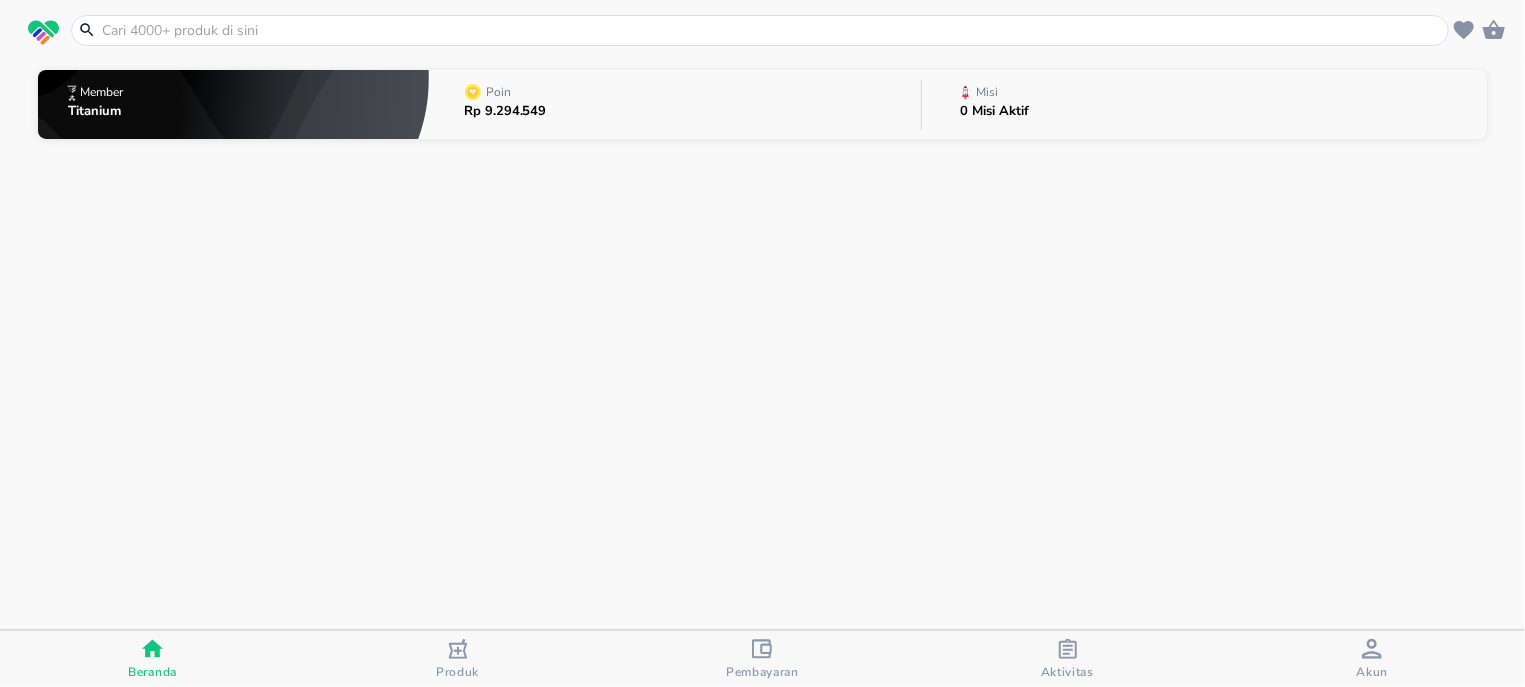 click at bounding box center (772, 30) 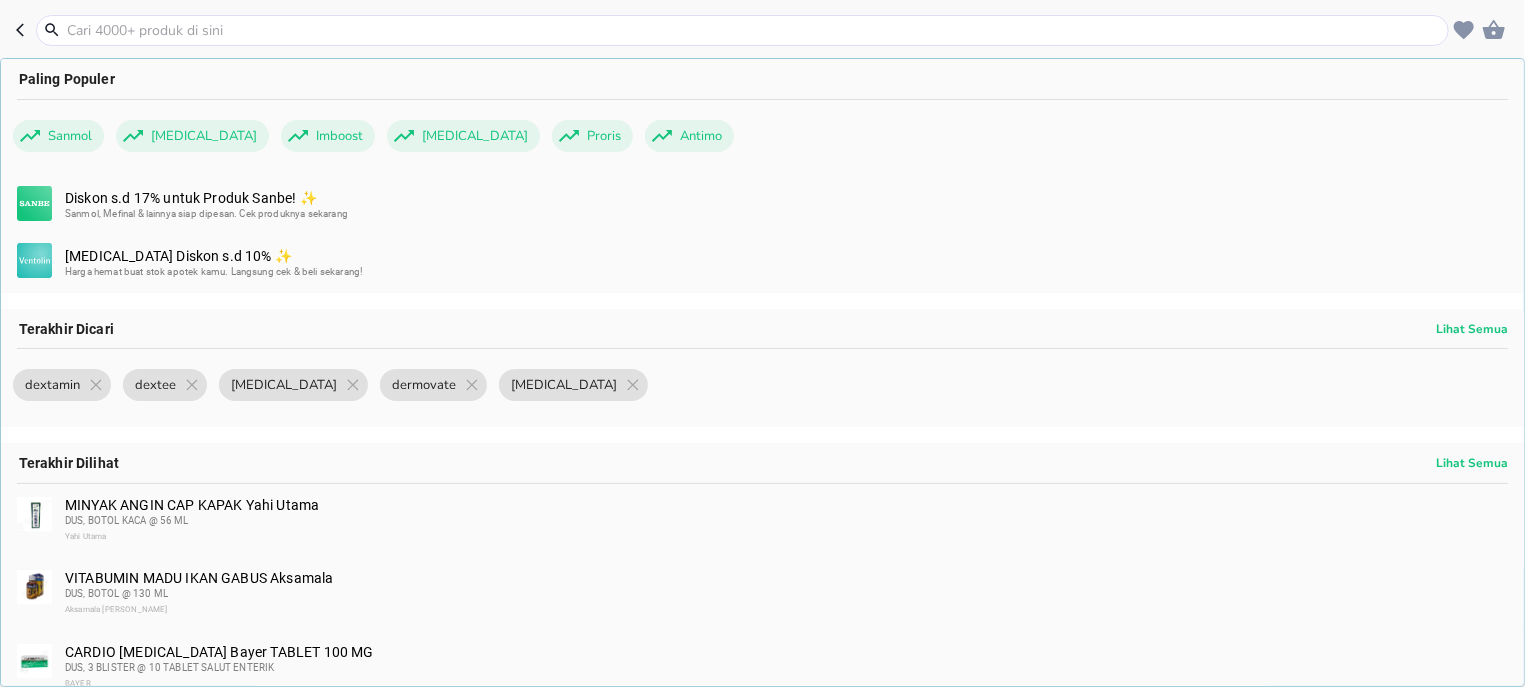 click 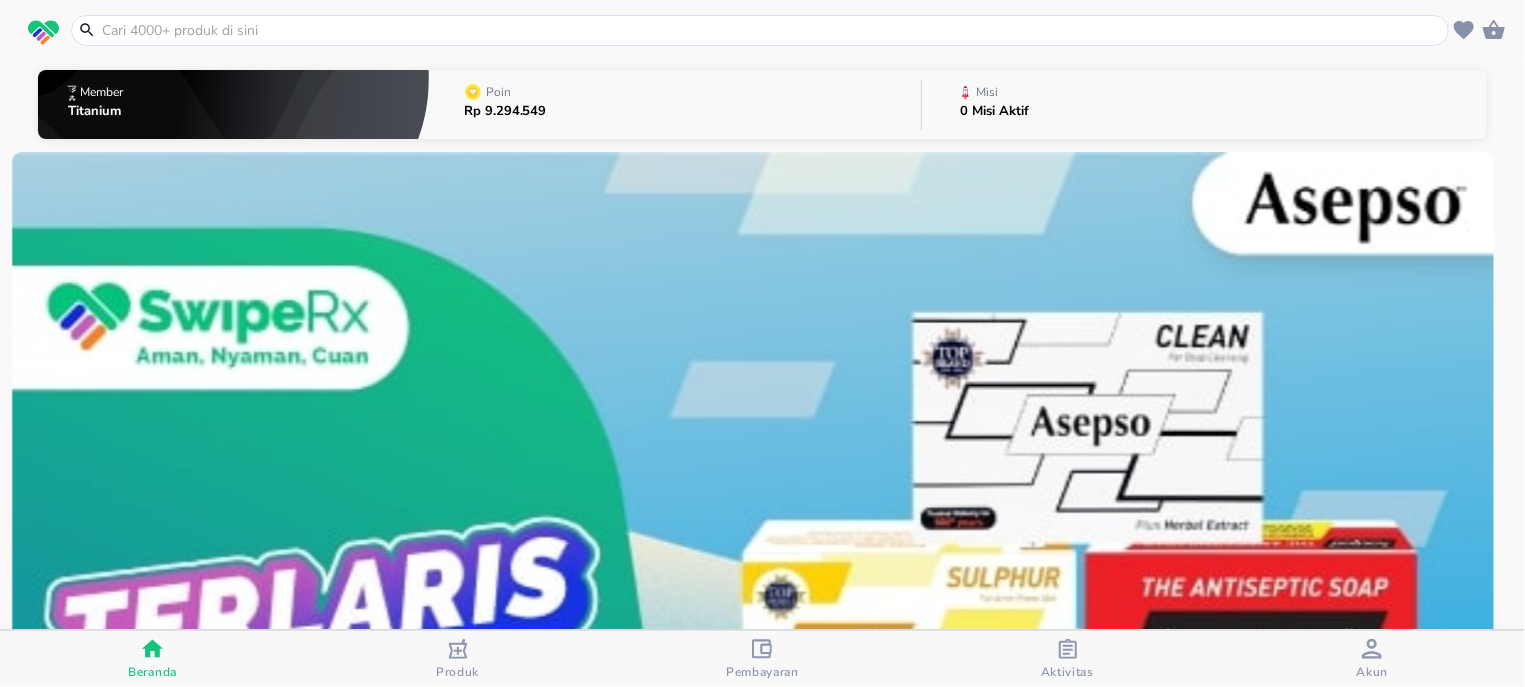 click on "Akun" at bounding box center (1372, 659) 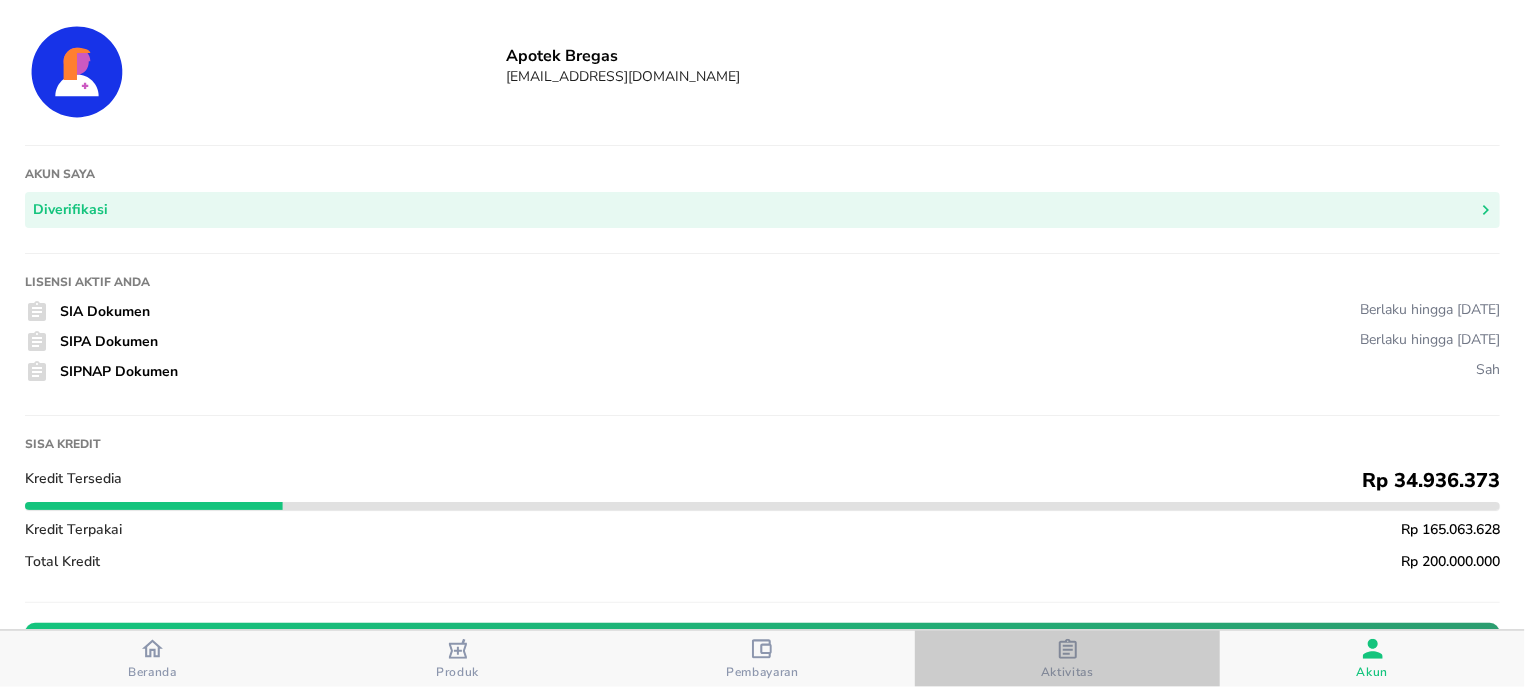 click on "Aktivitas" at bounding box center [1067, 659] 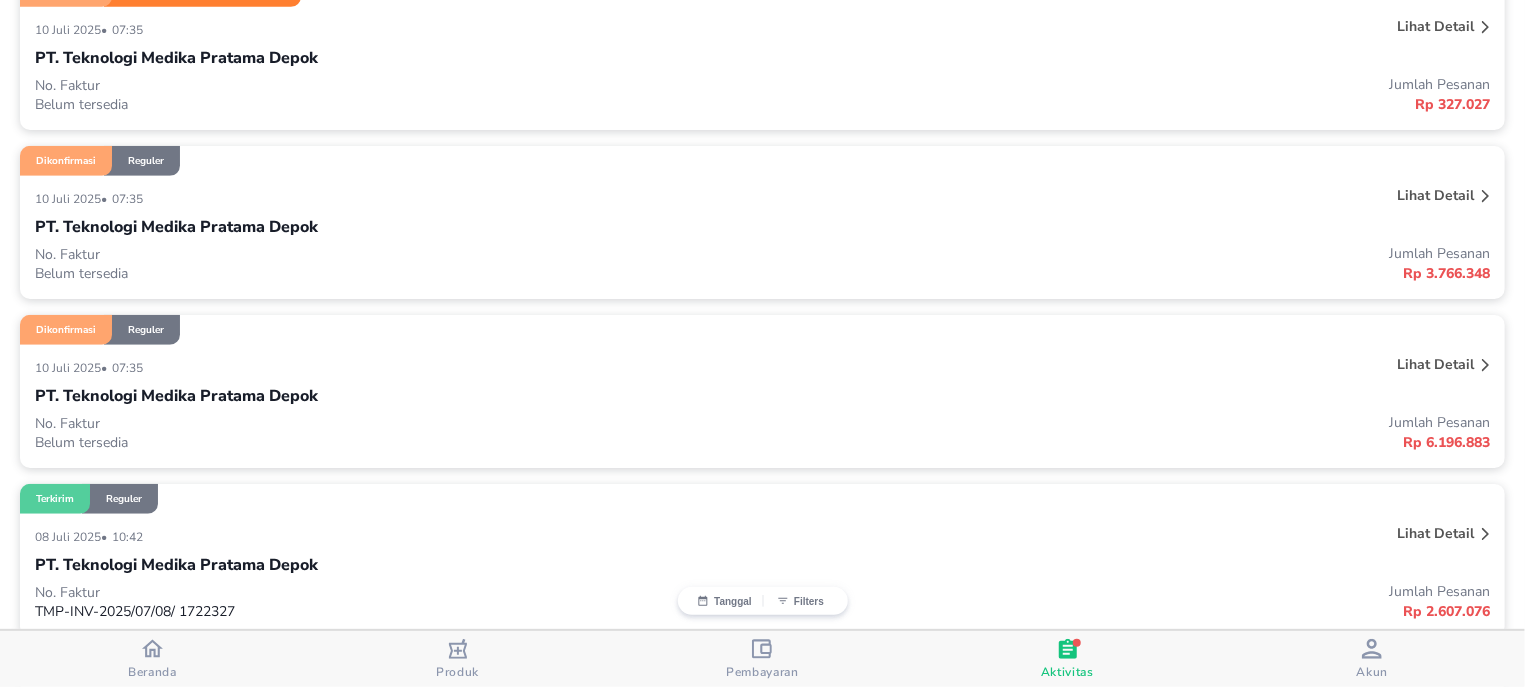 scroll, scrollTop: 0, scrollLeft: 0, axis: both 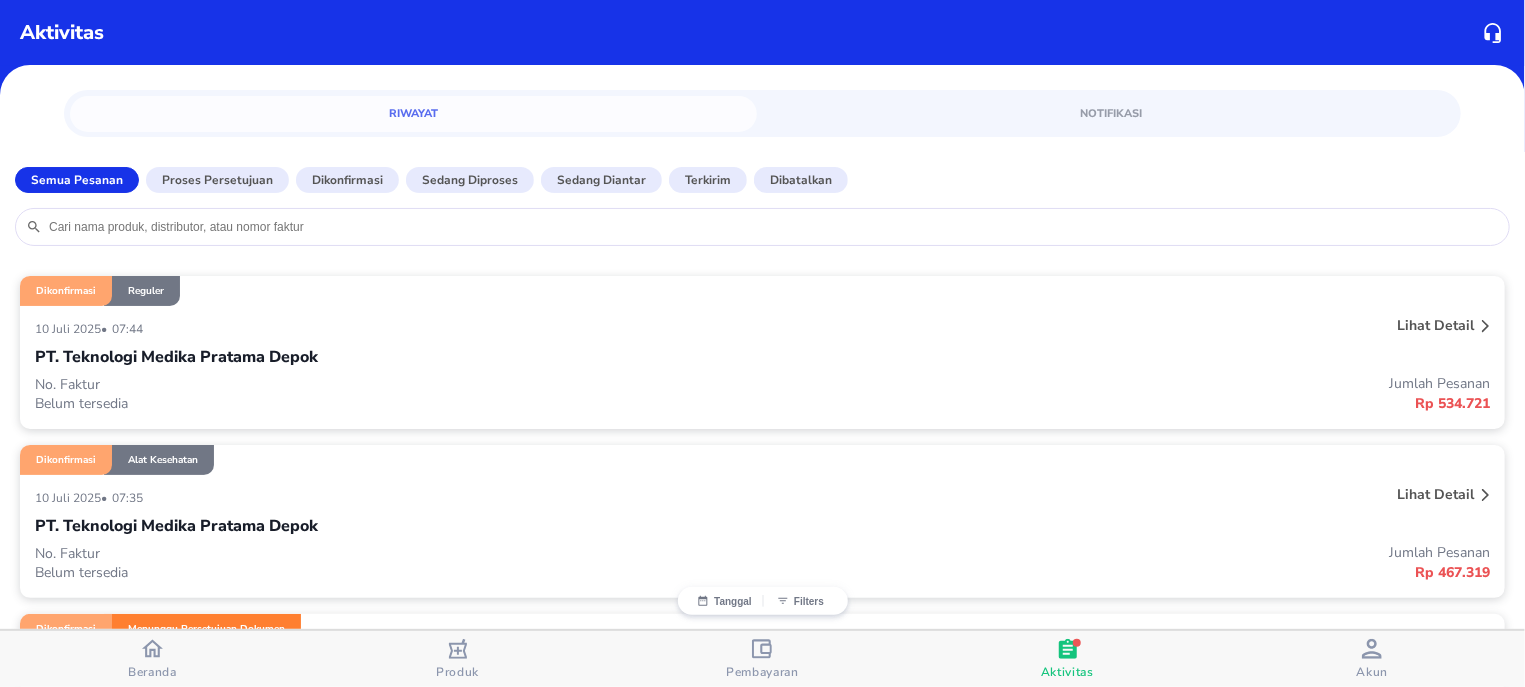click on "Lihat detail" at bounding box center [1435, 325] 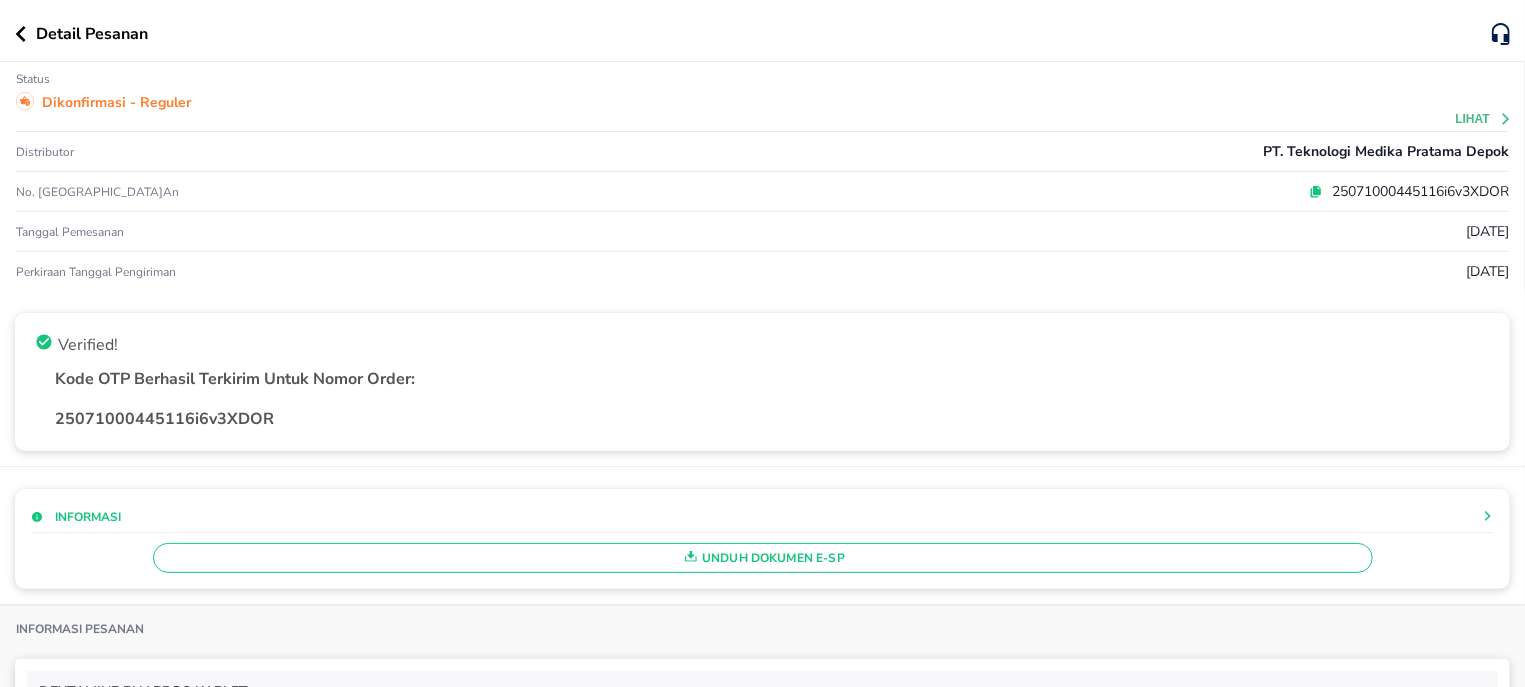 click 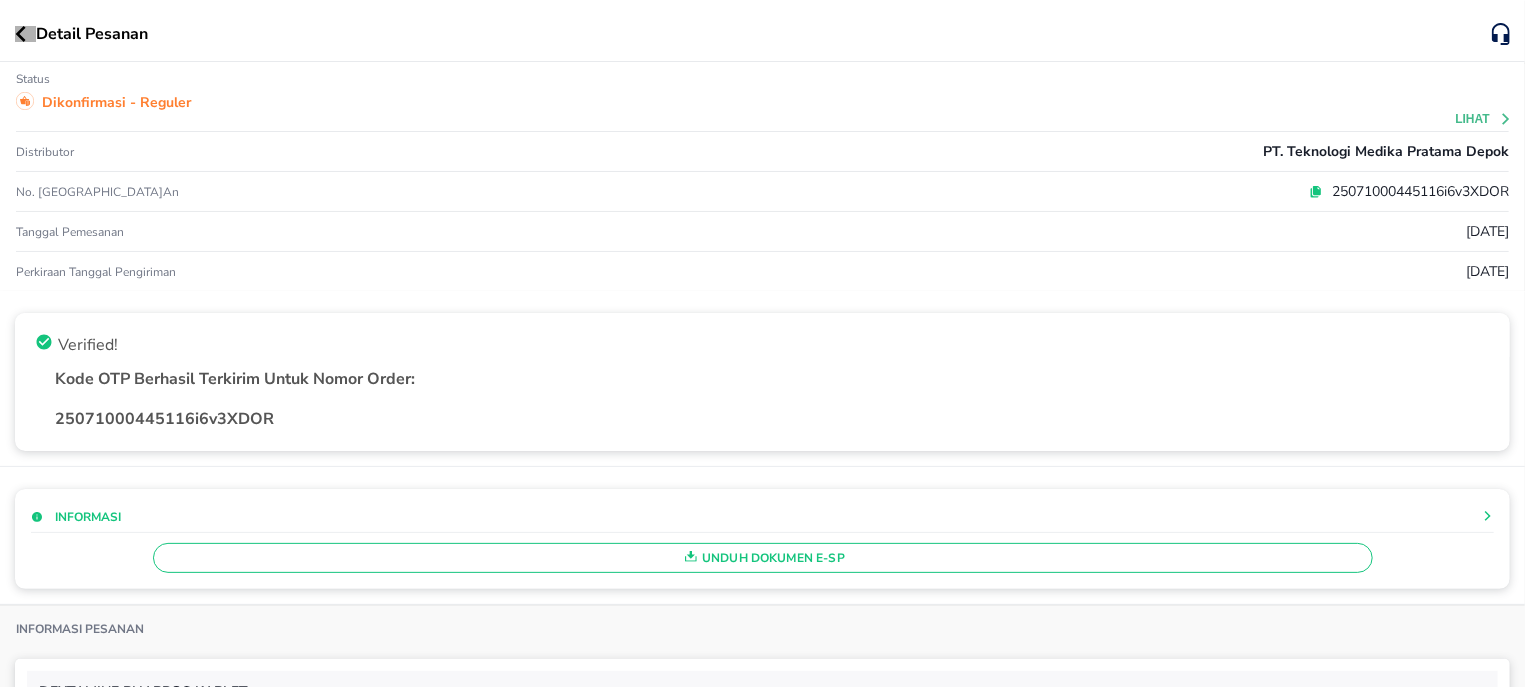 click at bounding box center [25, 34] 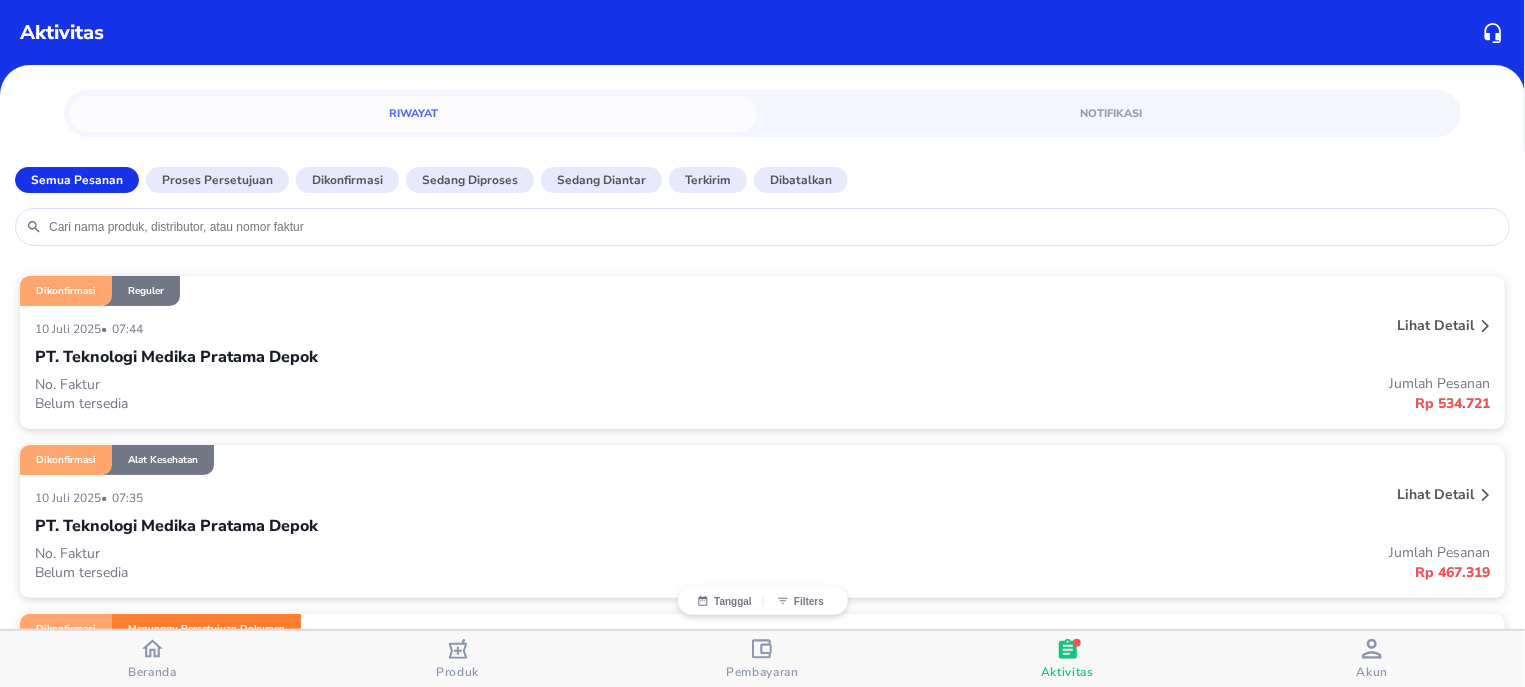 click on "Lihat detail" at bounding box center (1435, 494) 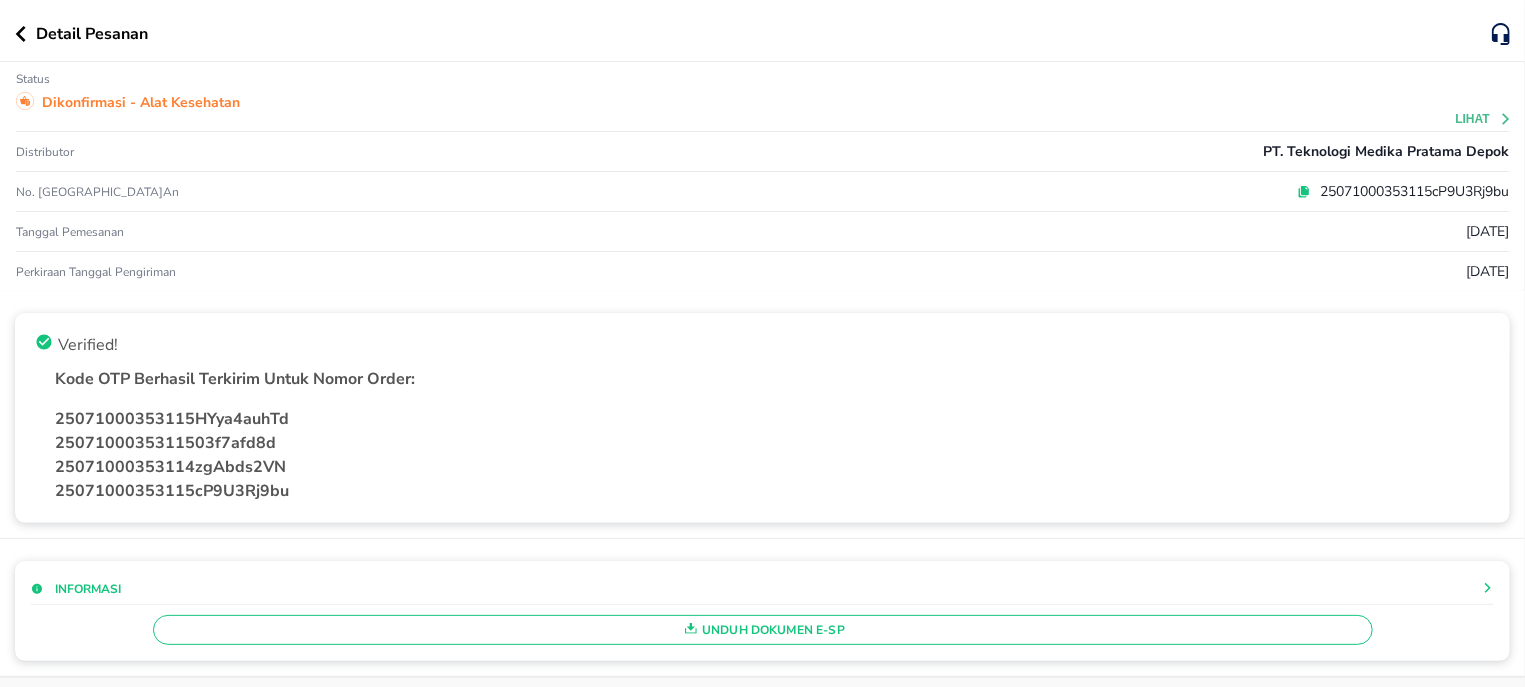 click 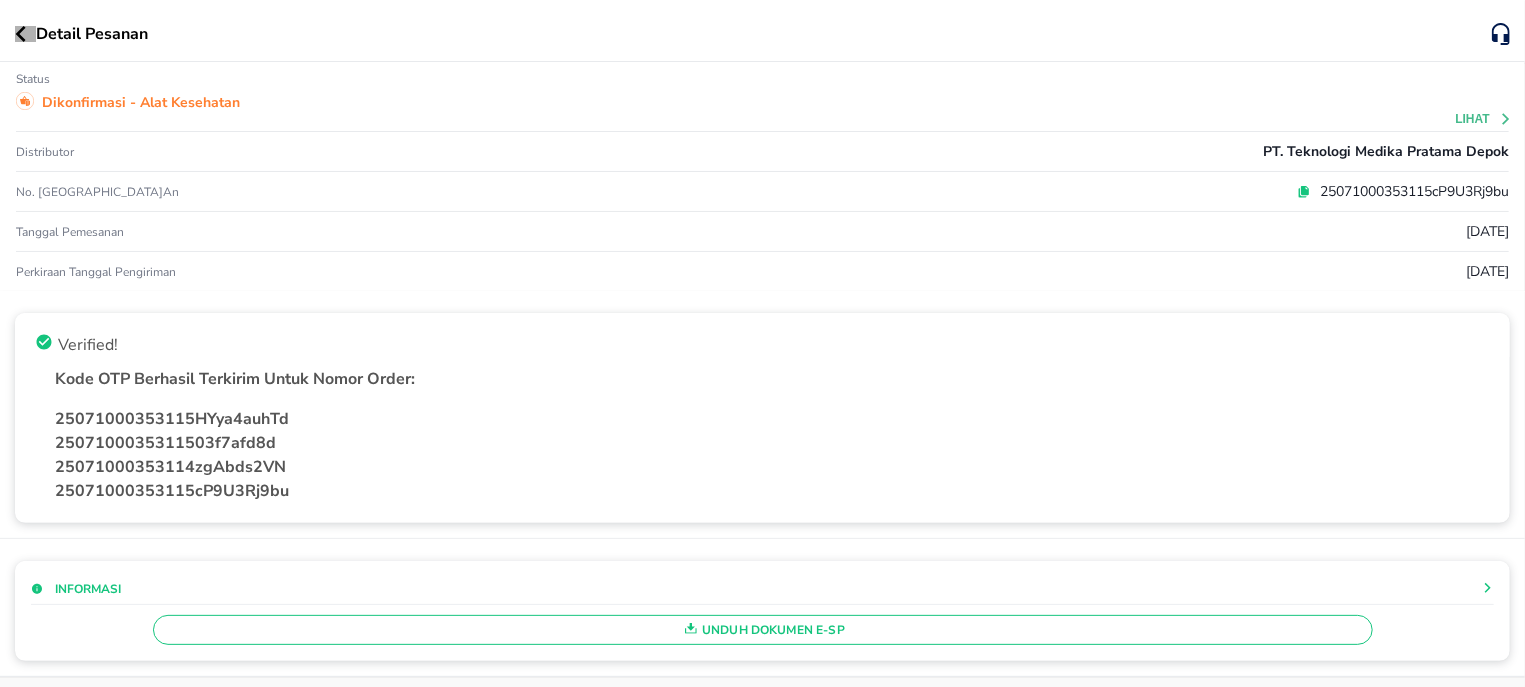 click 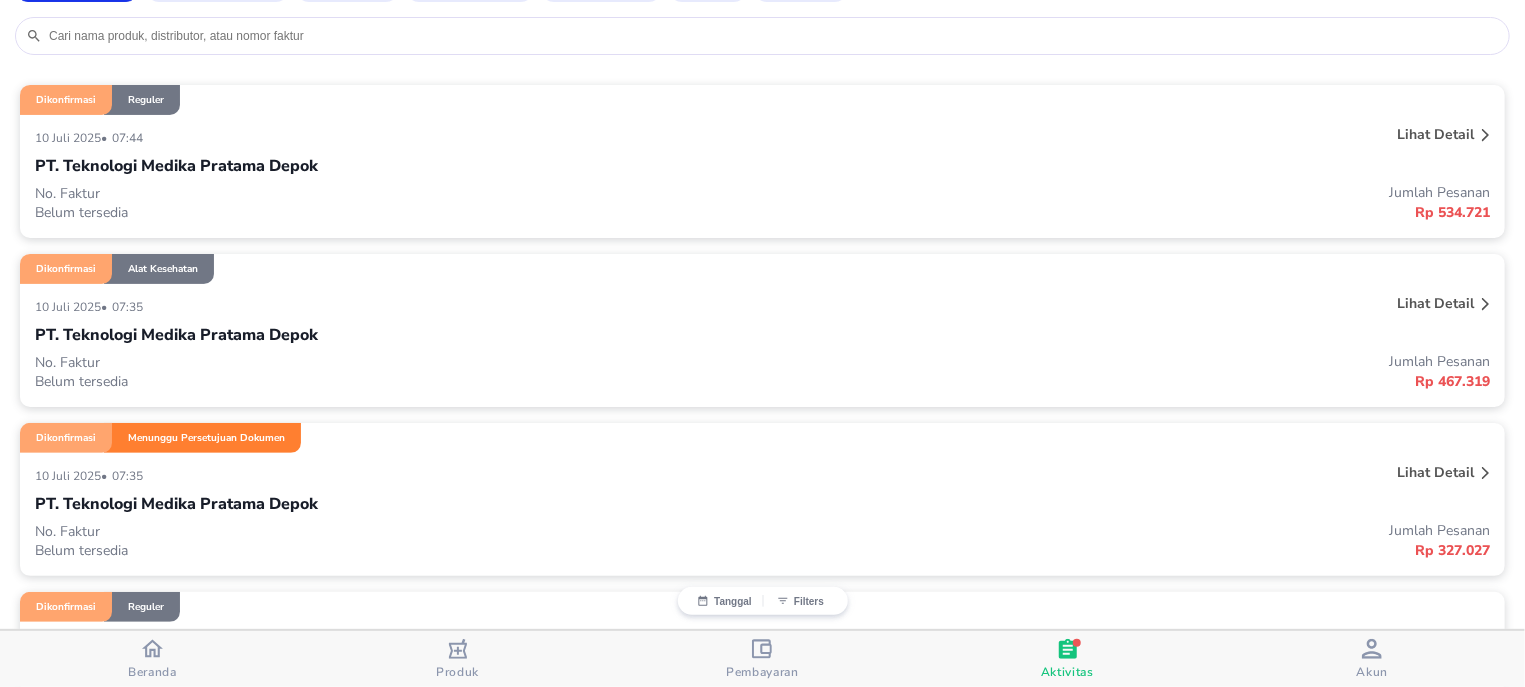 scroll, scrollTop: 255, scrollLeft: 0, axis: vertical 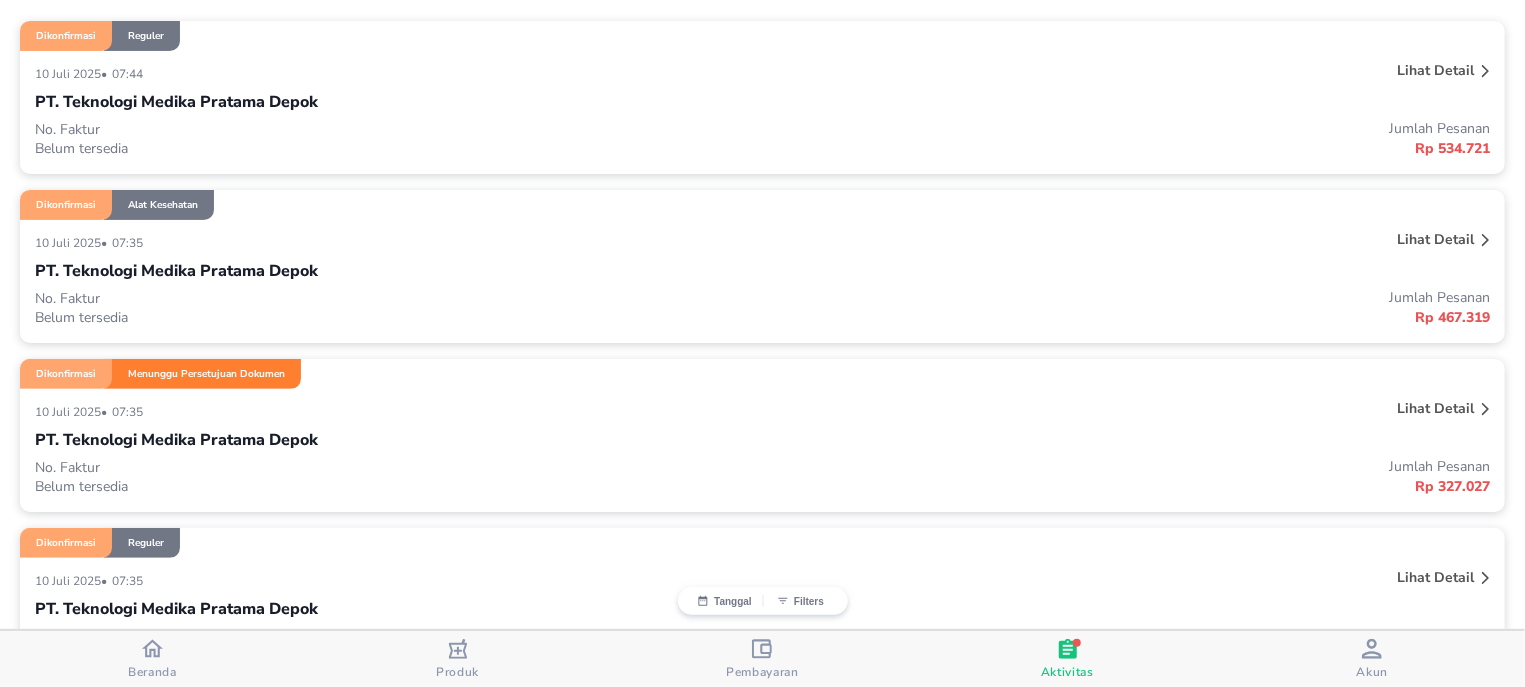 click on "Lihat detail" at bounding box center (1435, 408) 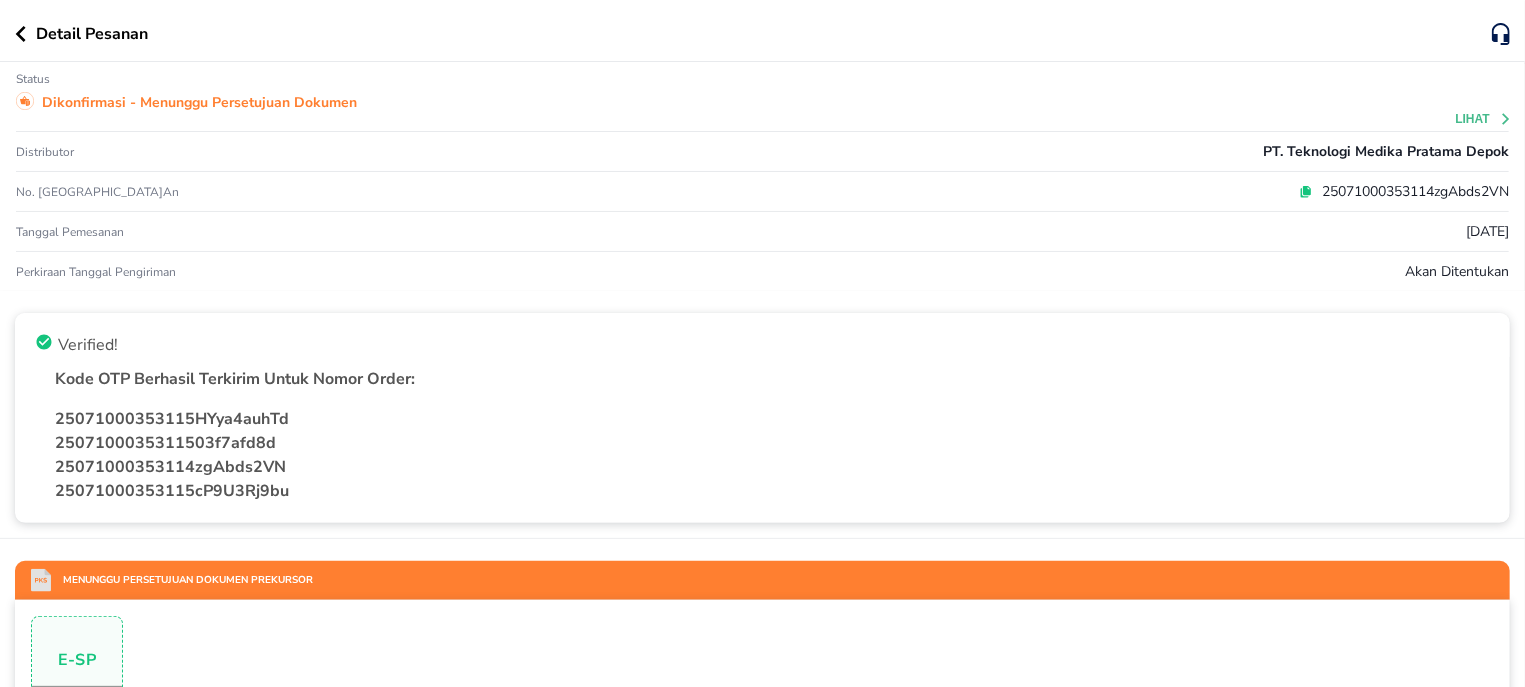click 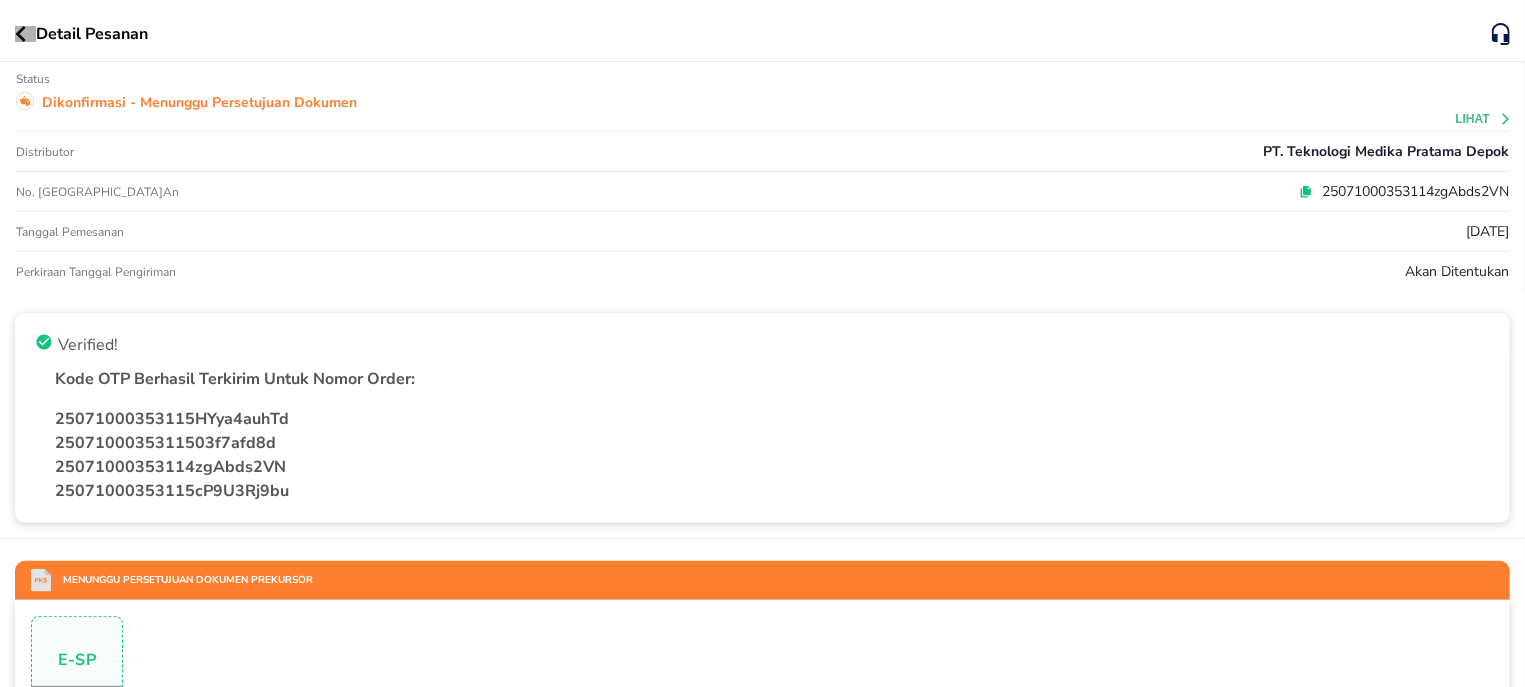 click at bounding box center (25, 34) 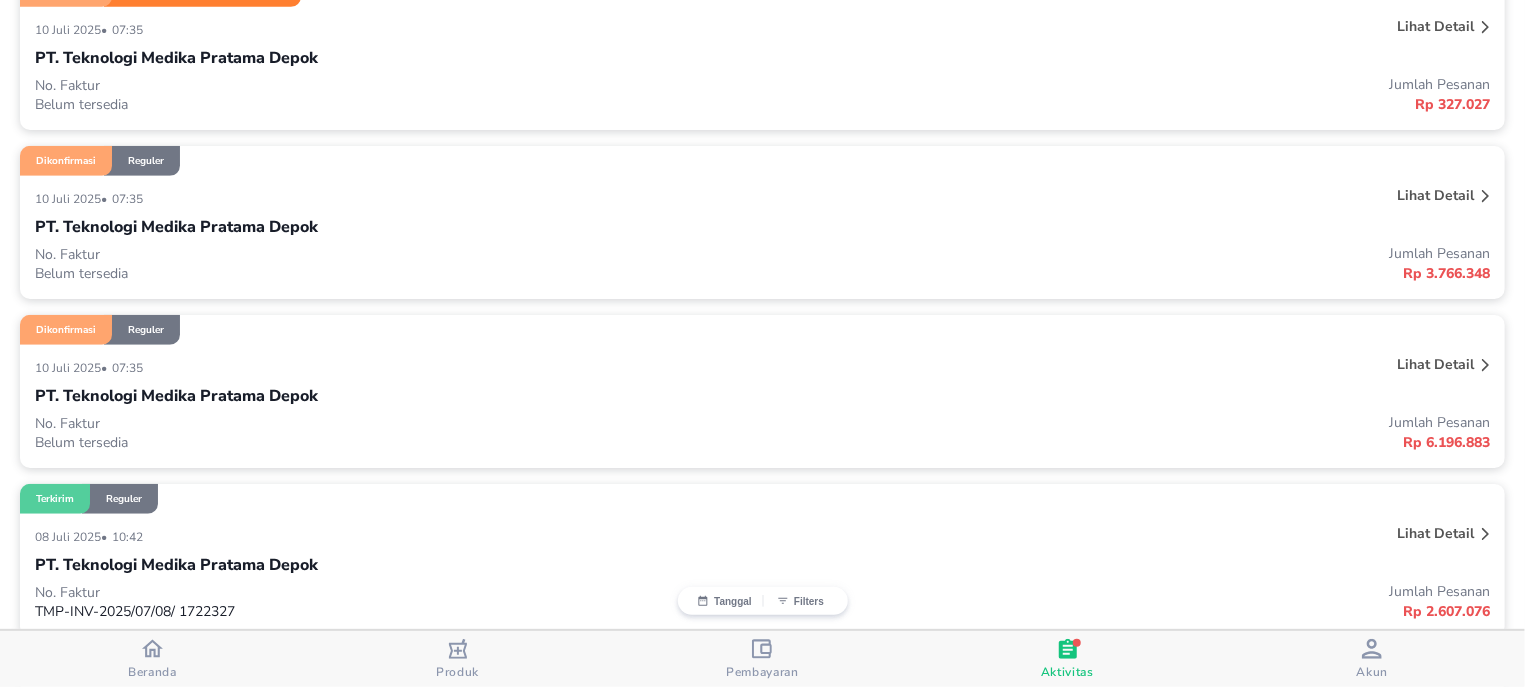 scroll, scrollTop: 764, scrollLeft: 0, axis: vertical 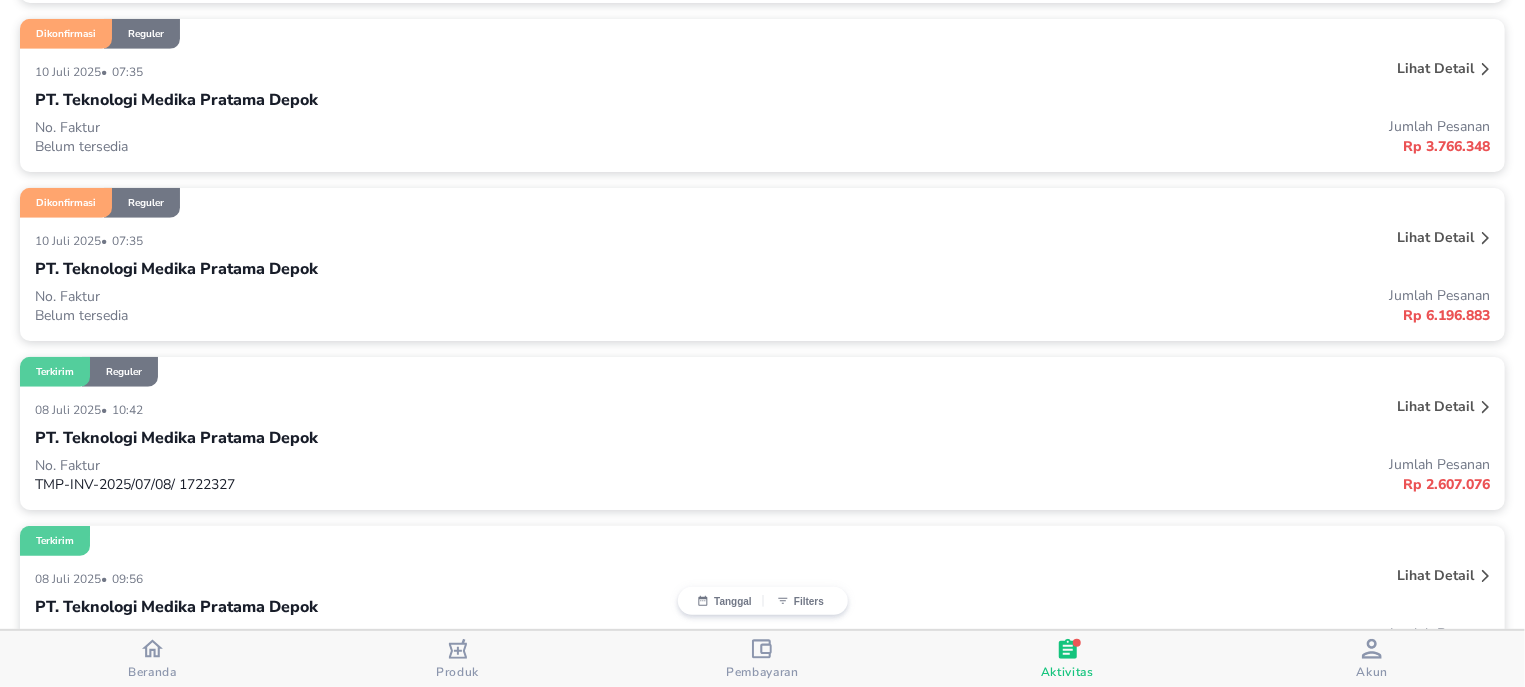 click on "Lihat detail" at bounding box center [1435, 68] 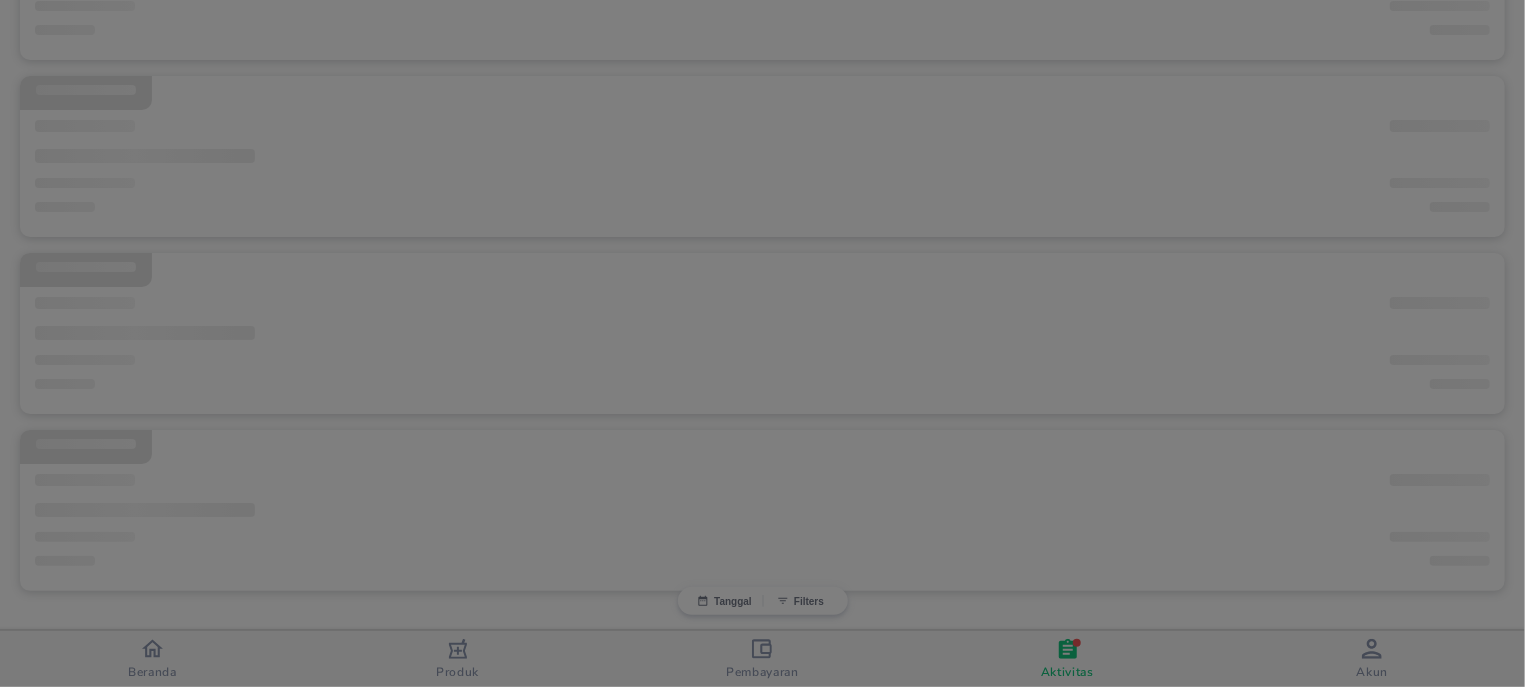 scroll, scrollTop: 379, scrollLeft: 0, axis: vertical 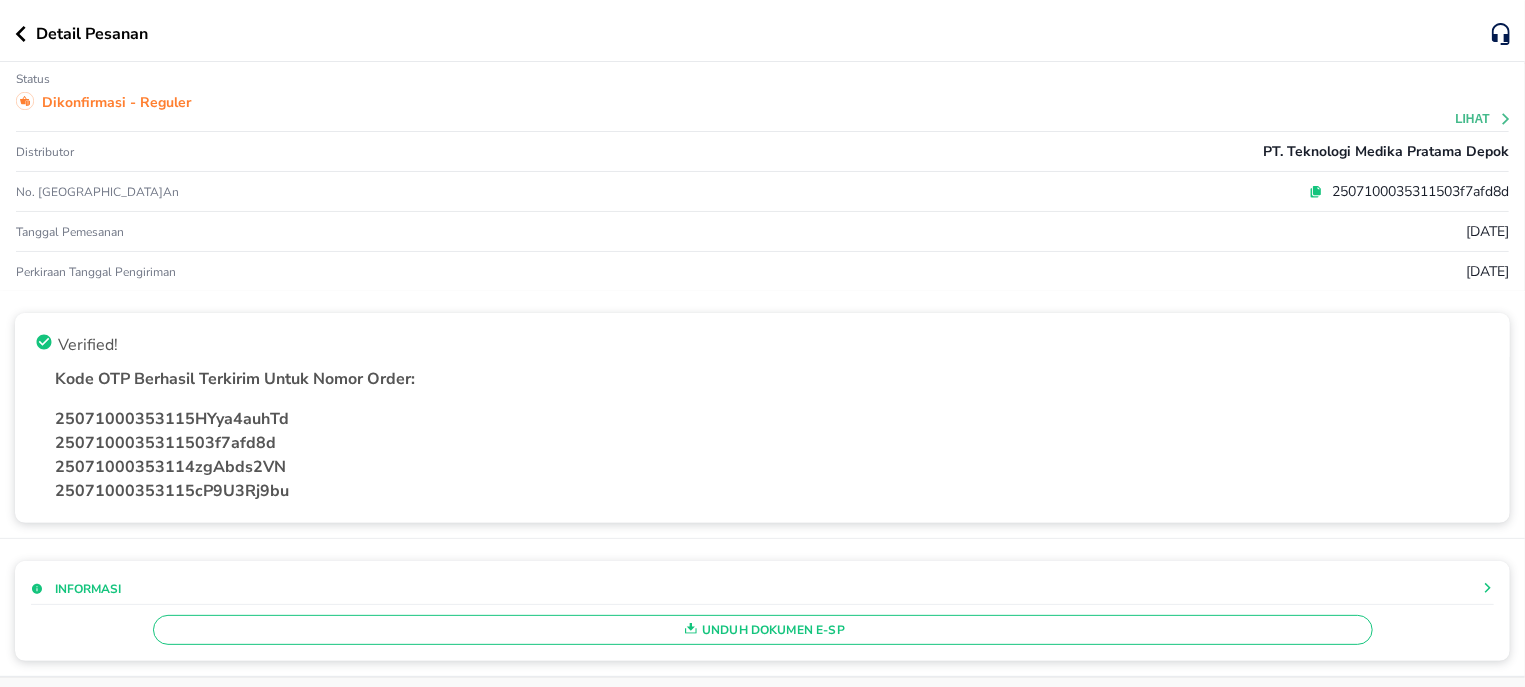 click 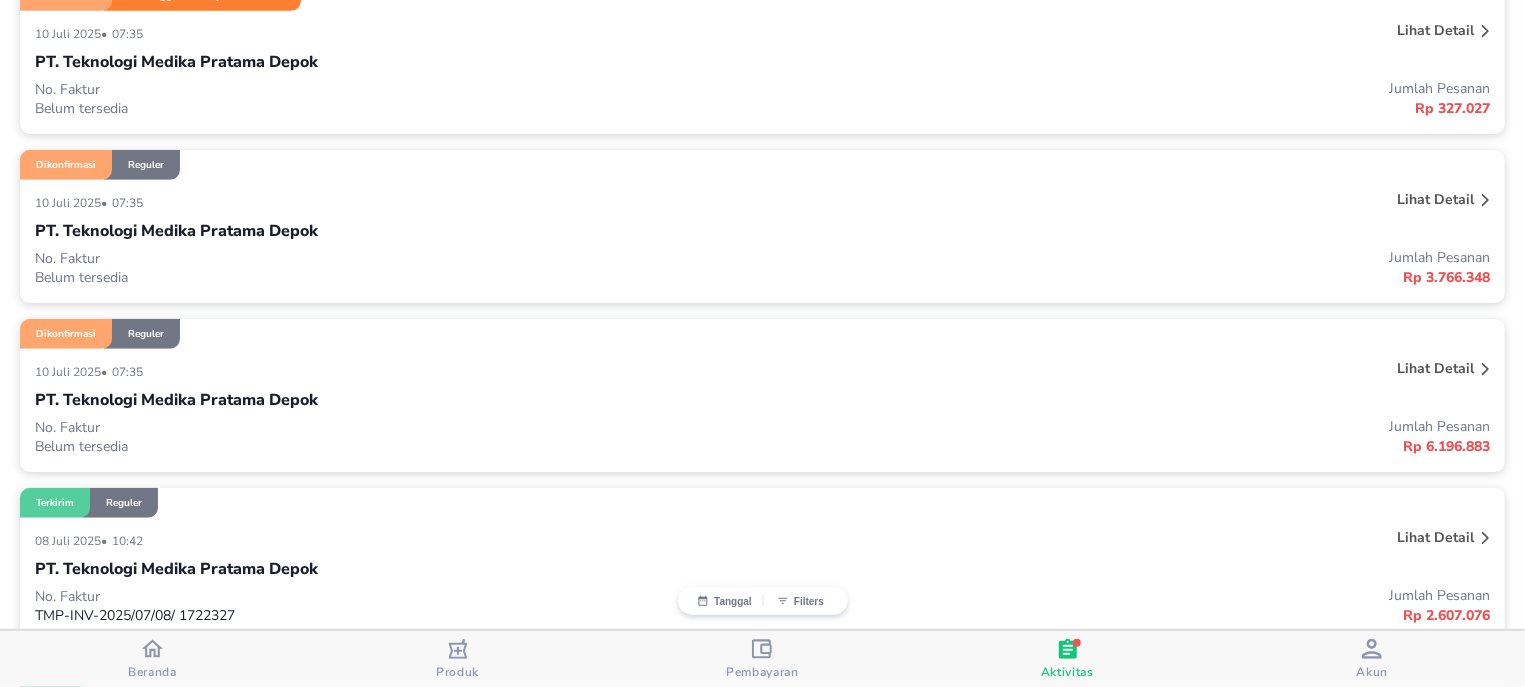 scroll, scrollTop: 760, scrollLeft: 0, axis: vertical 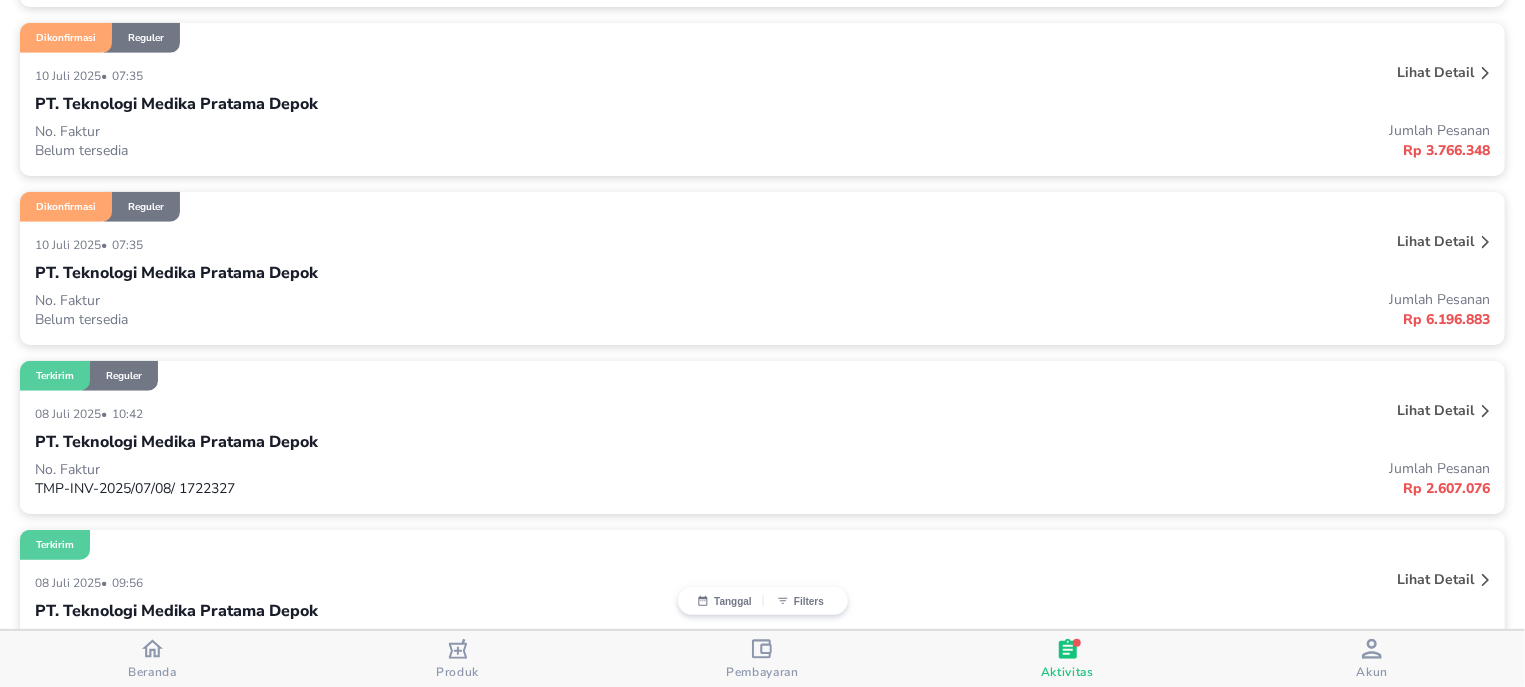 click on "Lihat detail" at bounding box center [1435, 241] 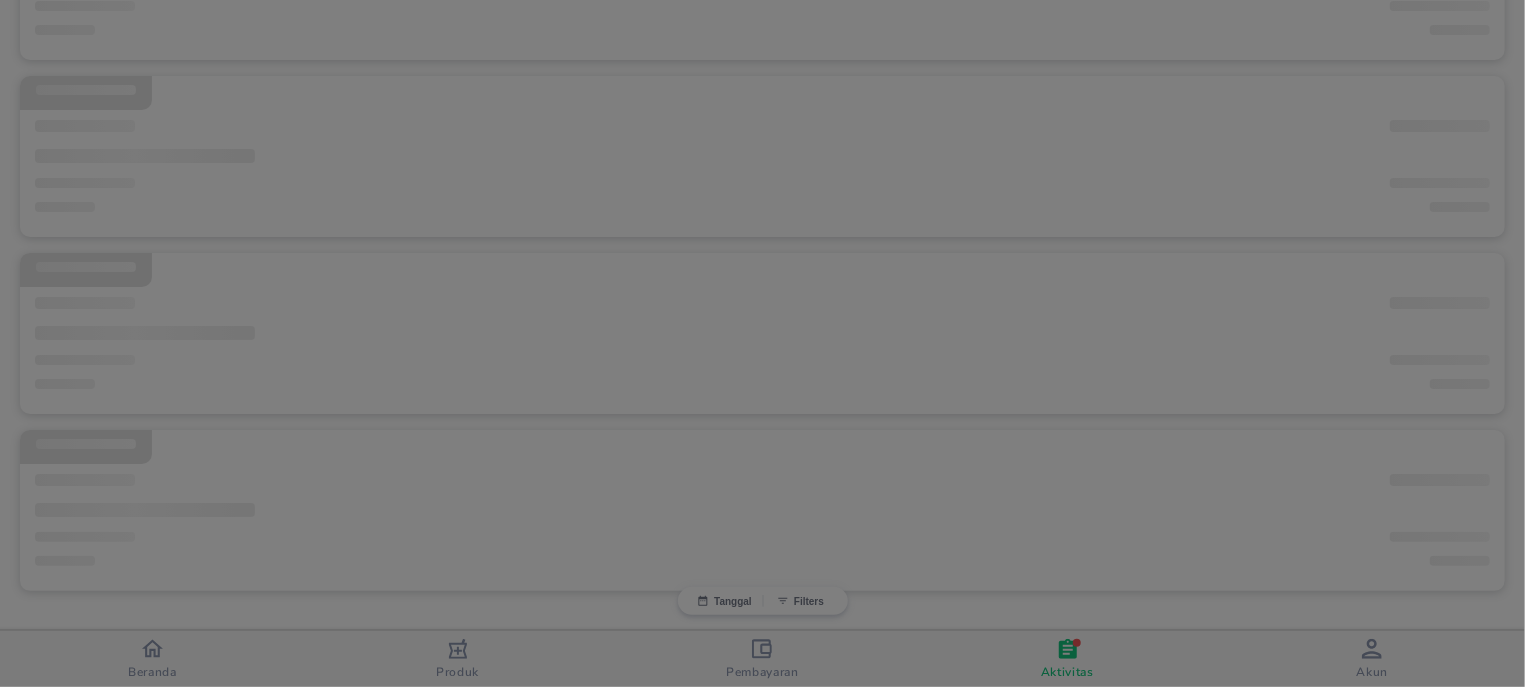 scroll, scrollTop: 379, scrollLeft: 0, axis: vertical 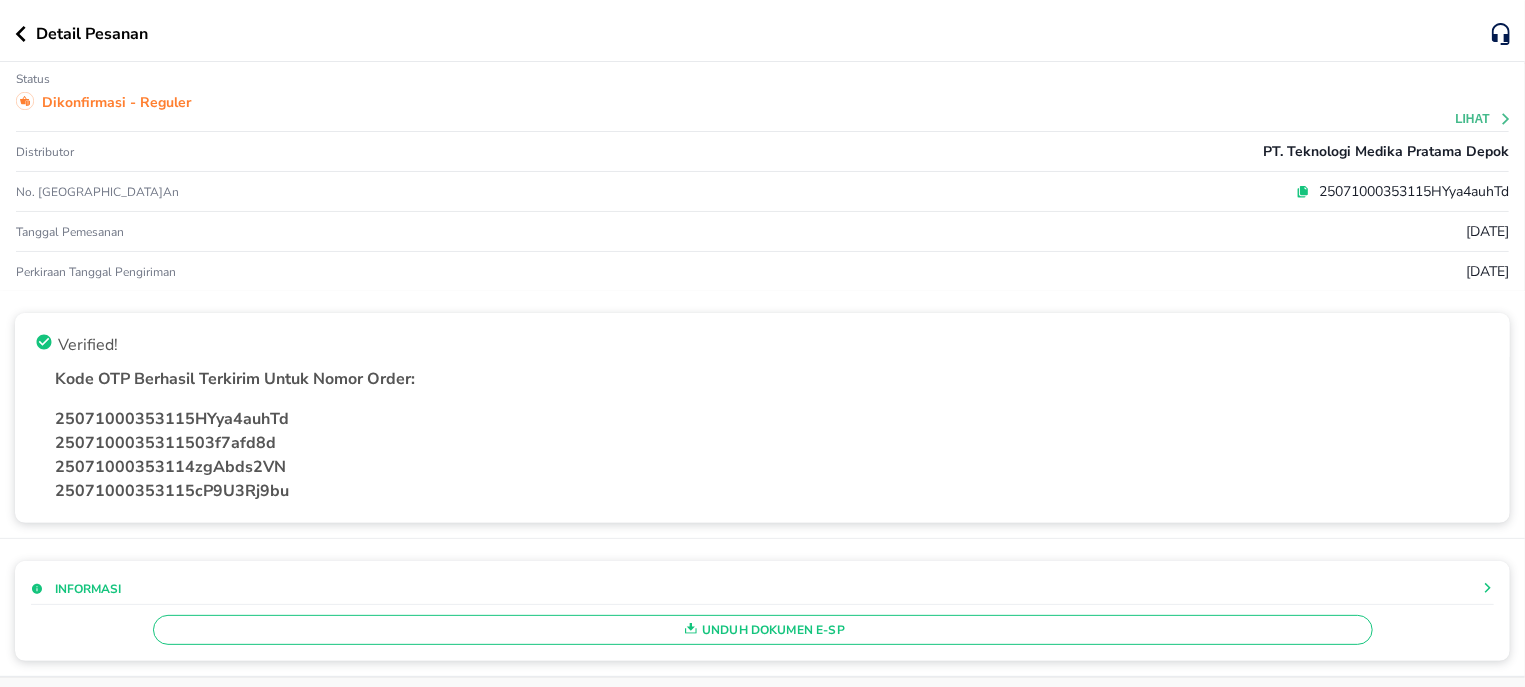 click 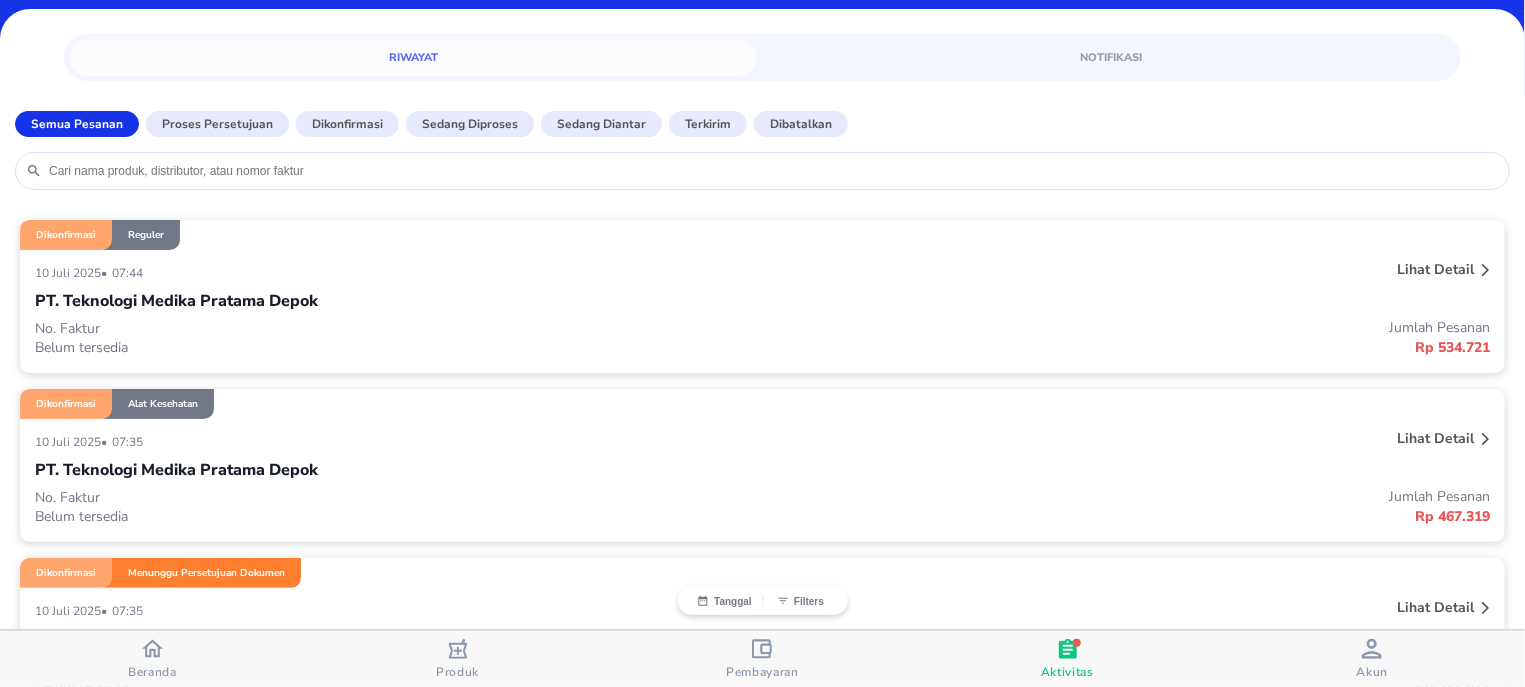 scroll, scrollTop: 0, scrollLeft: 0, axis: both 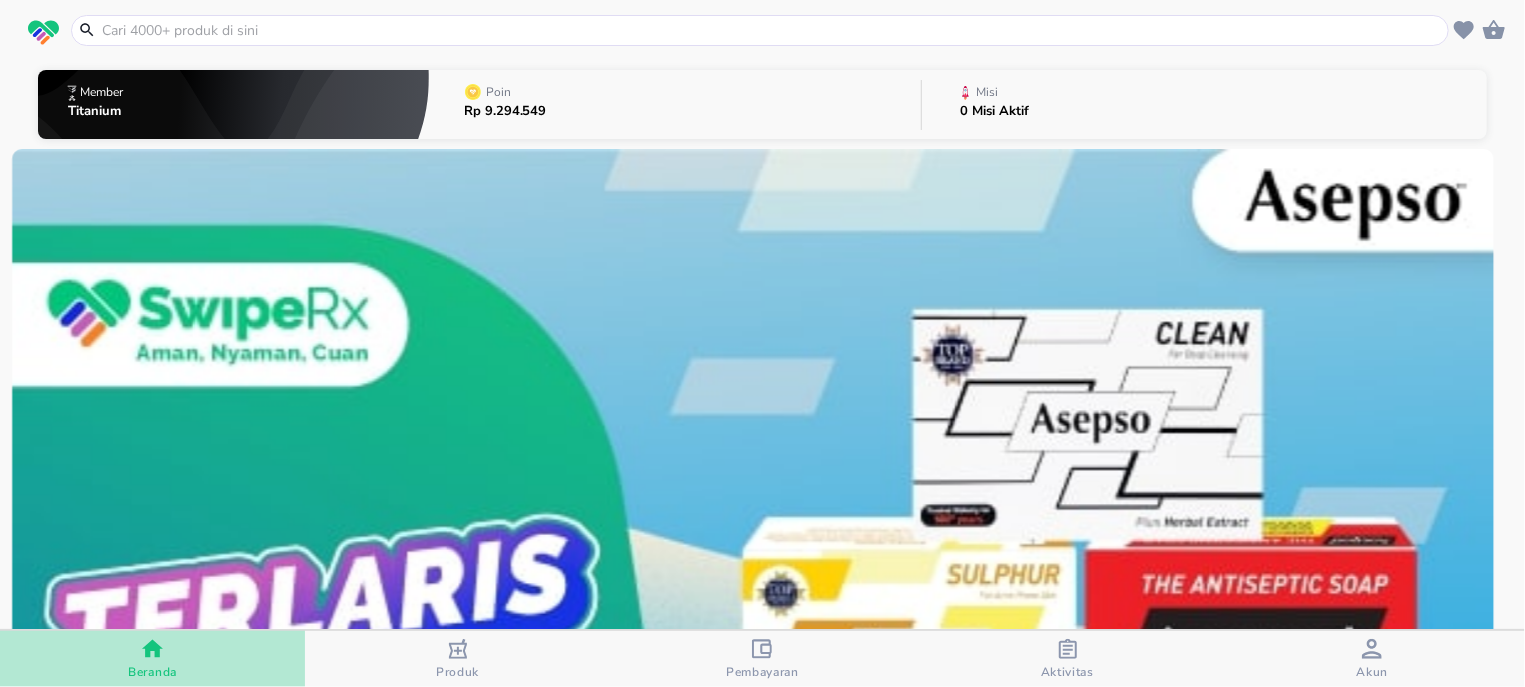 click on "Beranda" at bounding box center (152, 659) 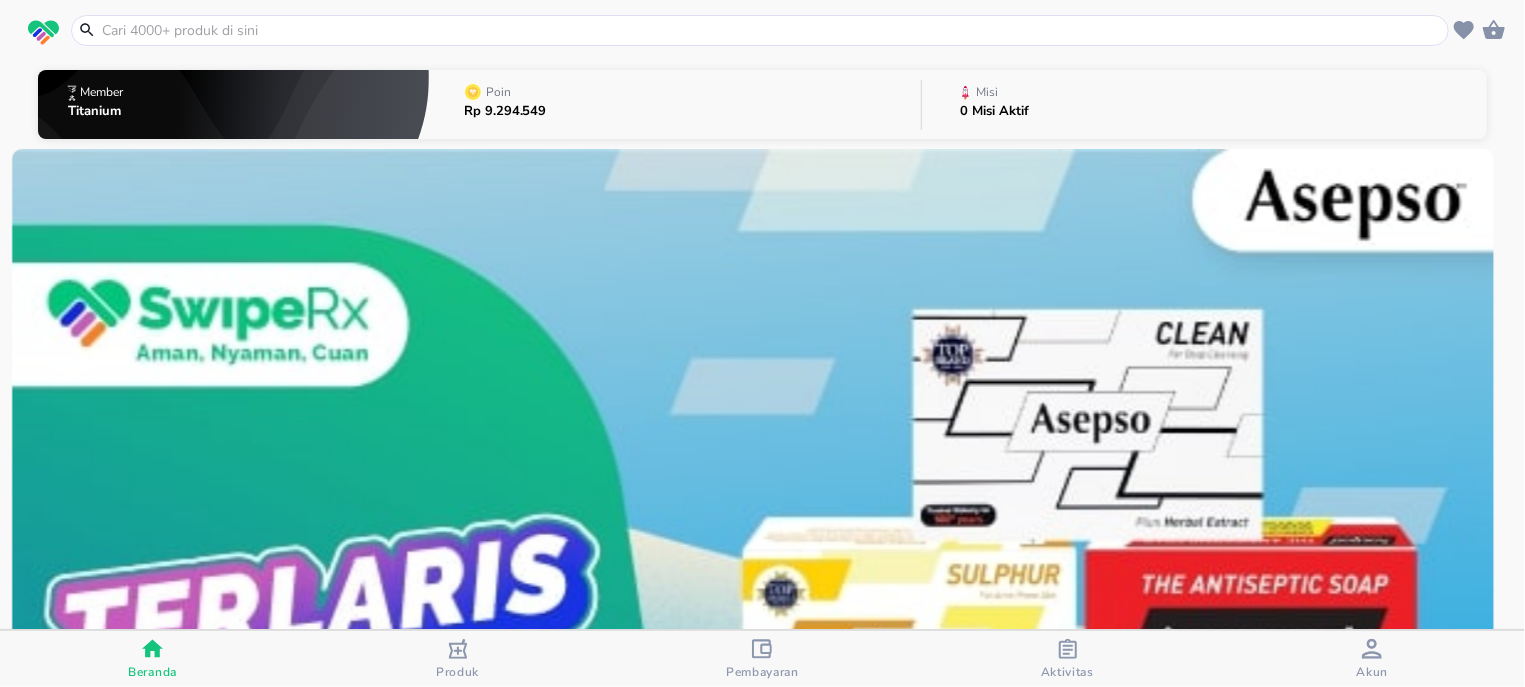 click on "Poin Rp 9.294.549" at bounding box center (505, 105) 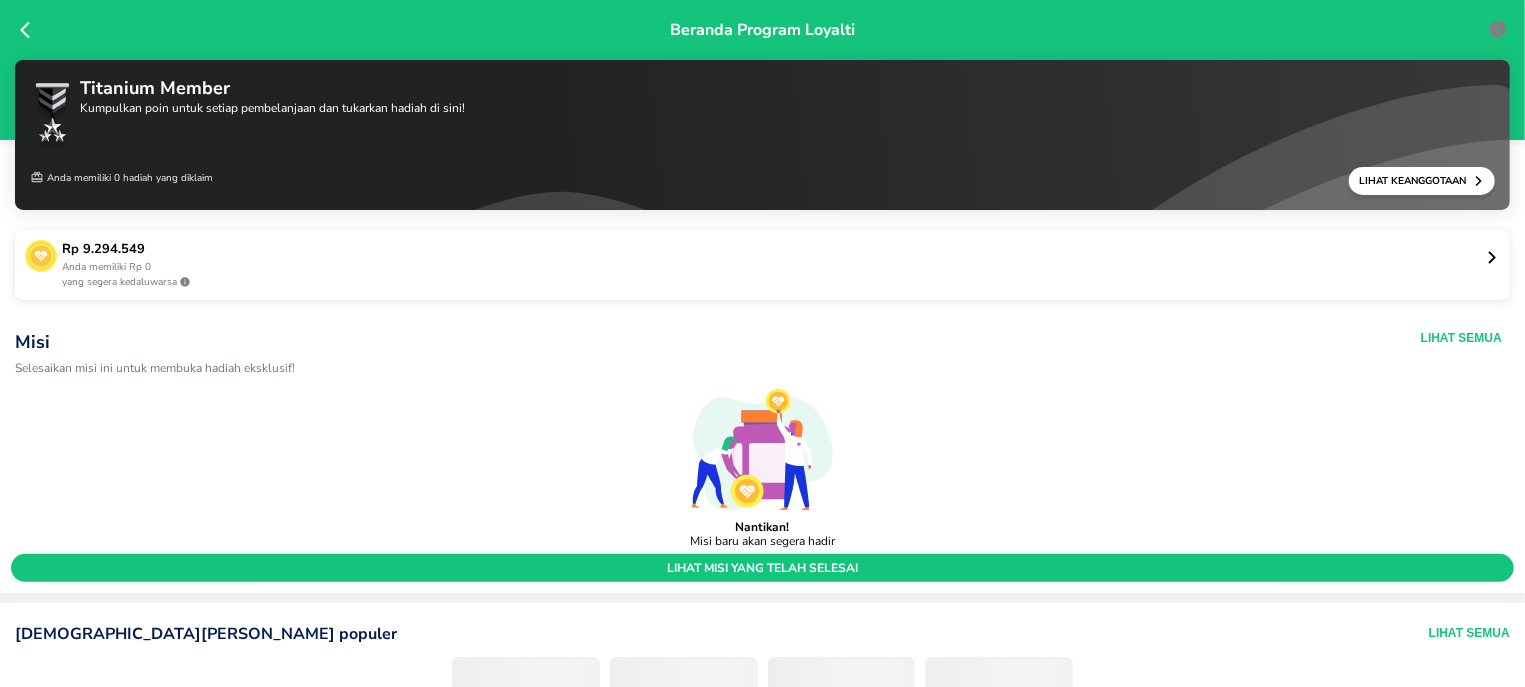 click 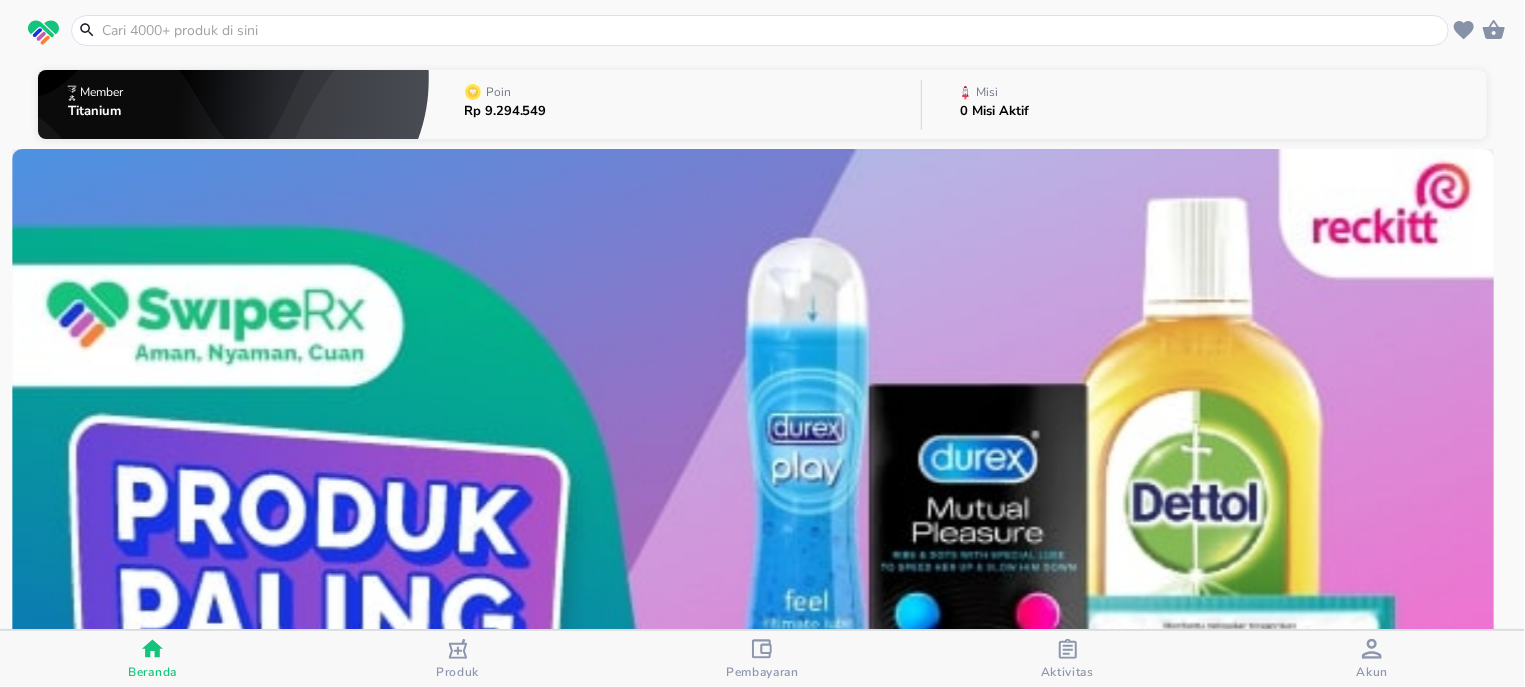 click on "Akun" at bounding box center [1372, 659] 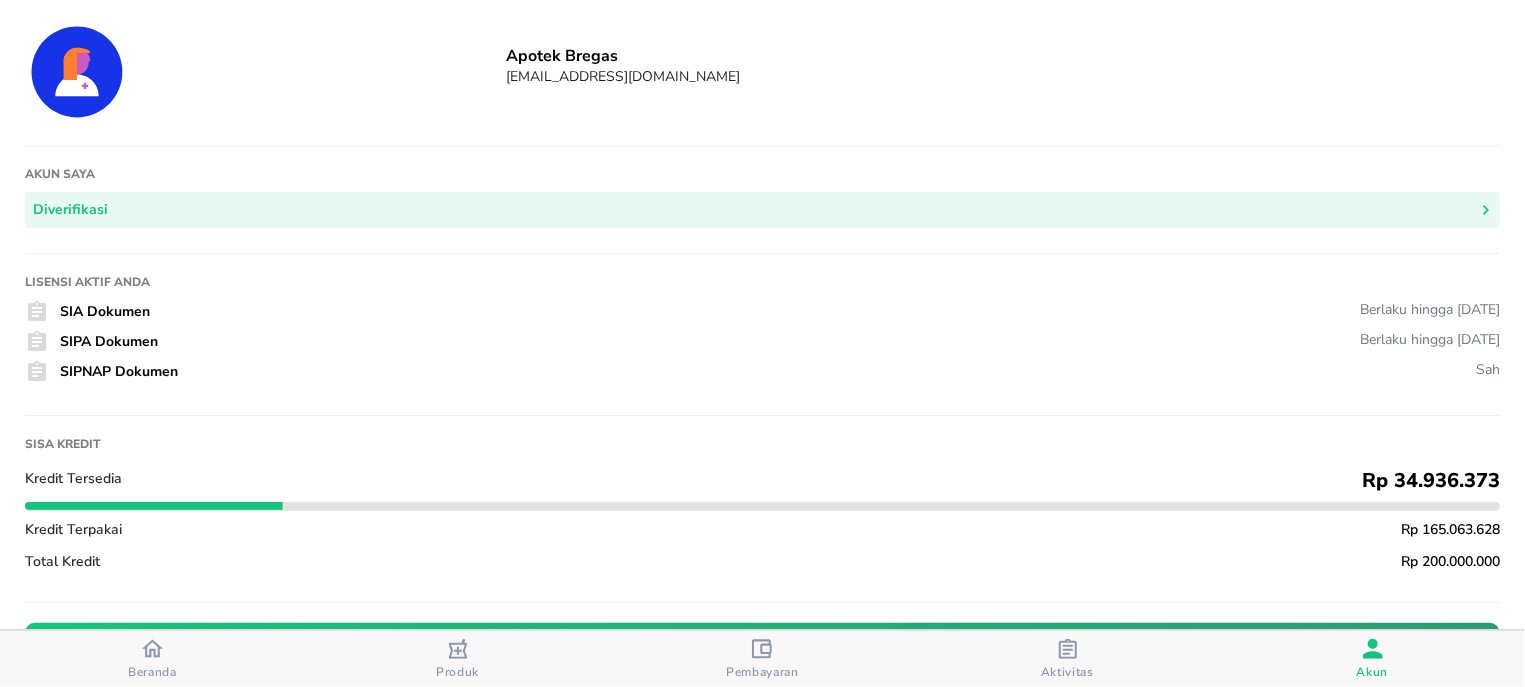 click on "Aktivitas" at bounding box center (1067, 672) 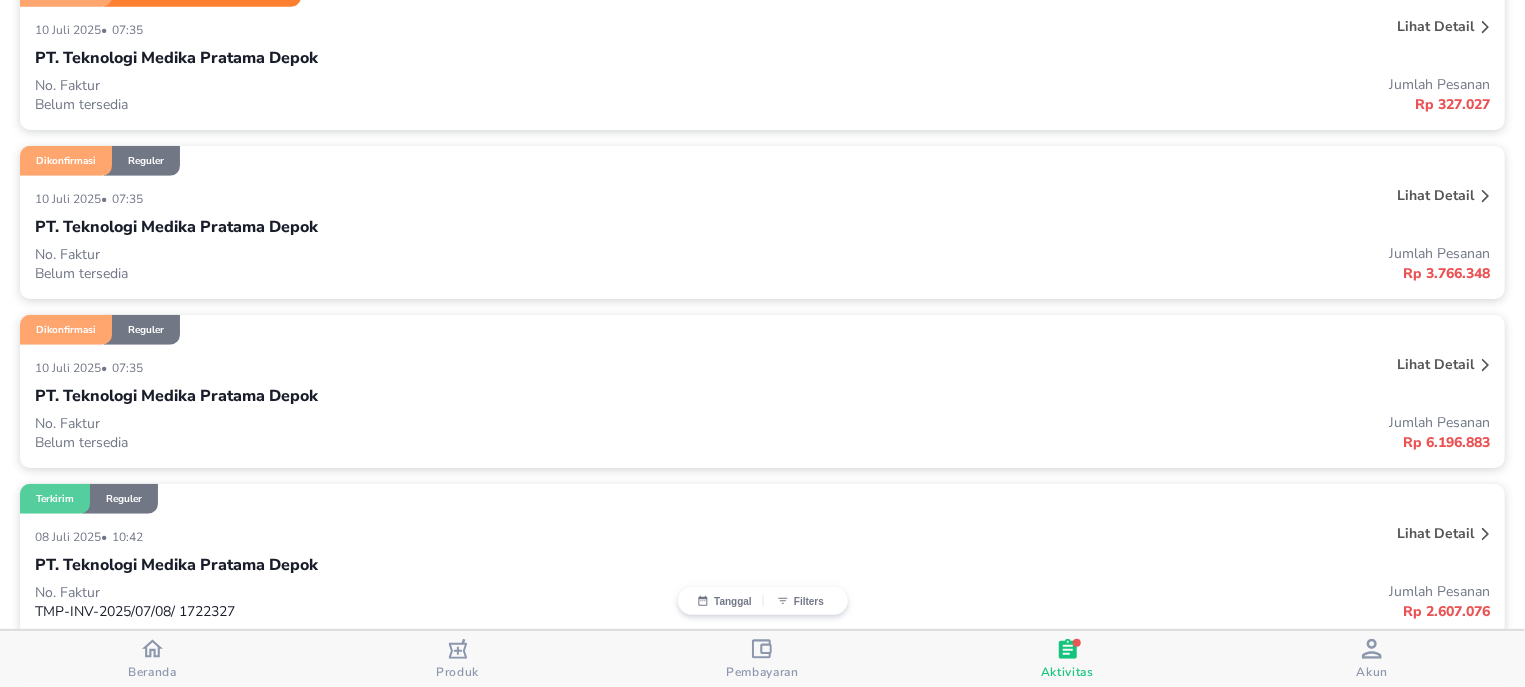 scroll, scrollTop: 0, scrollLeft: 0, axis: both 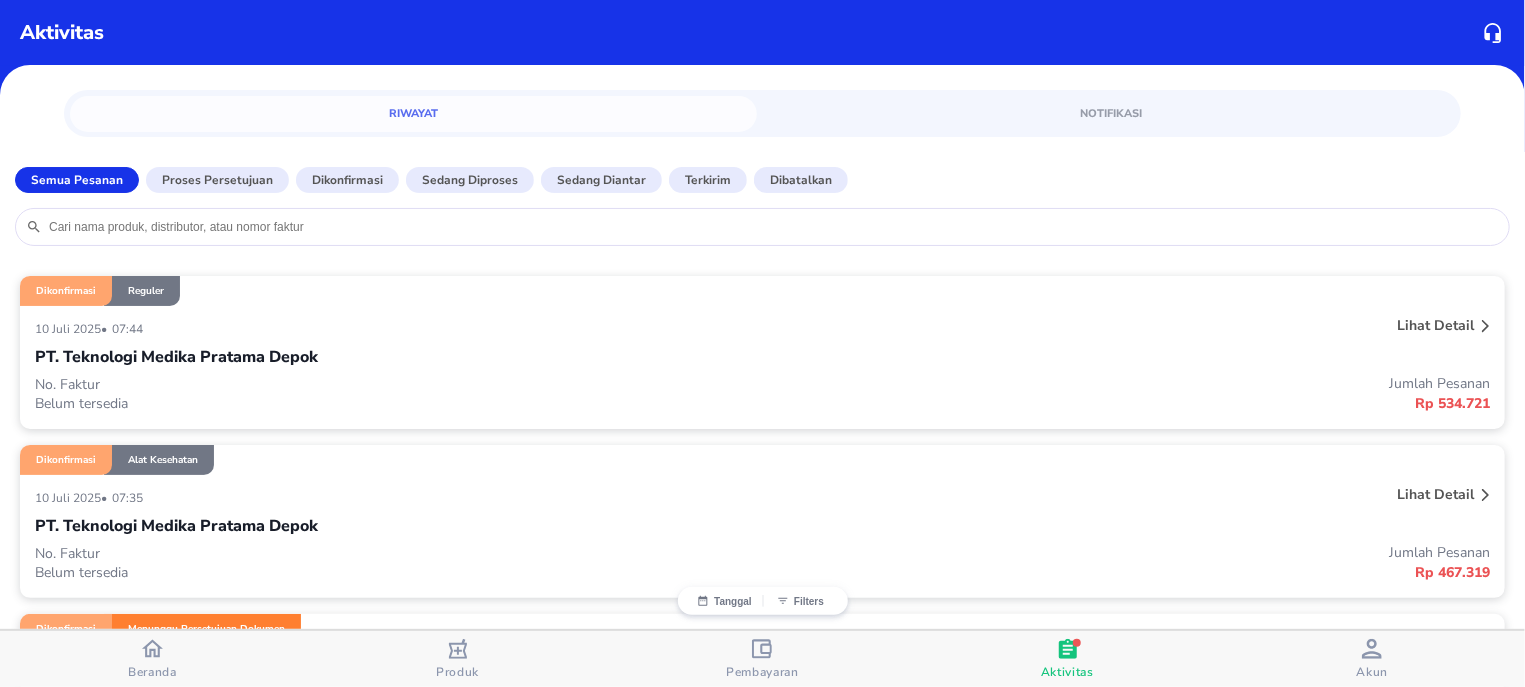 type 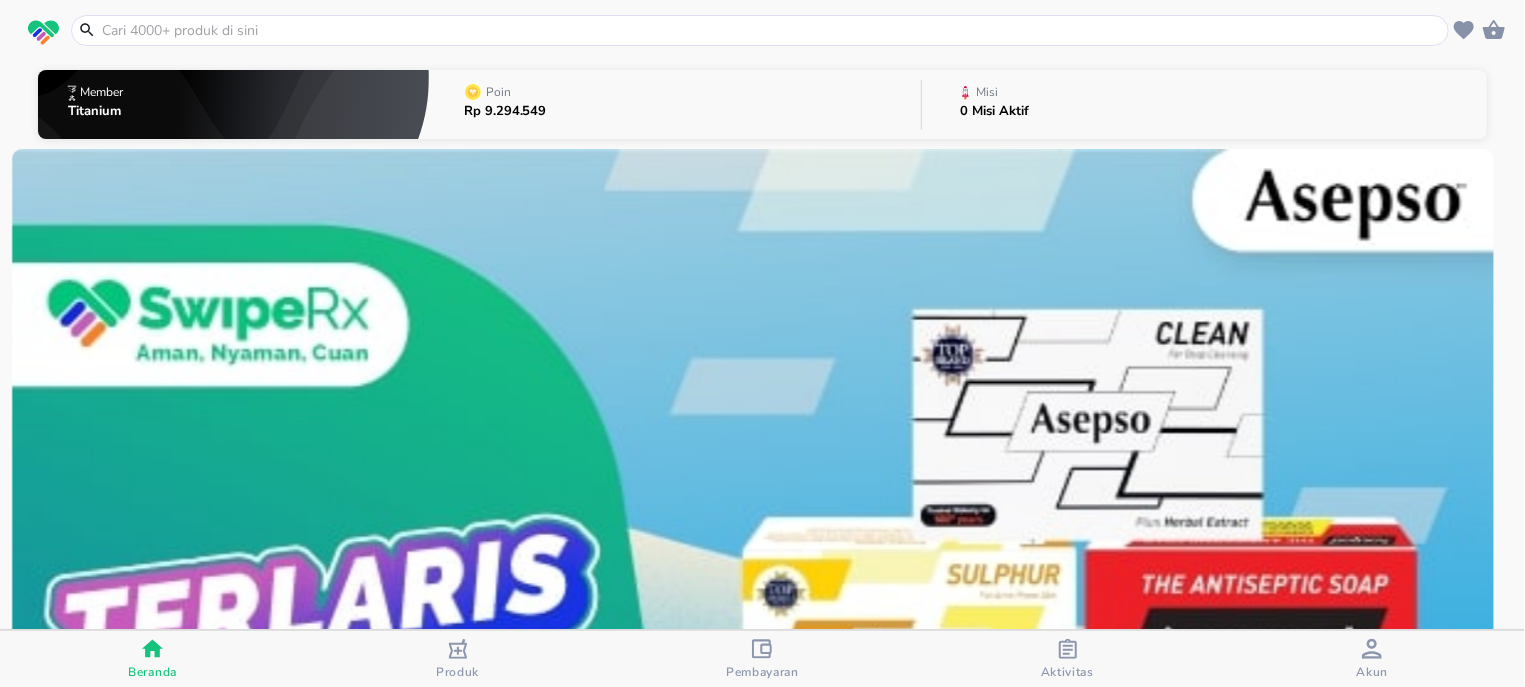 click at bounding box center [772, 30] 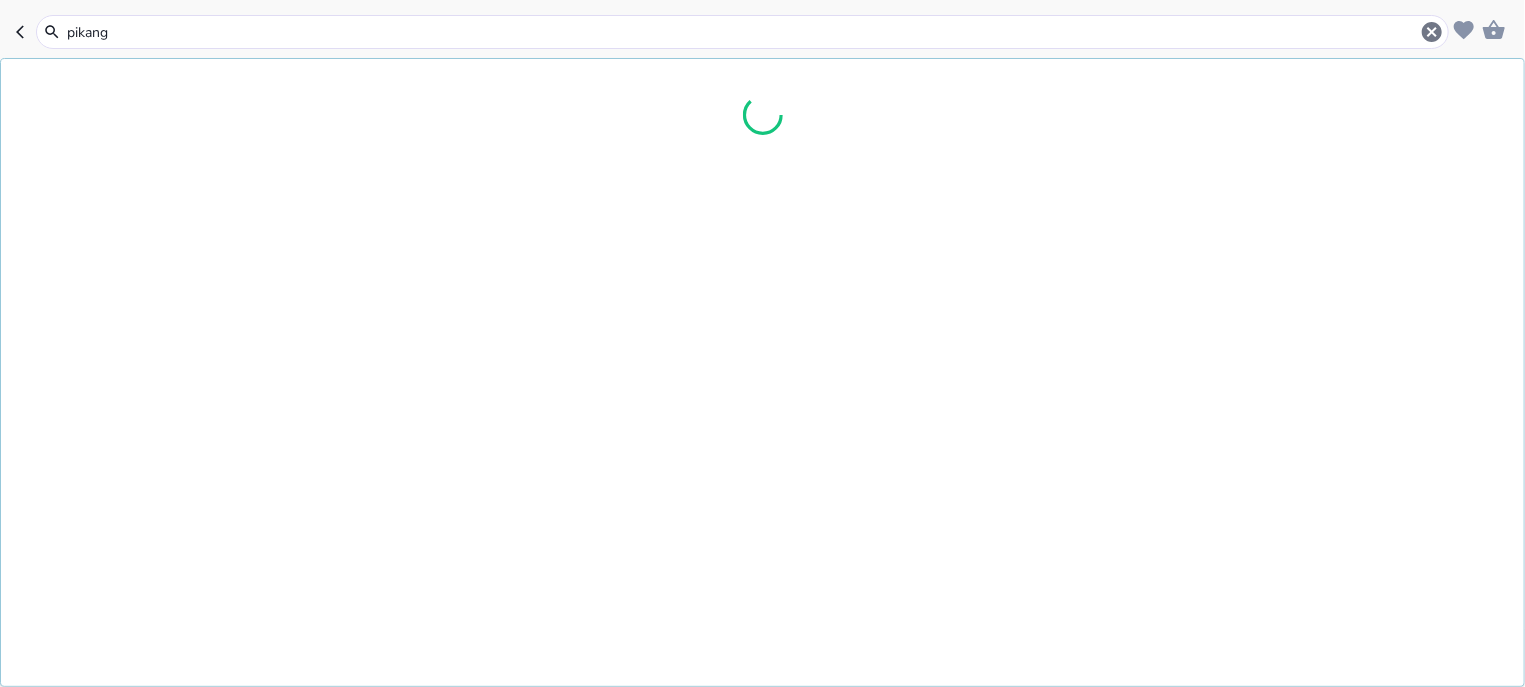 type on "pikang s" 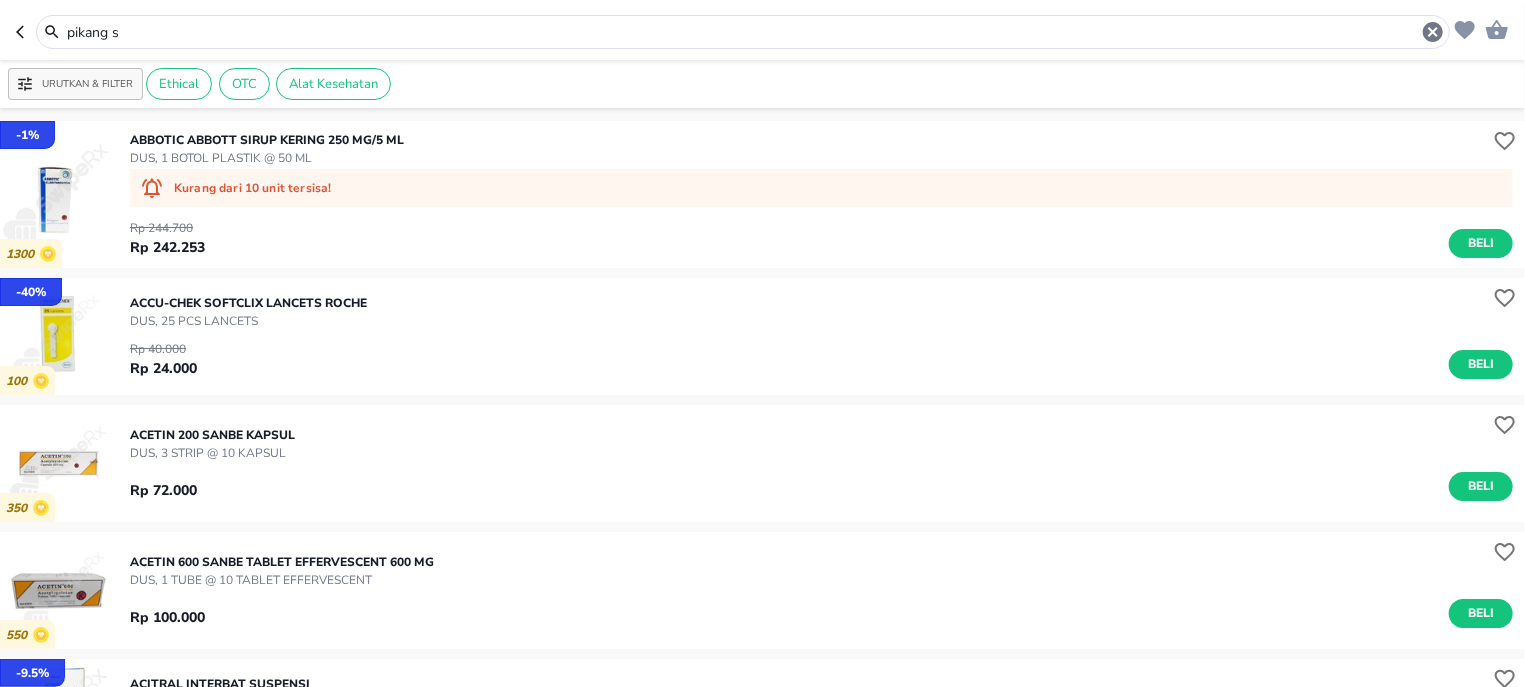 click on "pikang s" at bounding box center (743, 32) 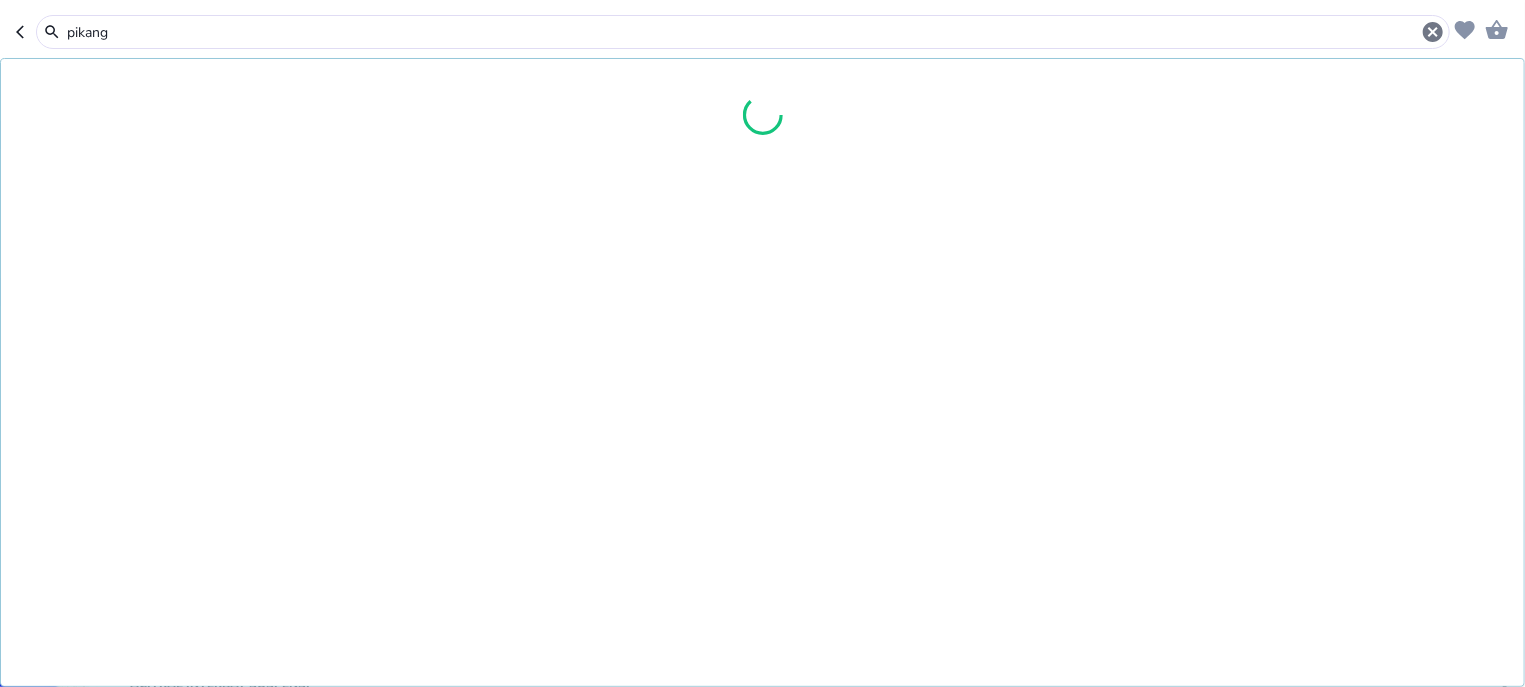 type on "pikang" 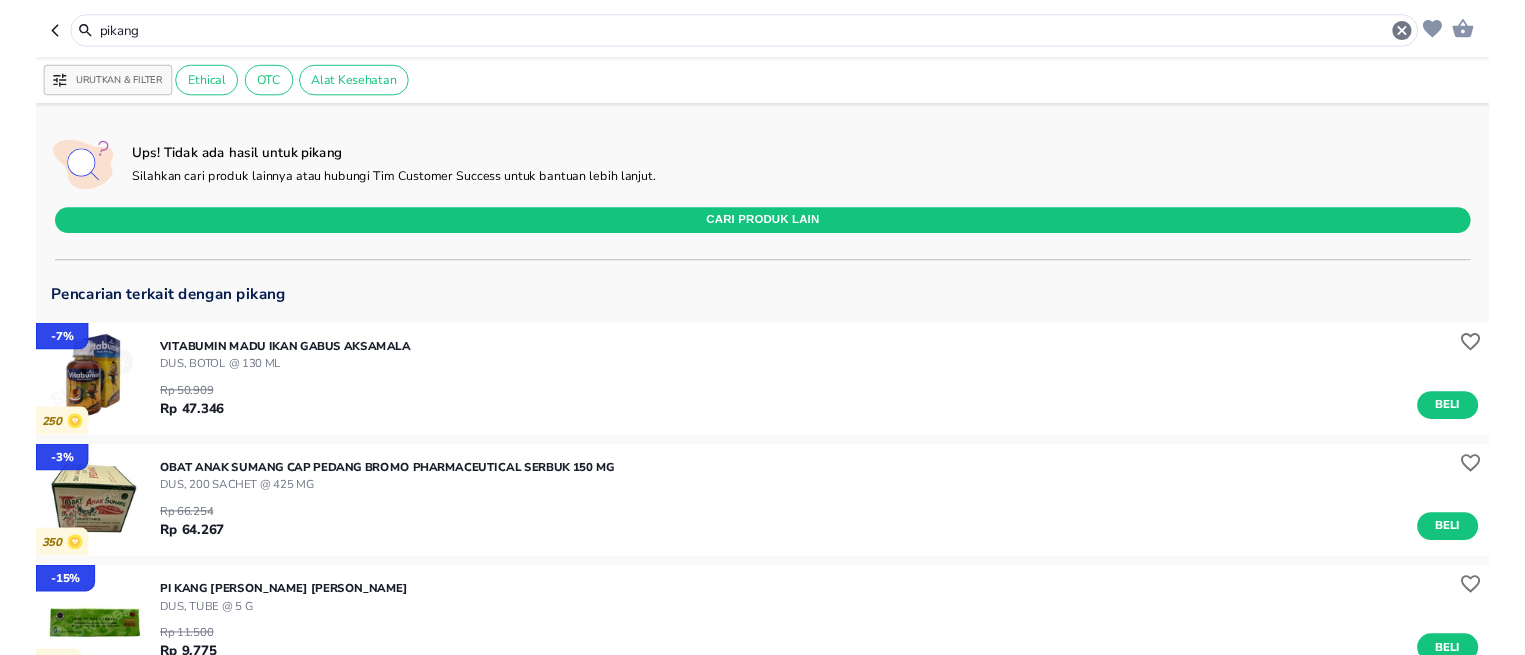 scroll, scrollTop: 255, scrollLeft: 0, axis: vertical 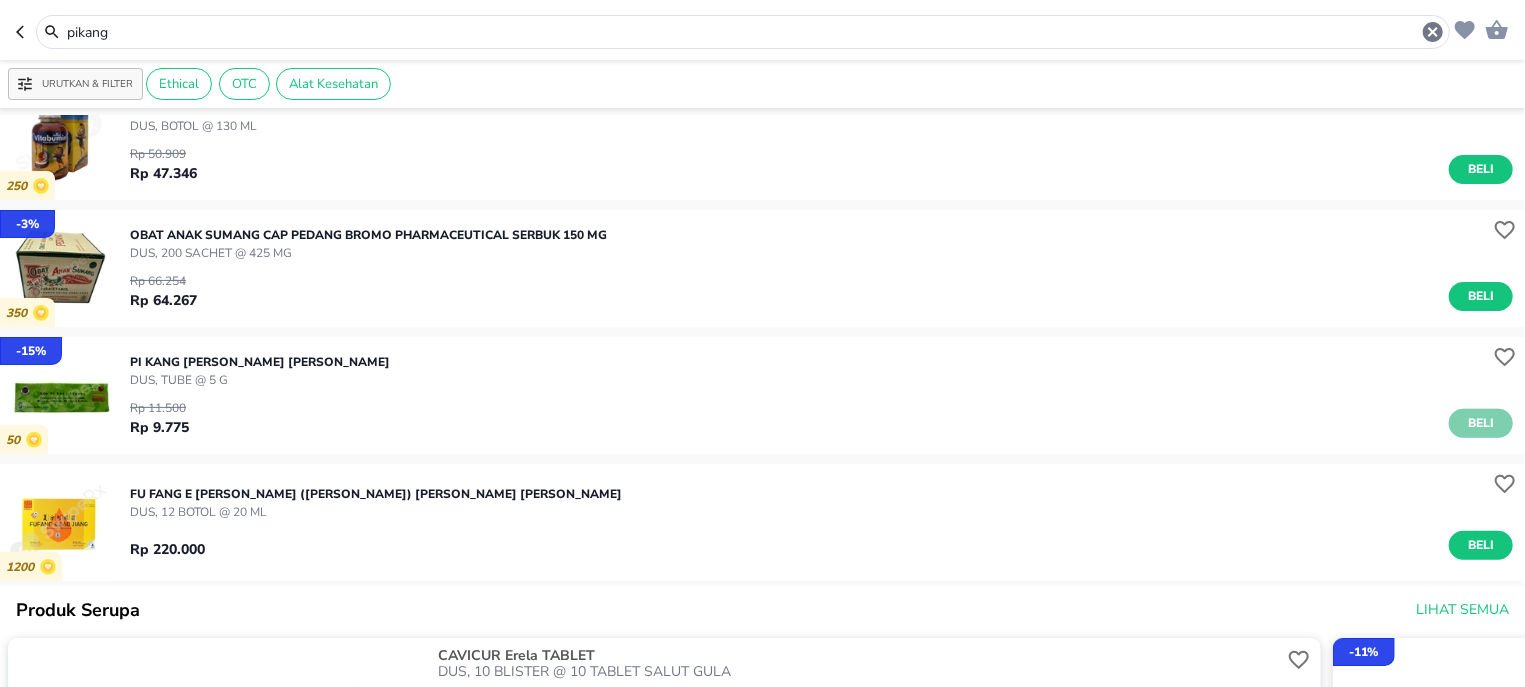 click on "Beli" at bounding box center [1481, 423] 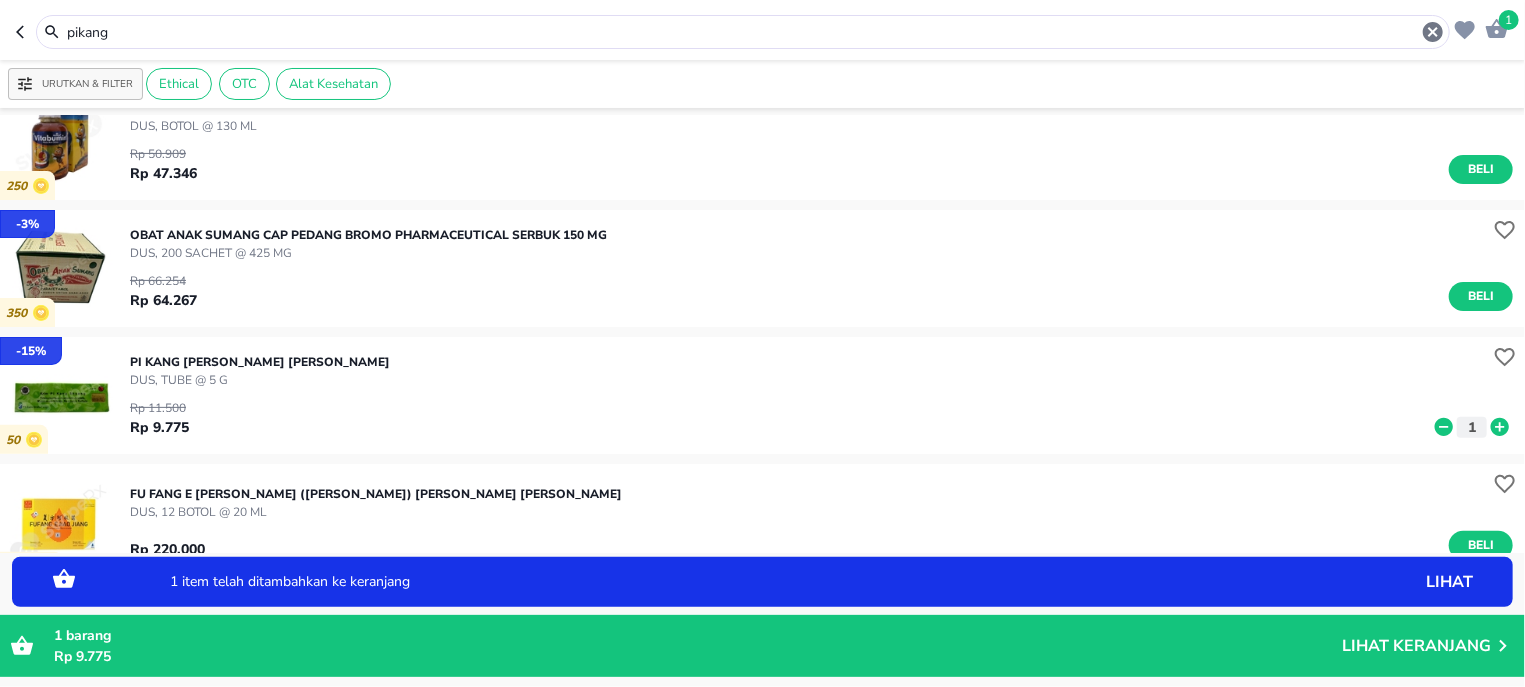 click 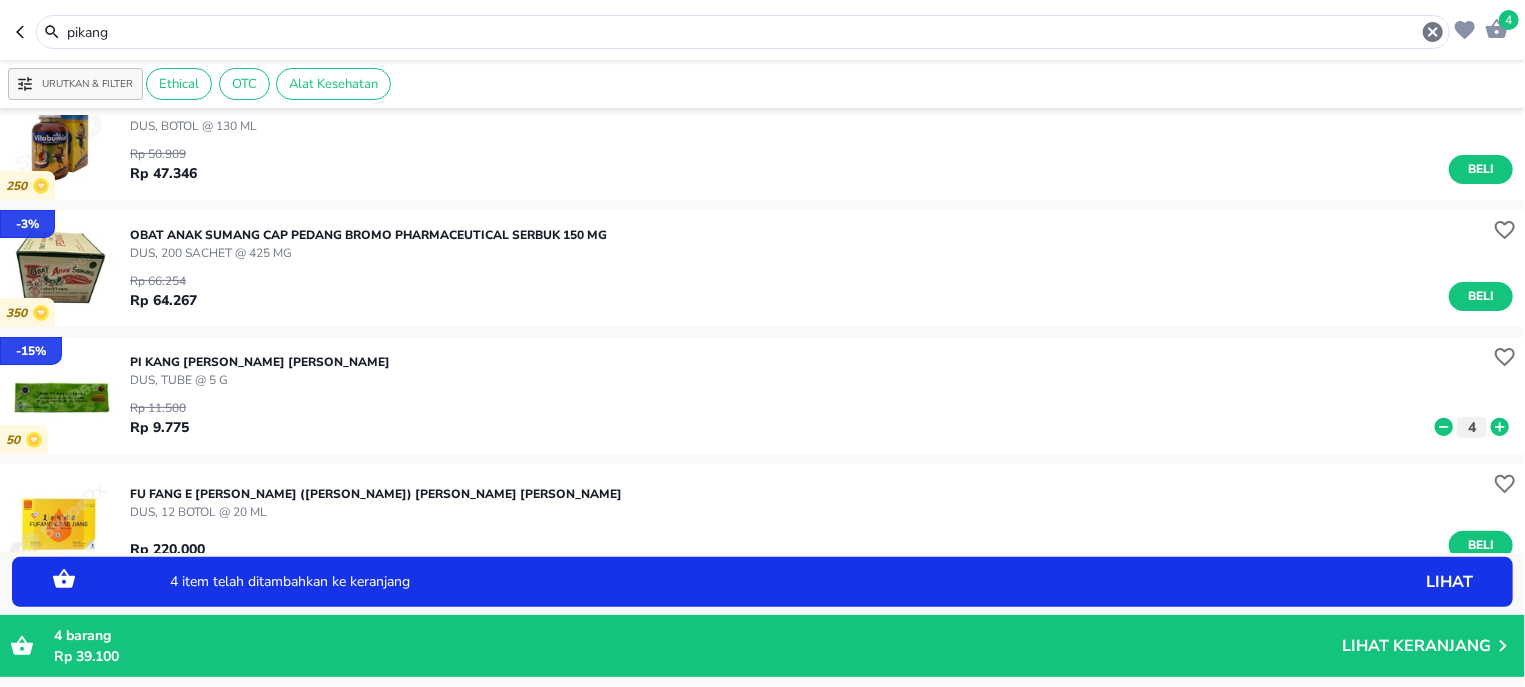click 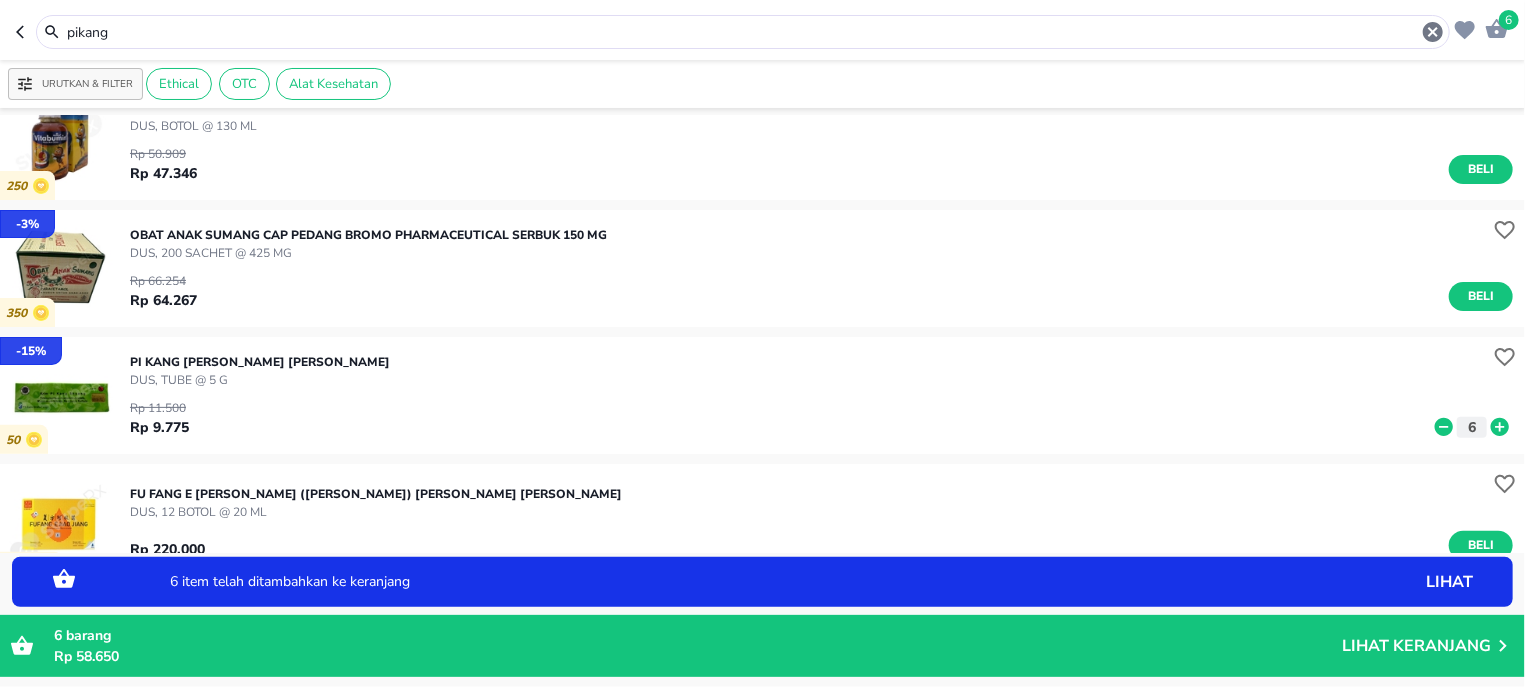 click 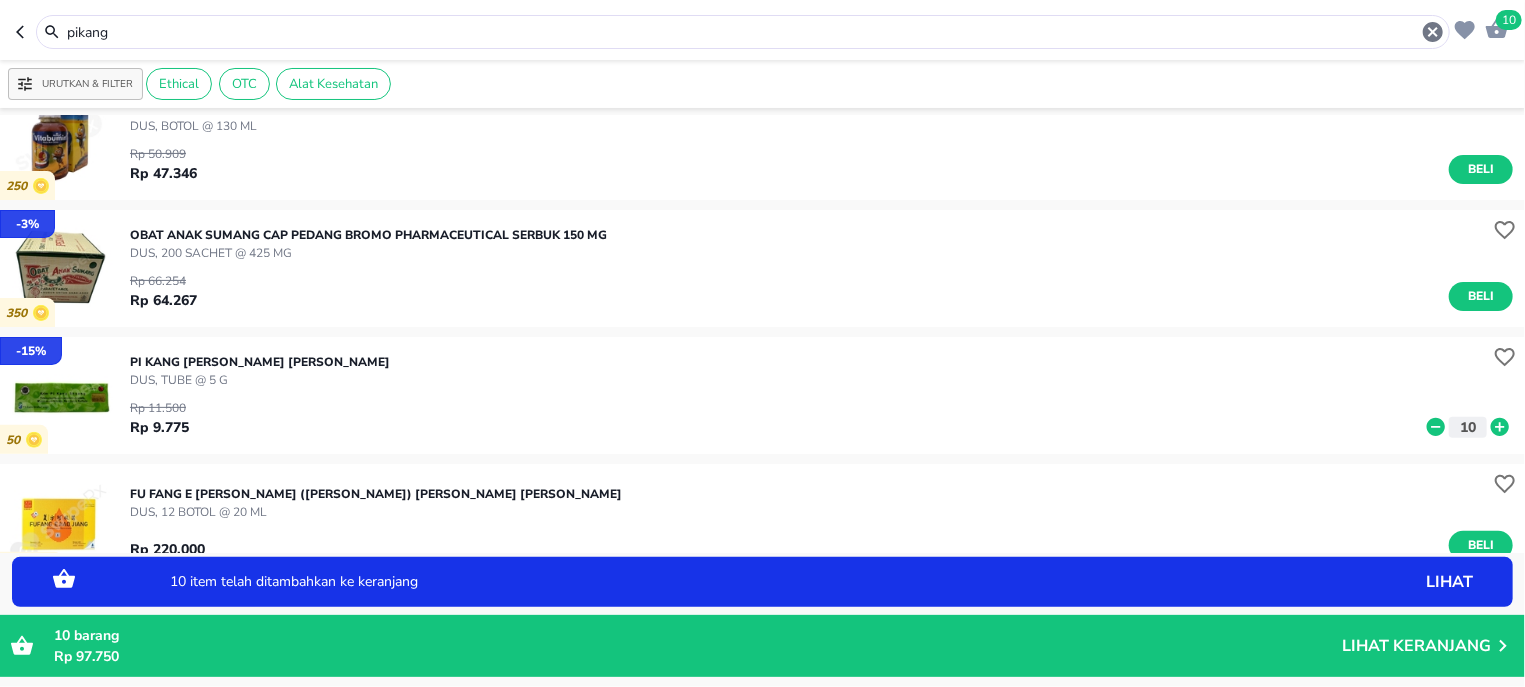 click 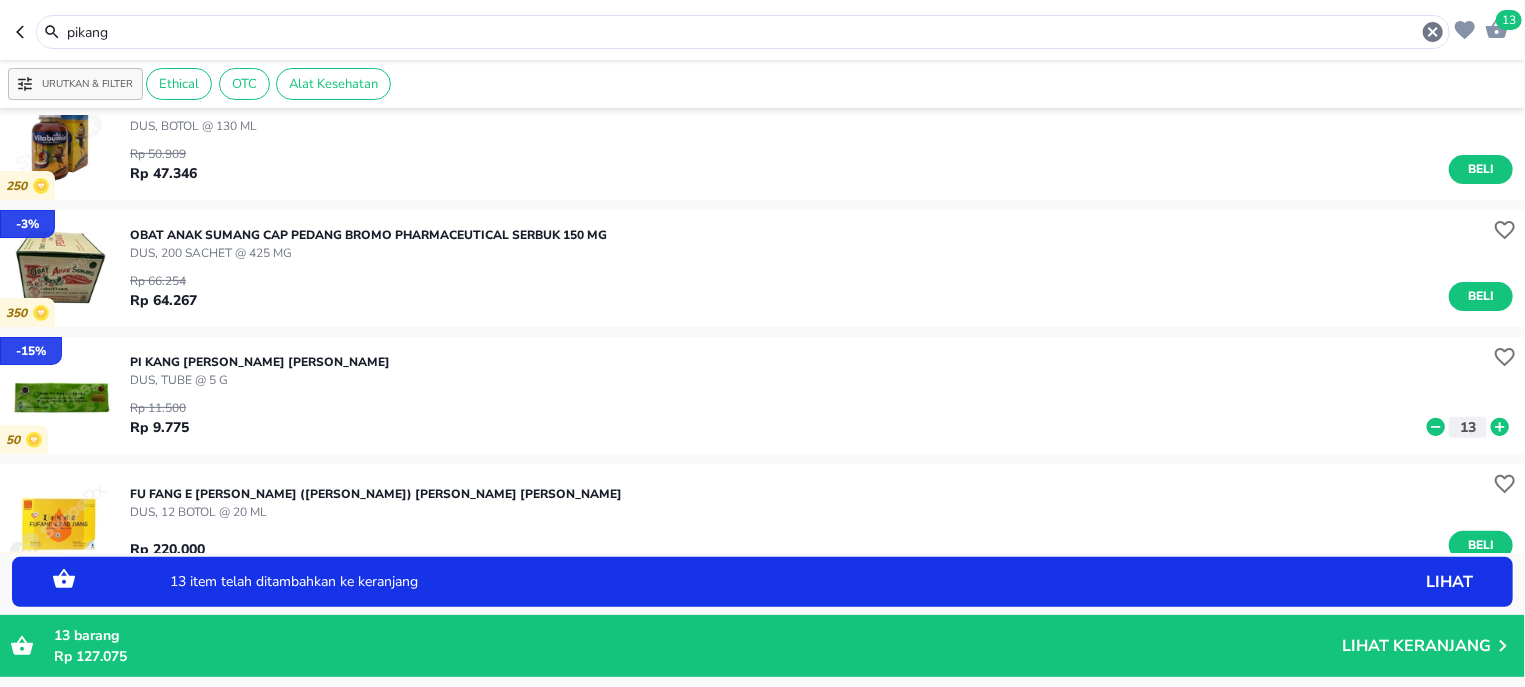 click 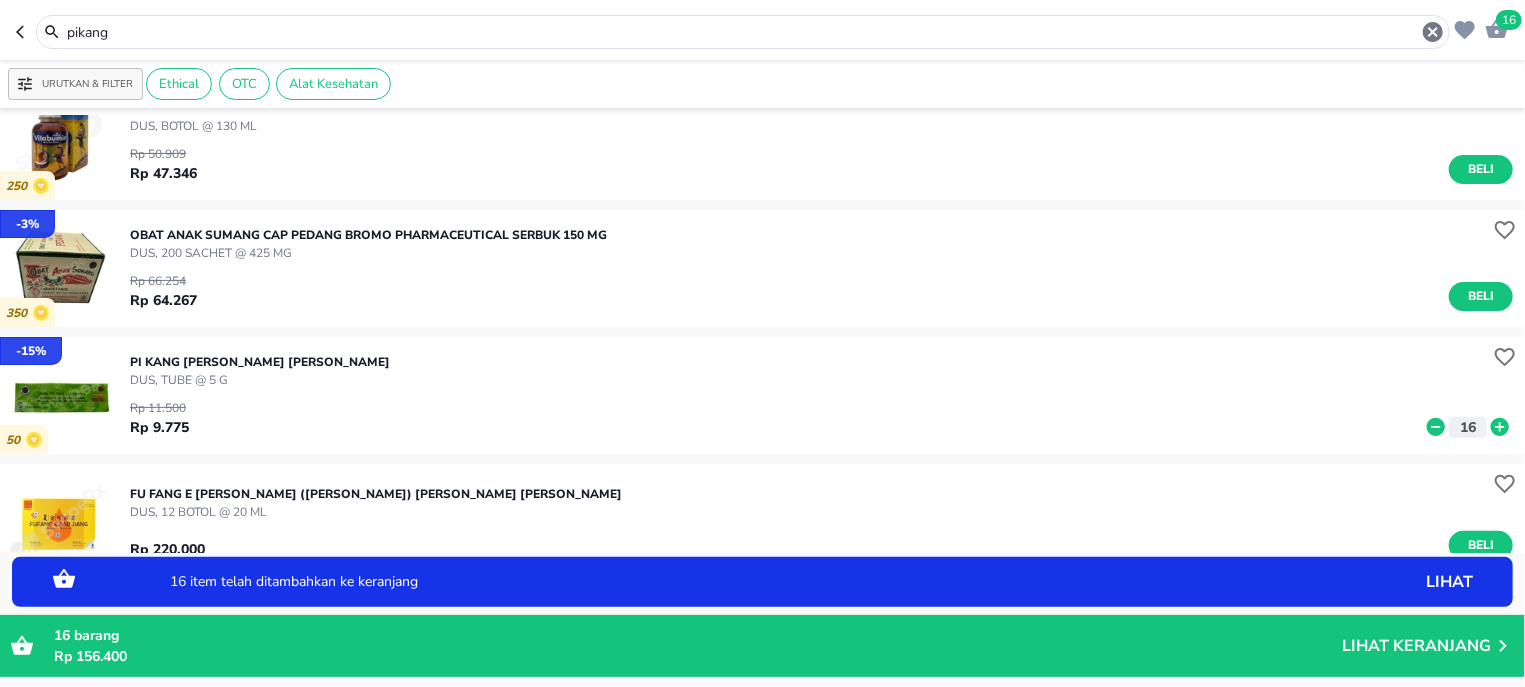 click 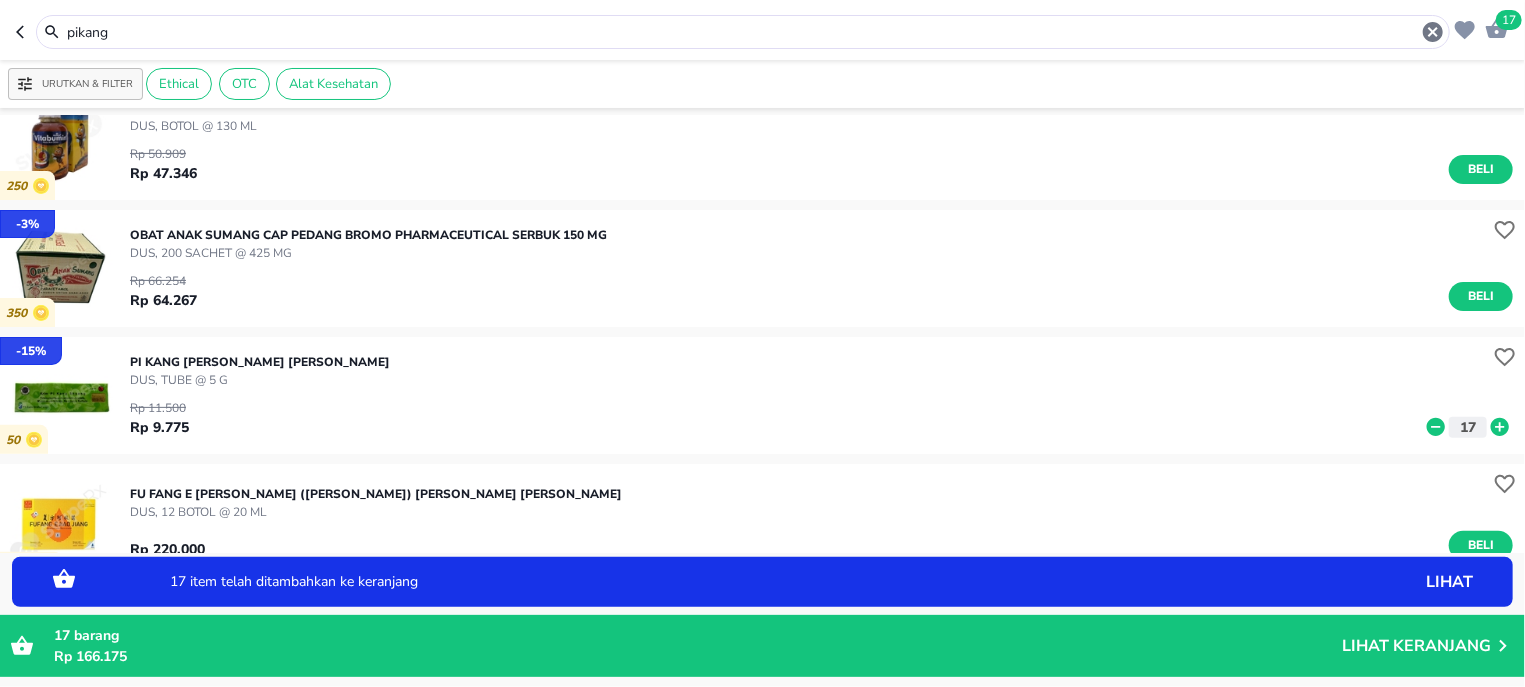 click 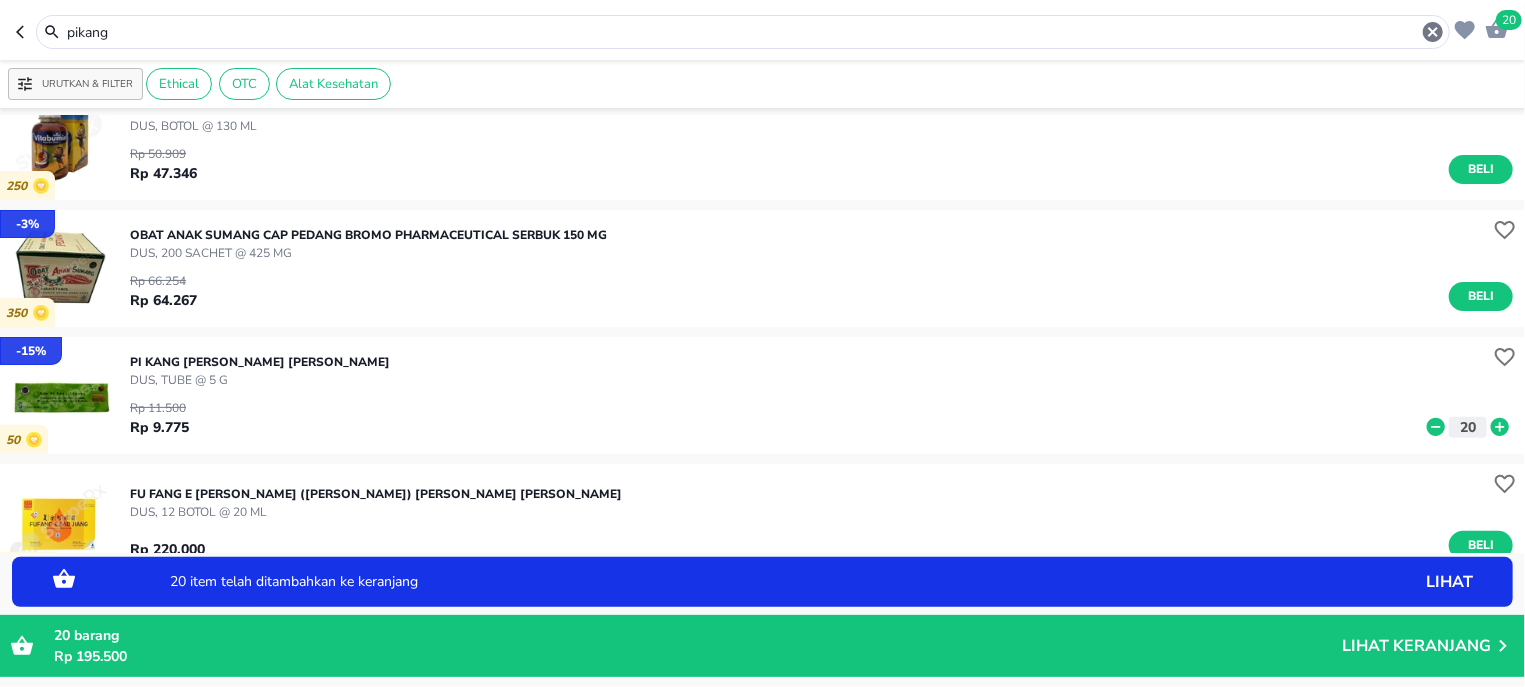 click 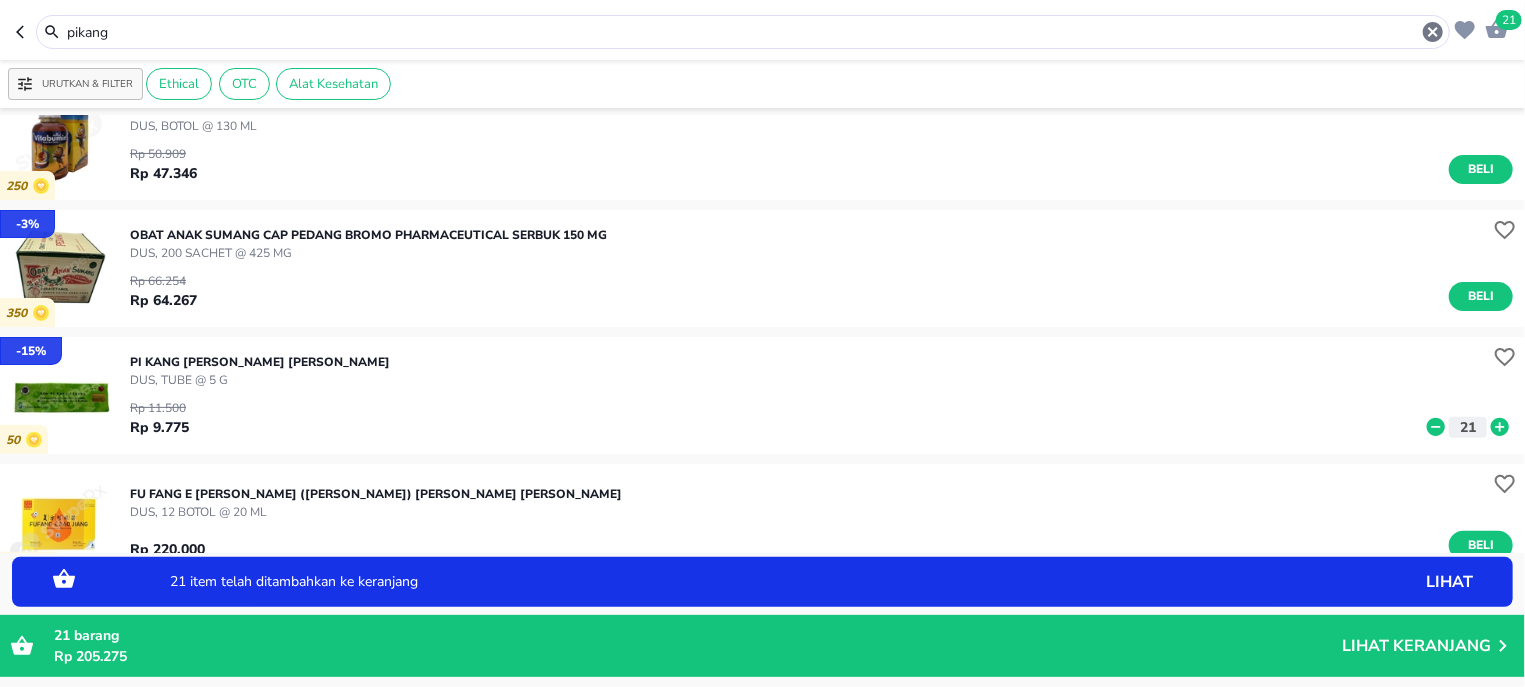 click 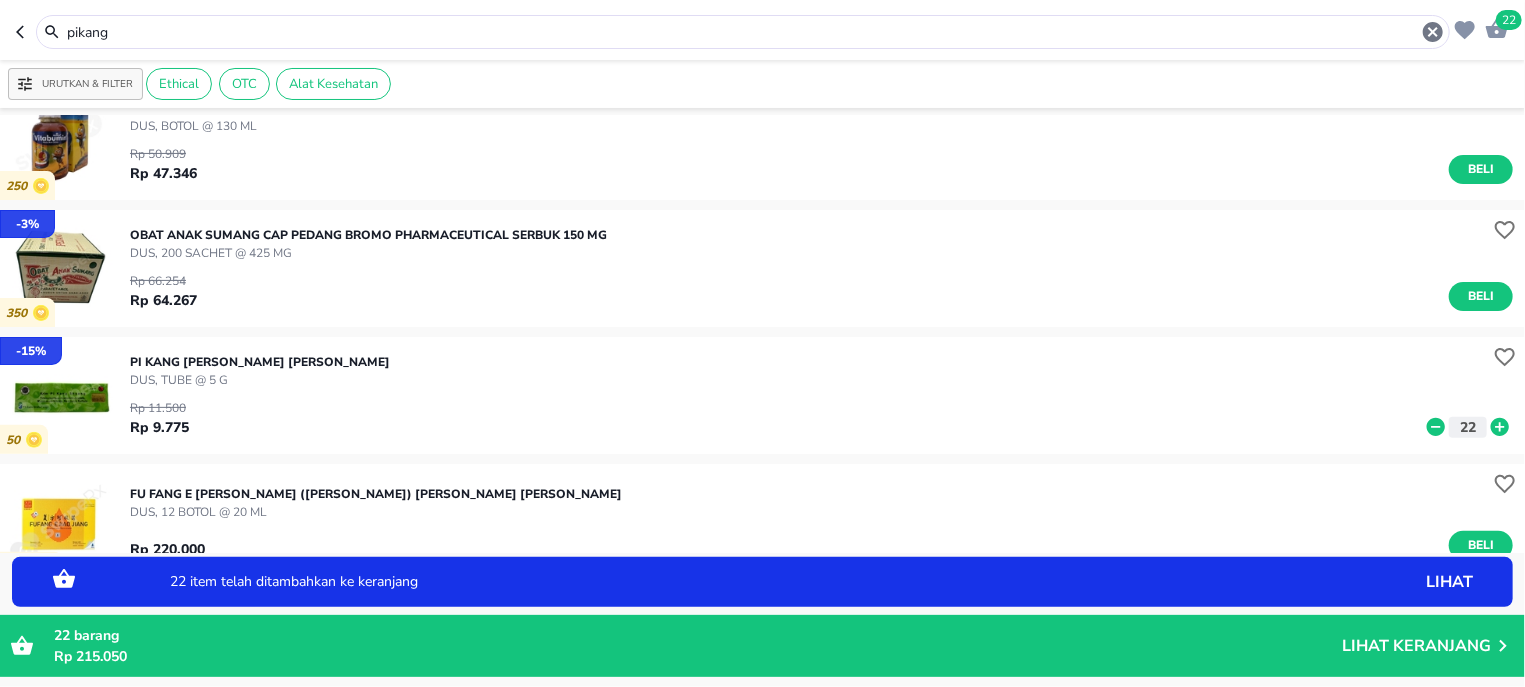 click 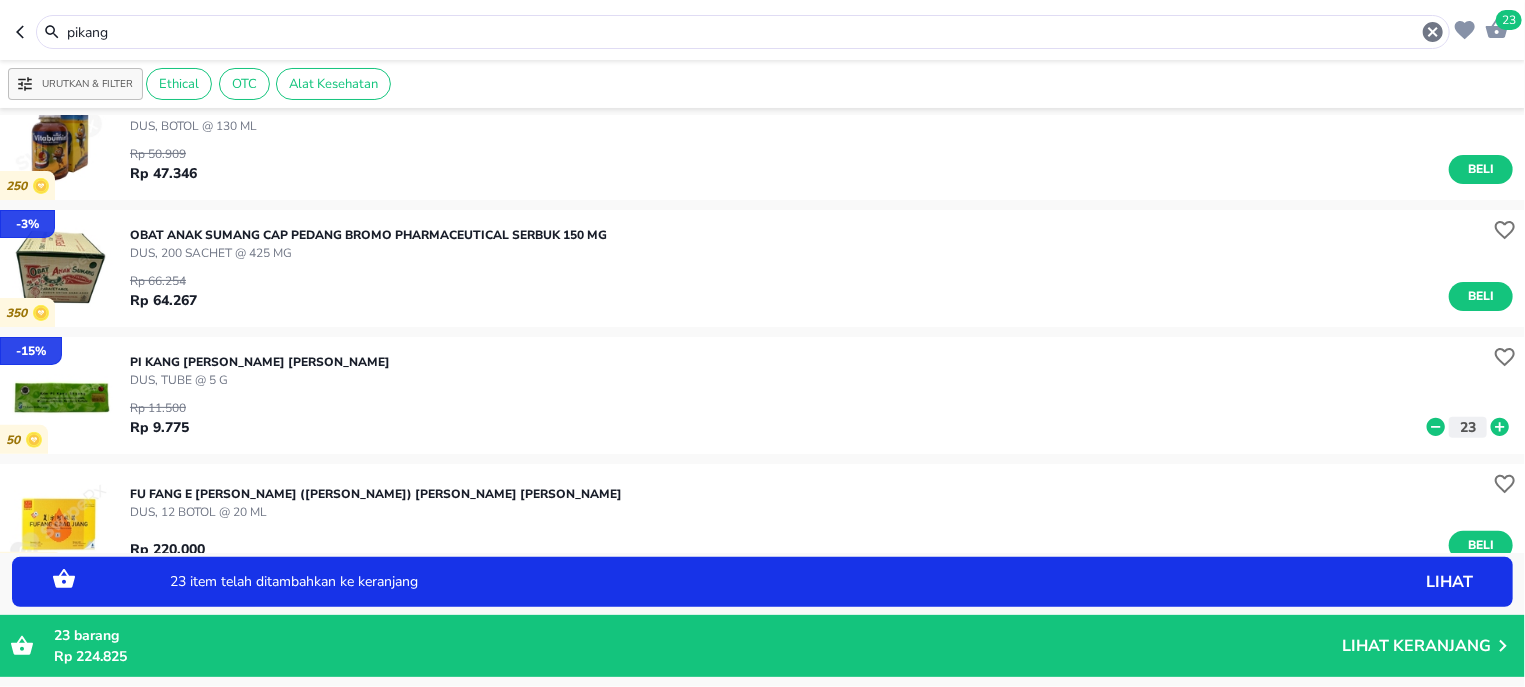 click 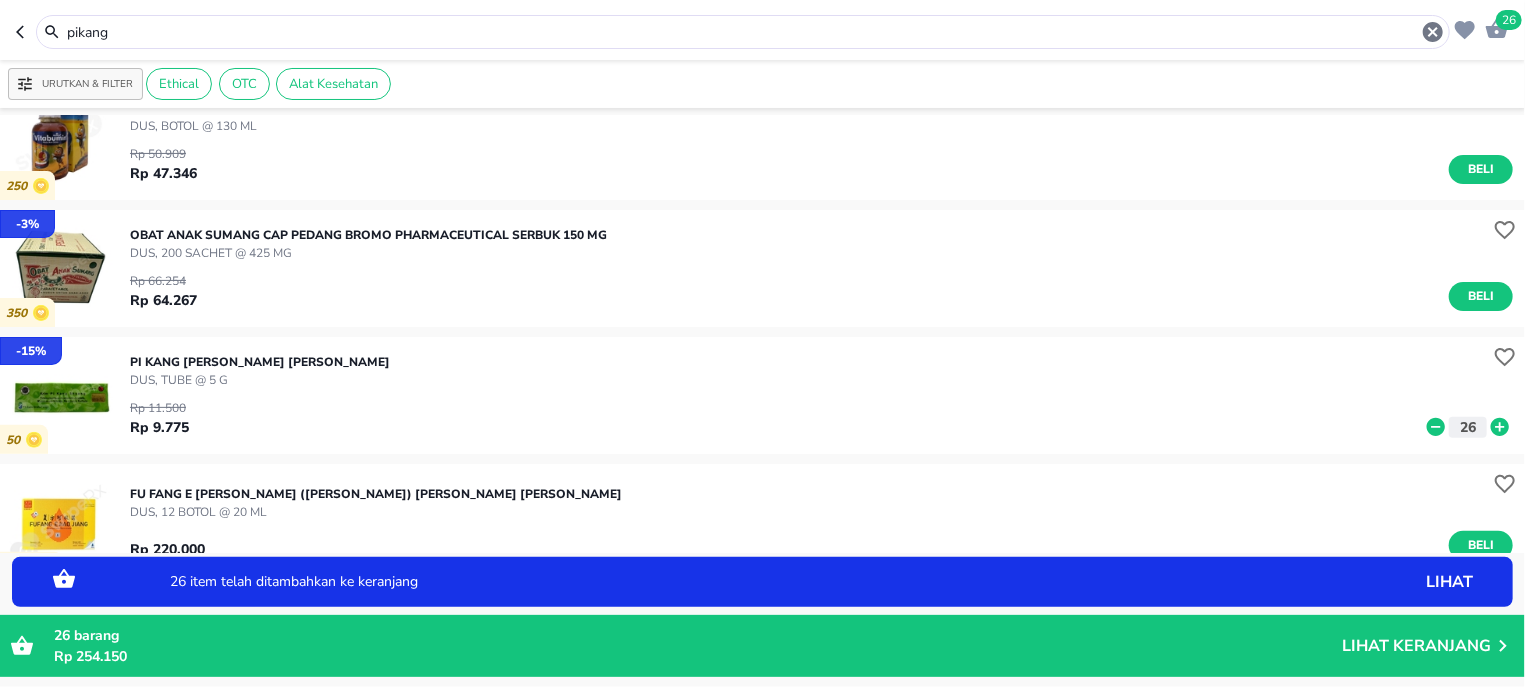click 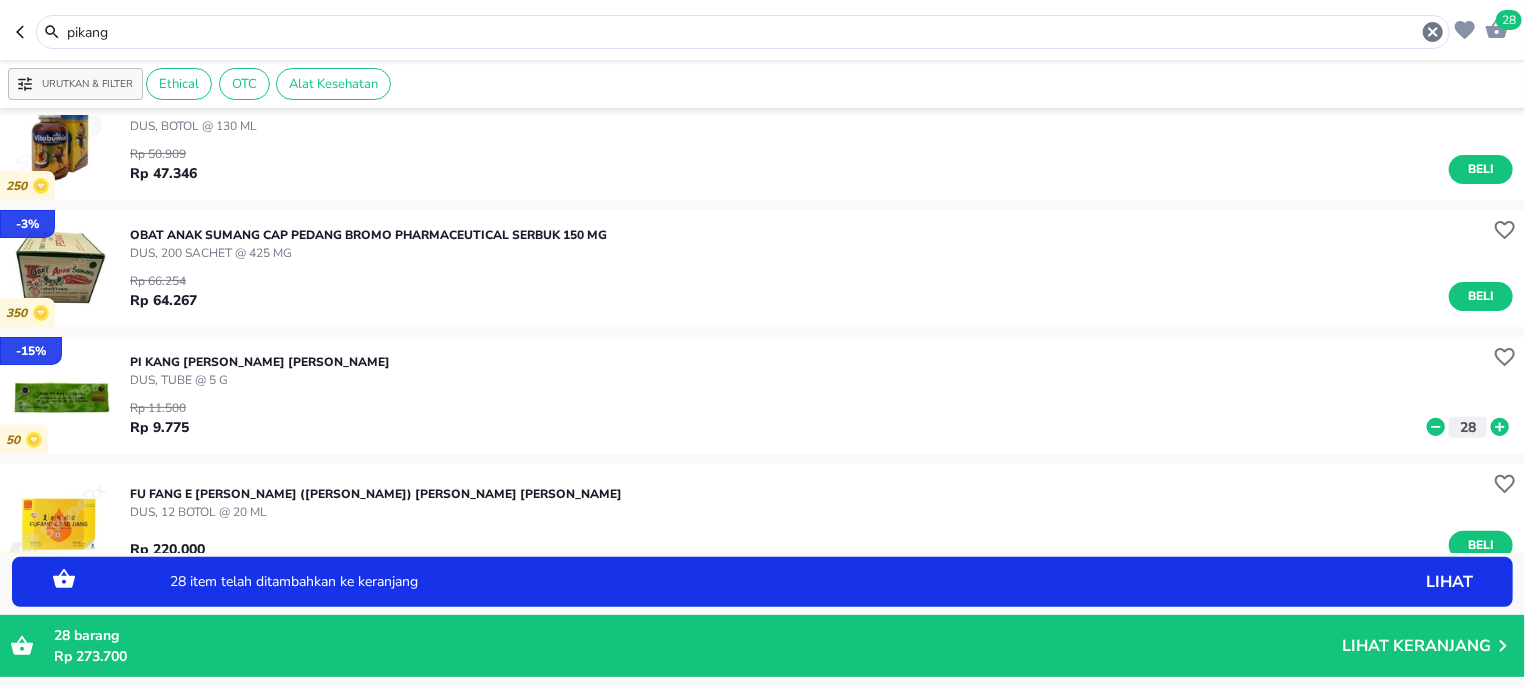 click 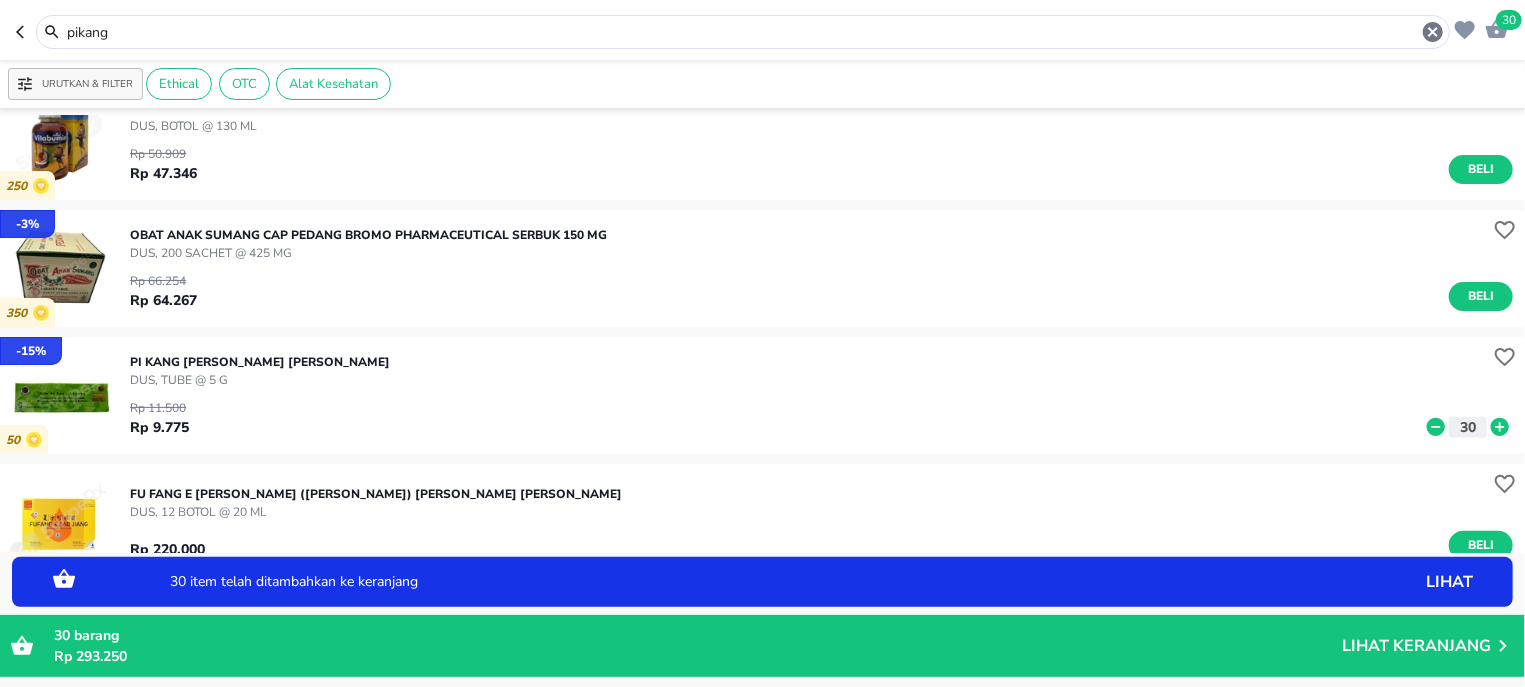 click 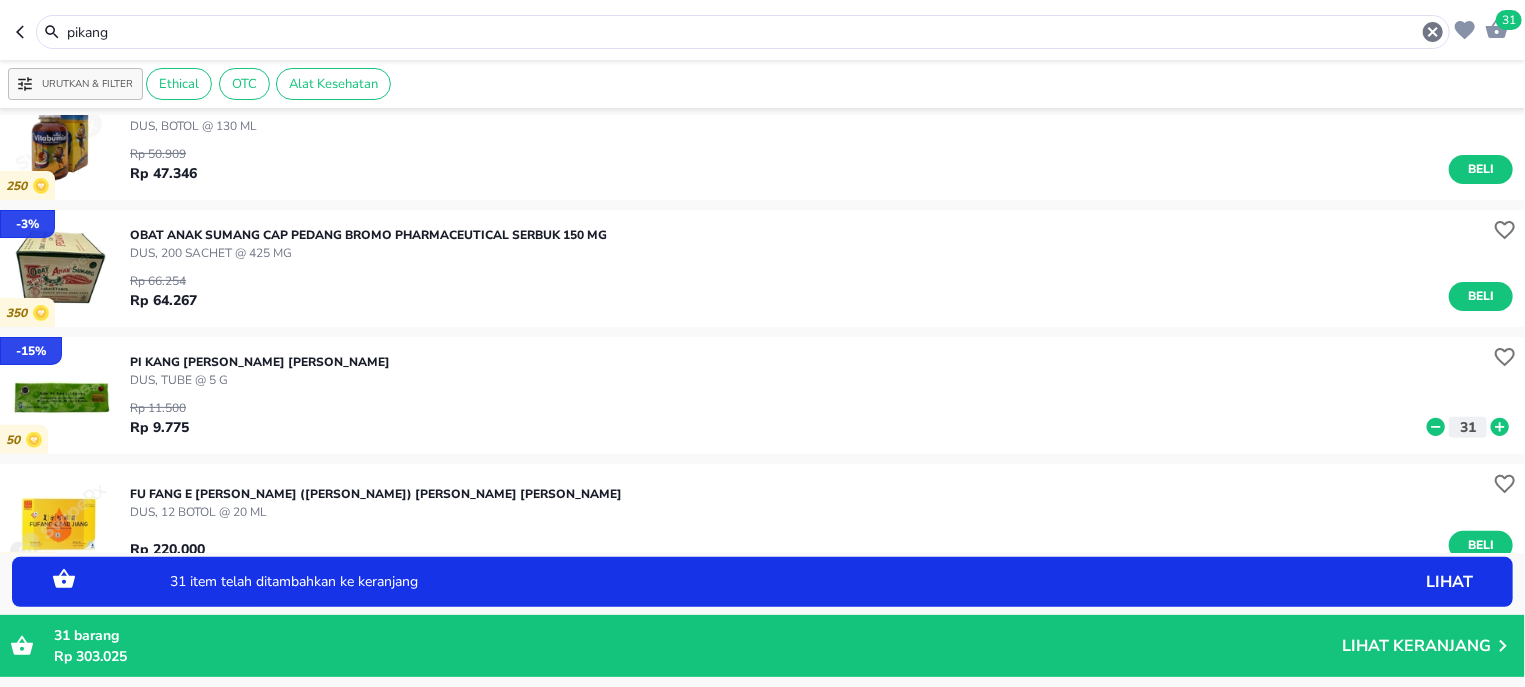 click 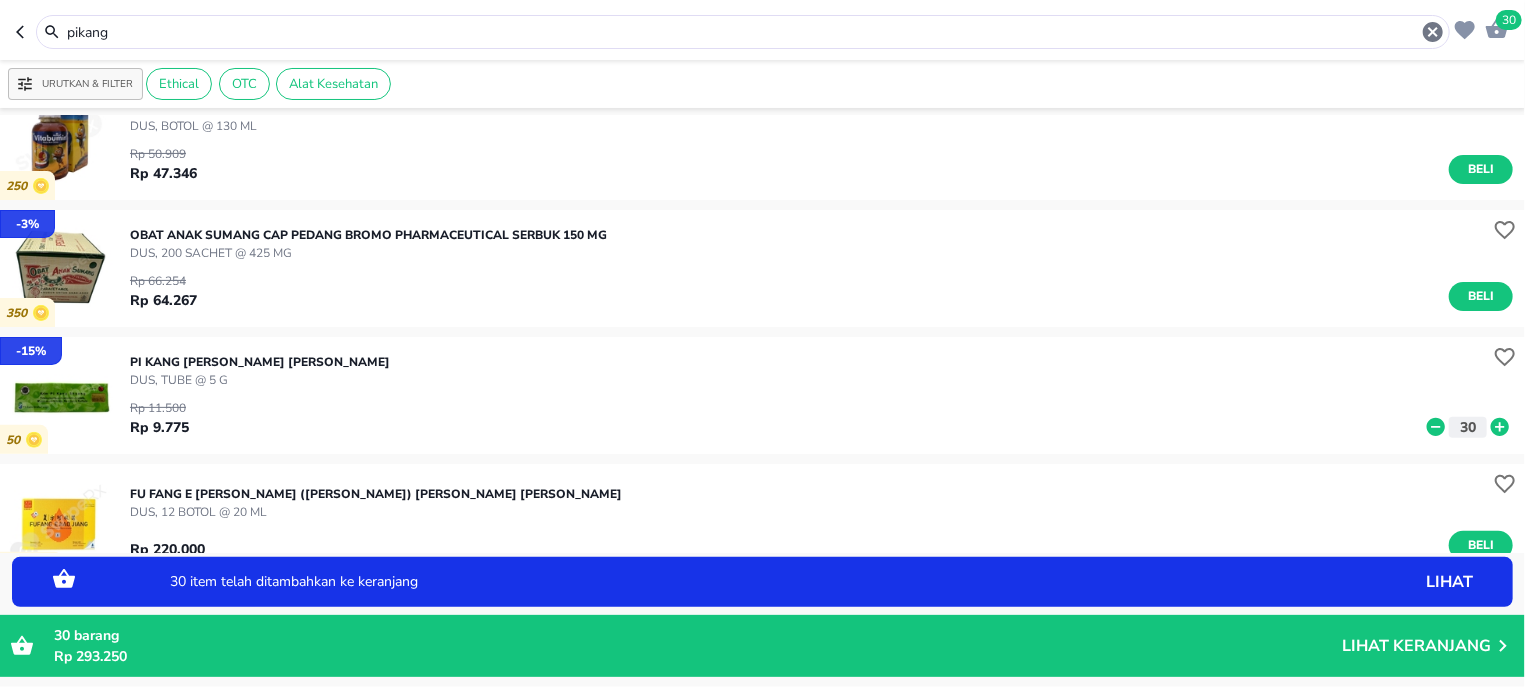 click on "30   barang" at bounding box center (698, 635) 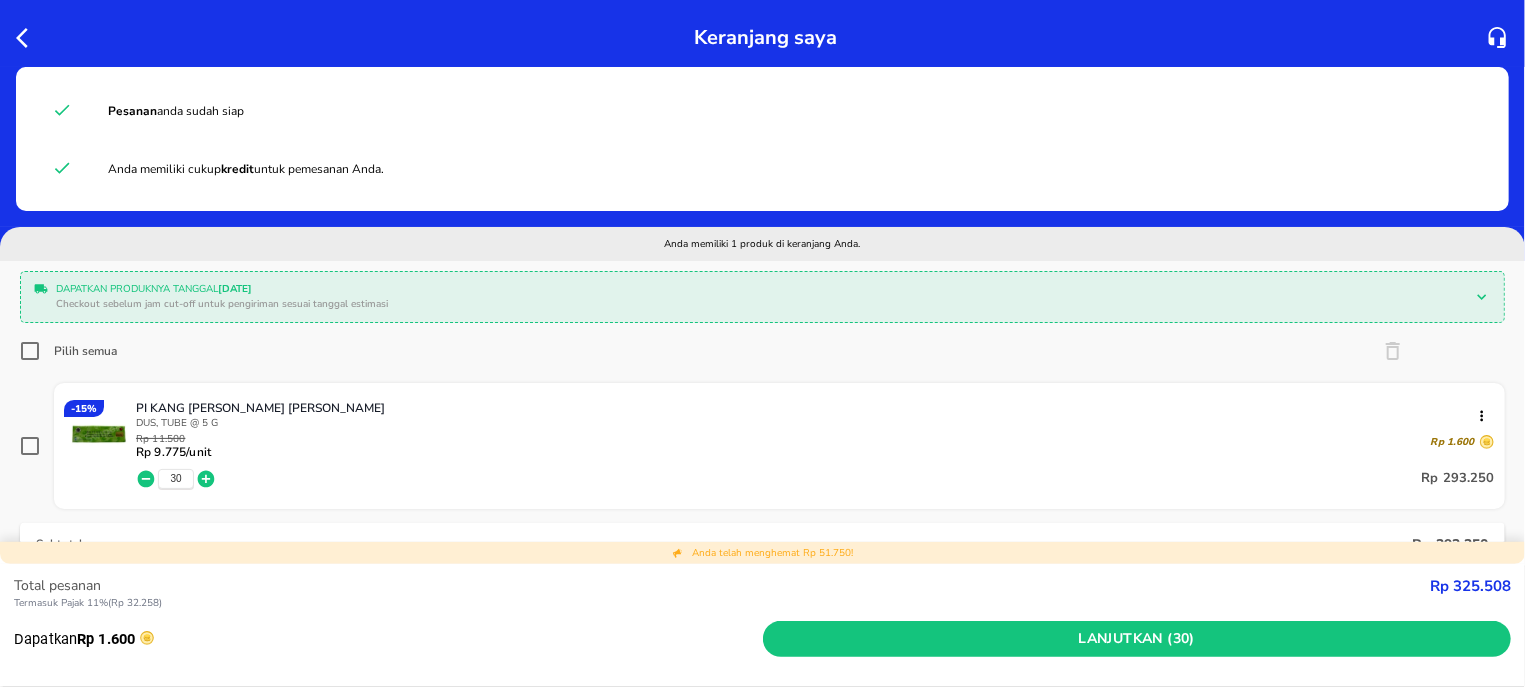 click on "Pilih semua" at bounding box center [30, 351] 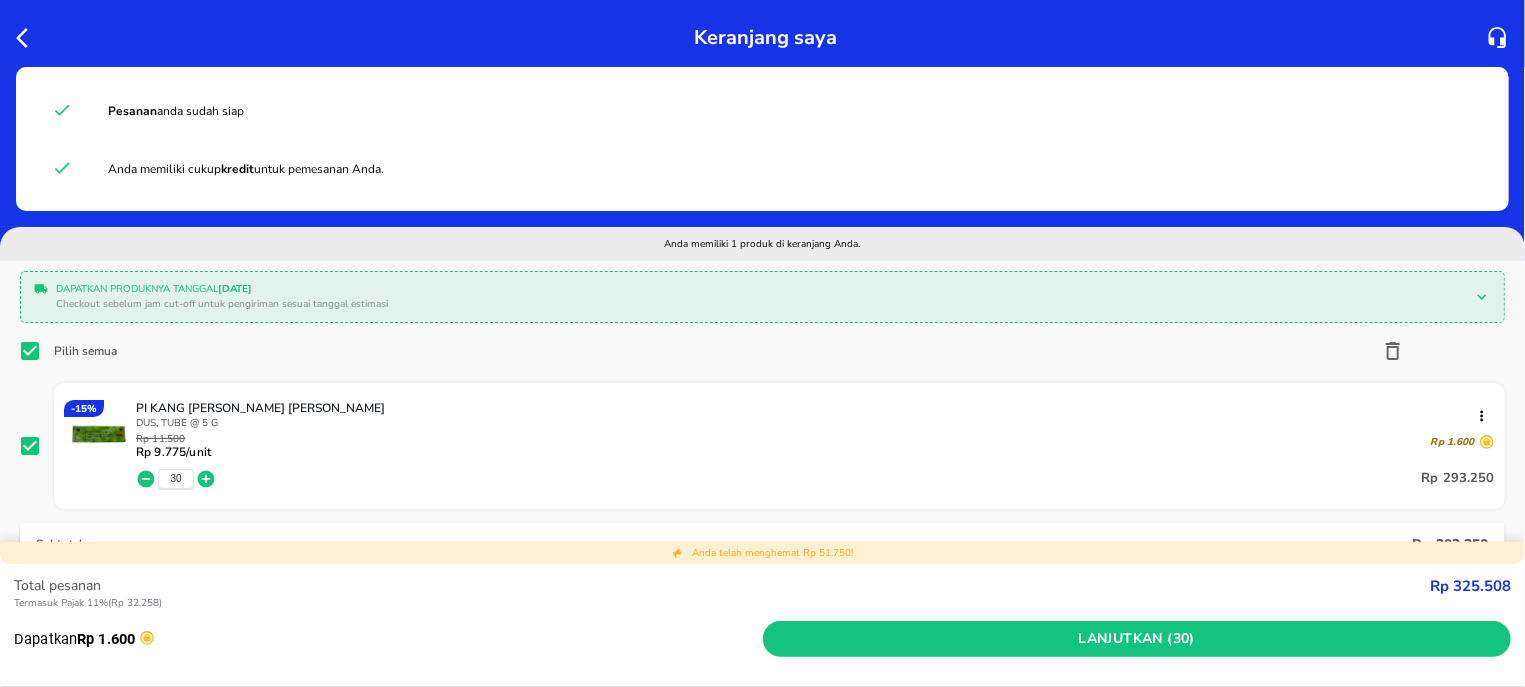checkbox on "true" 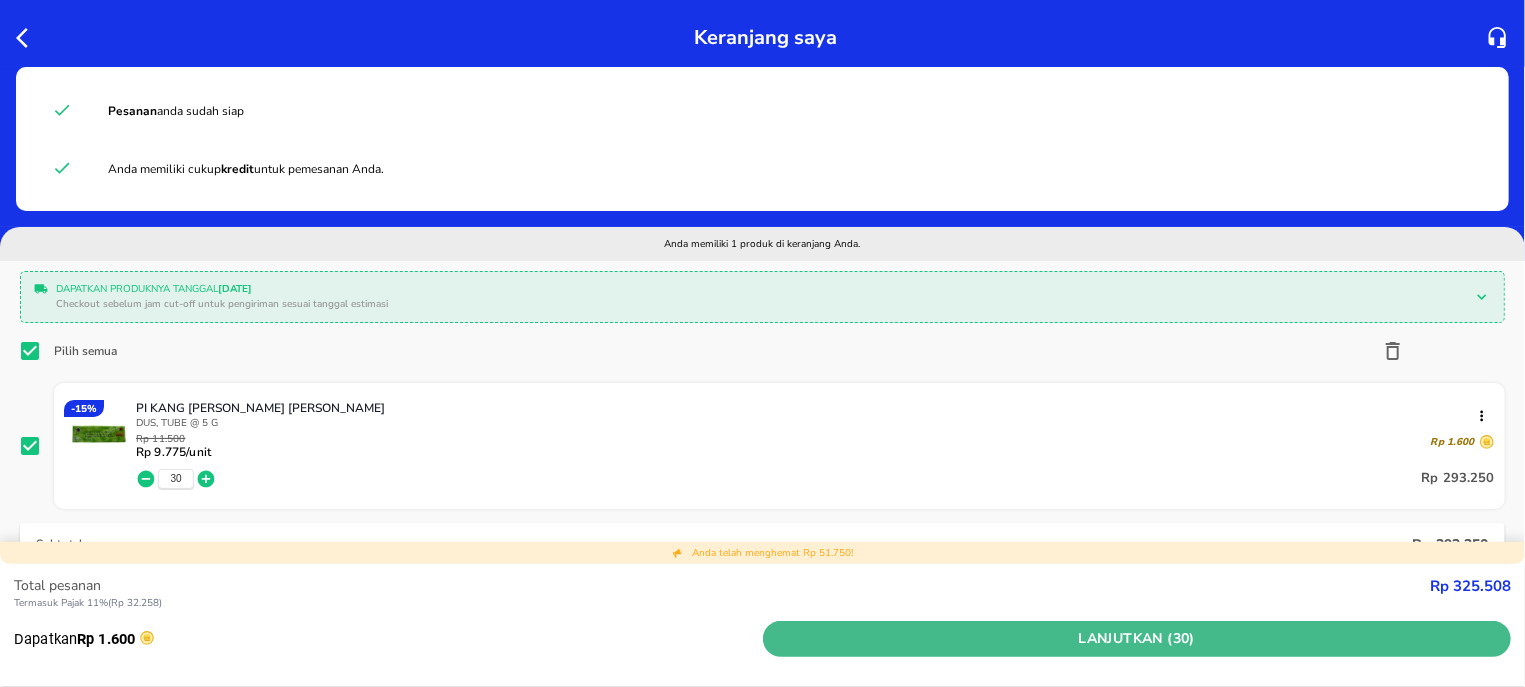 click on "Lanjutkan (30)" at bounding box center [1137, 639] 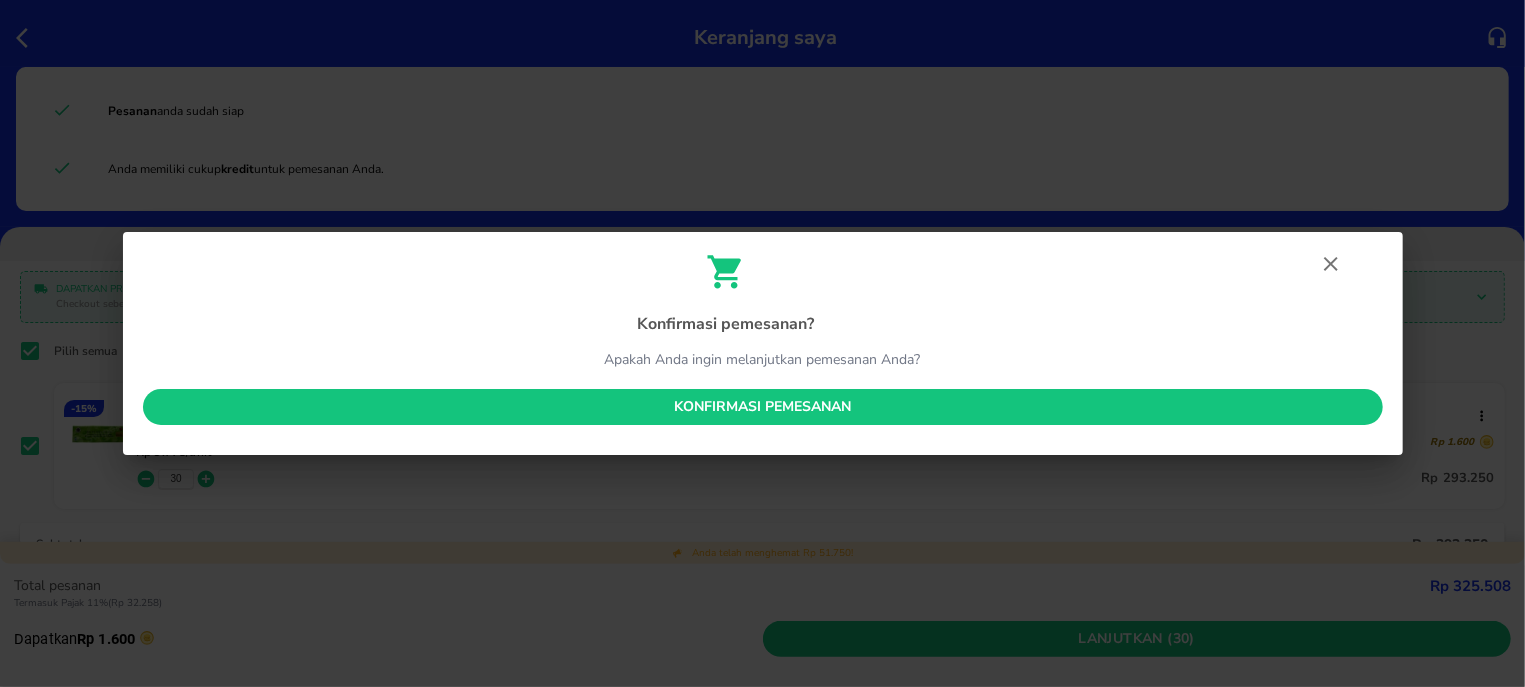 click on "Konfirmasi pemesanan" at bounding box center (763, 407) 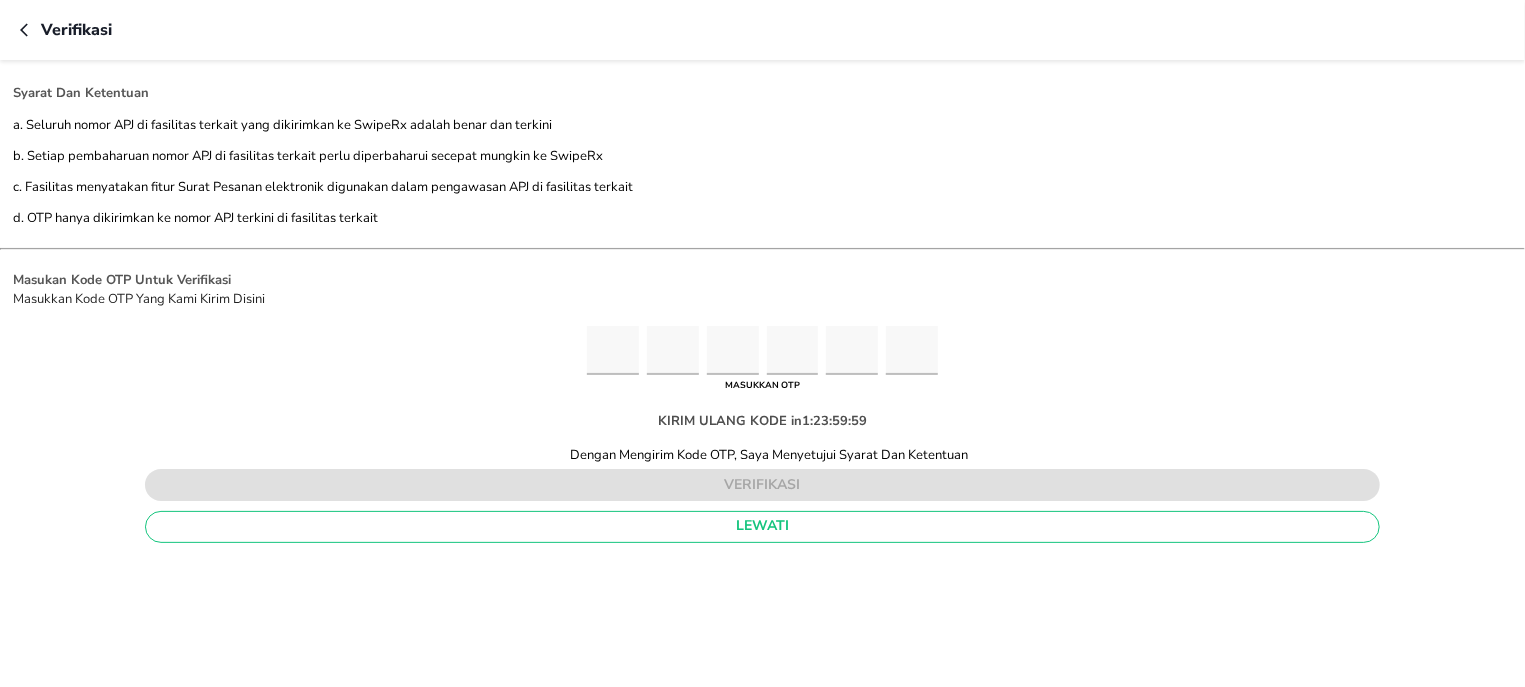 click at bounding box center (613, 350) 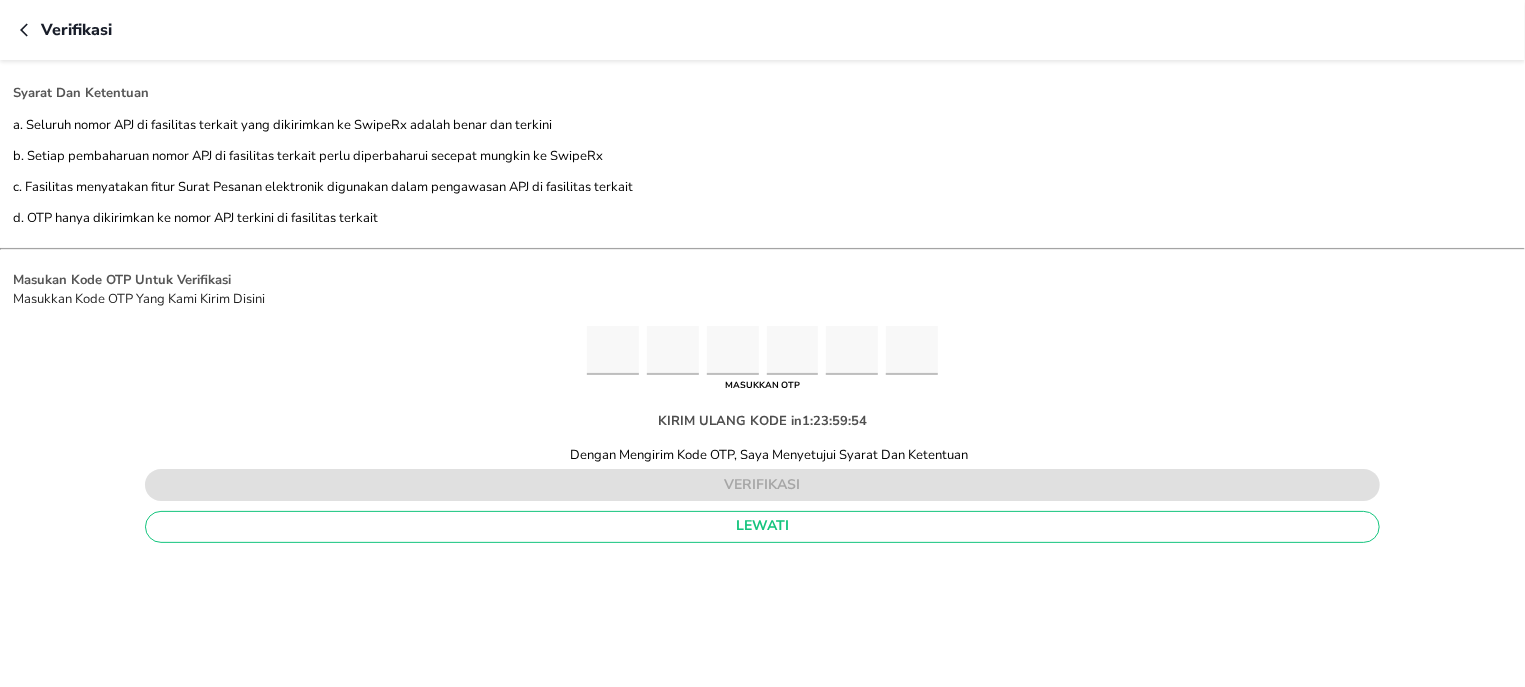 type on "4" 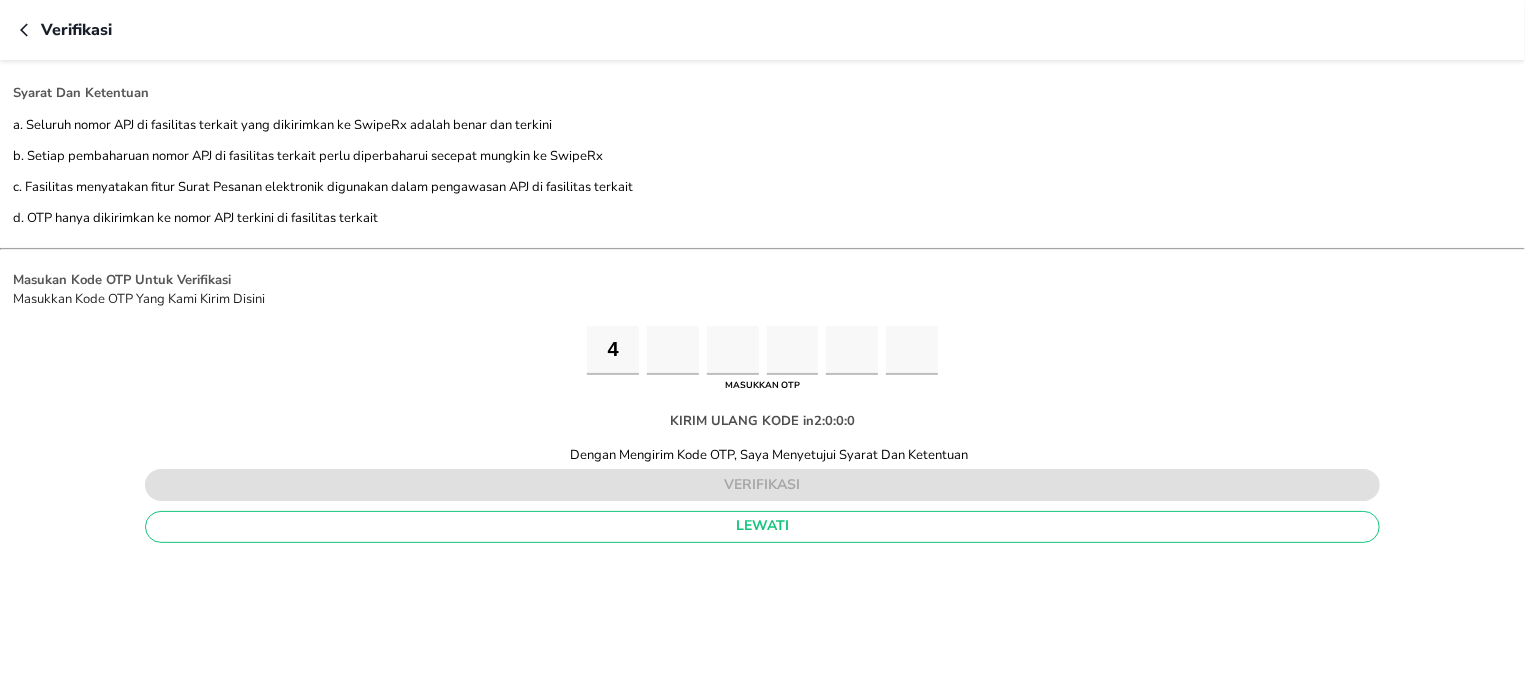 type on "6" 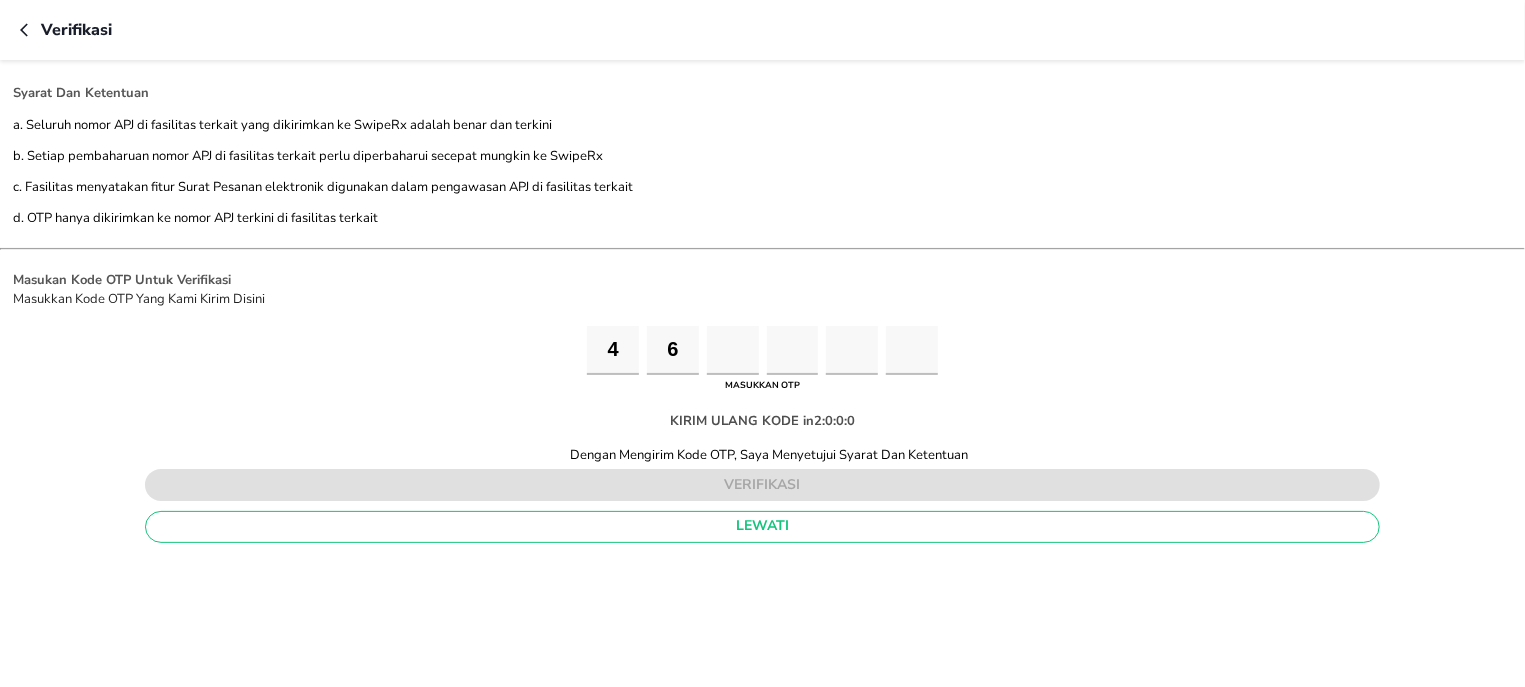 type on "2" 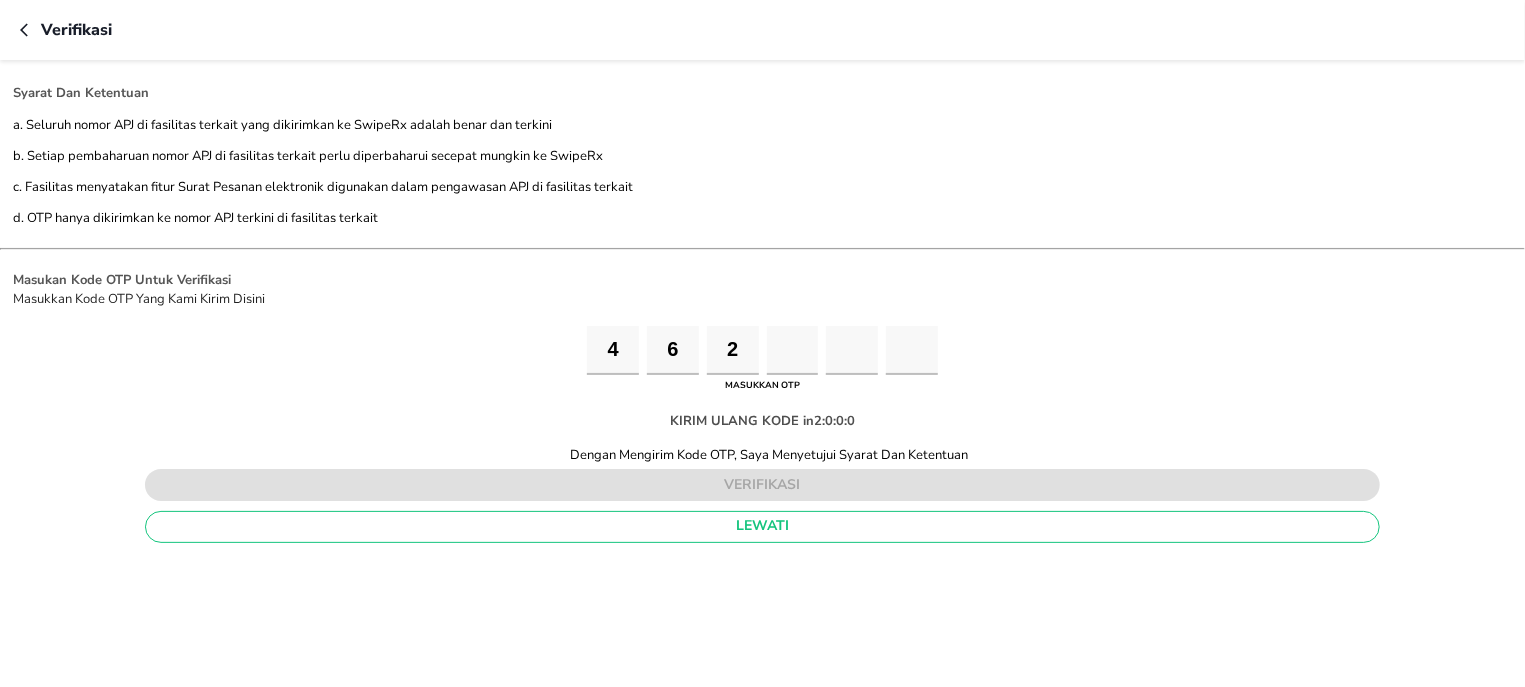 type on "5" 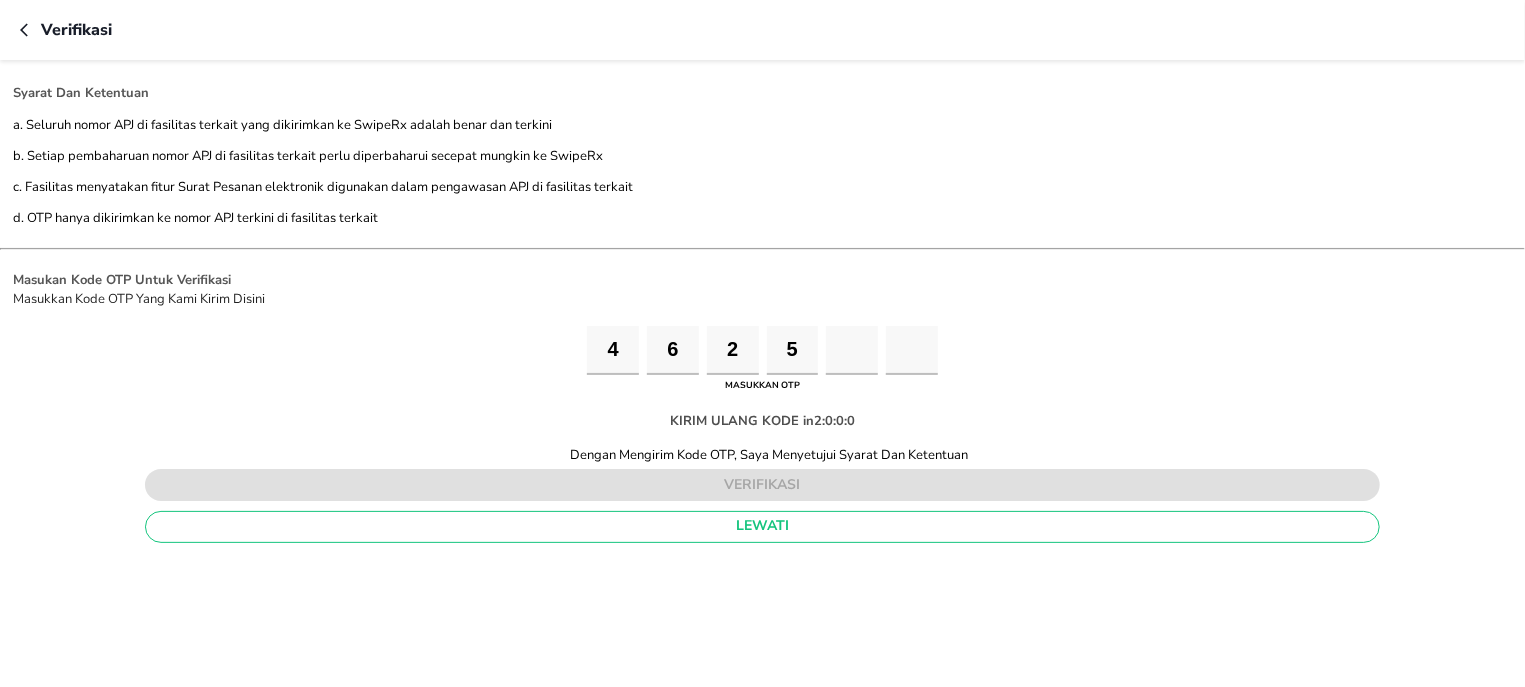 type on "6" 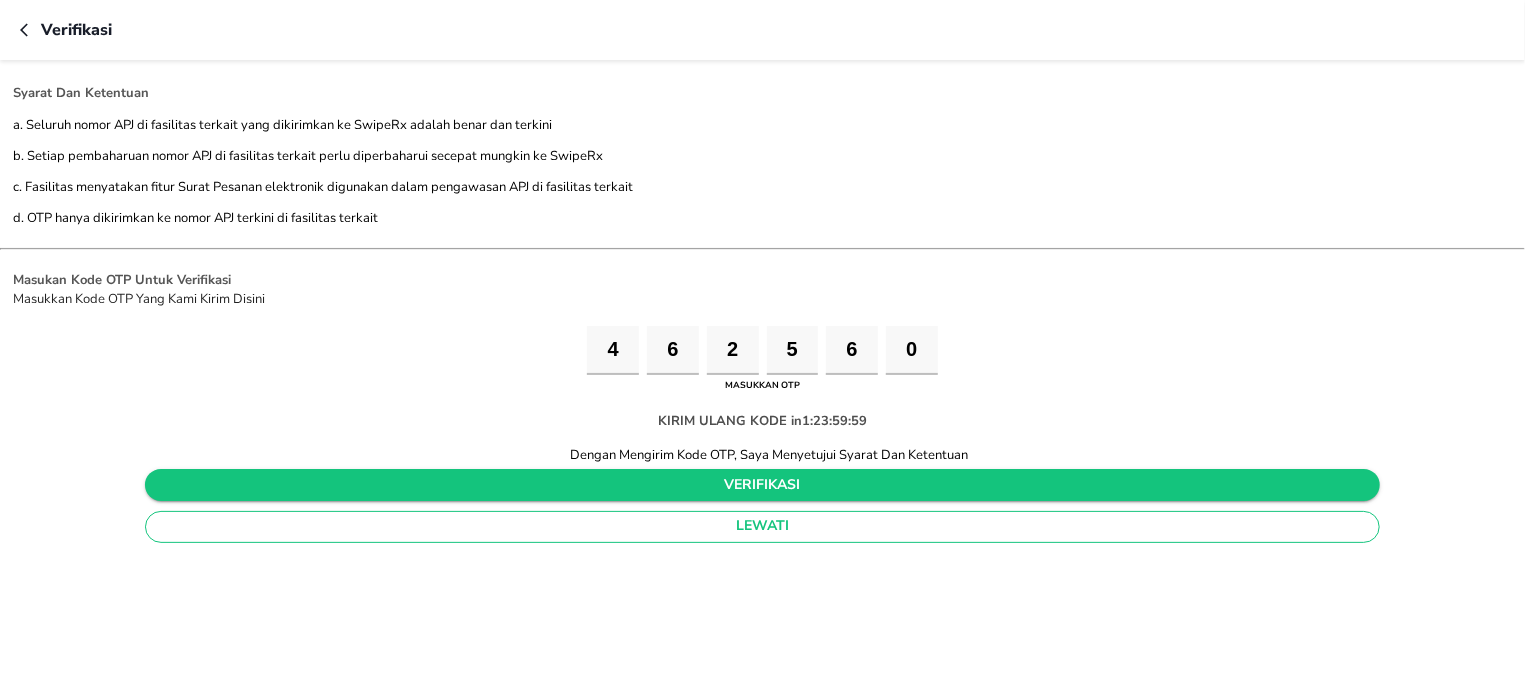 type on "0" 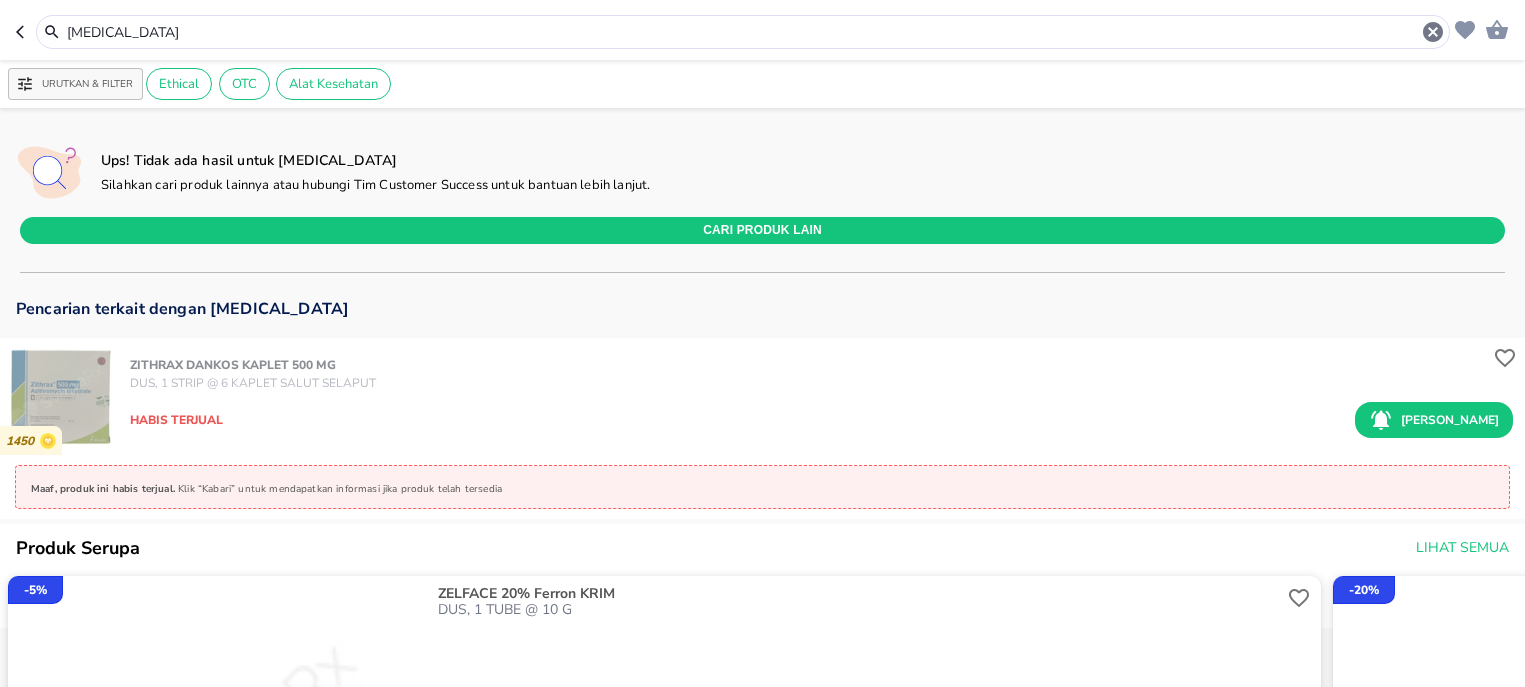 scroll, scrollTop: 0, scrollLeft: 0, axis: both 